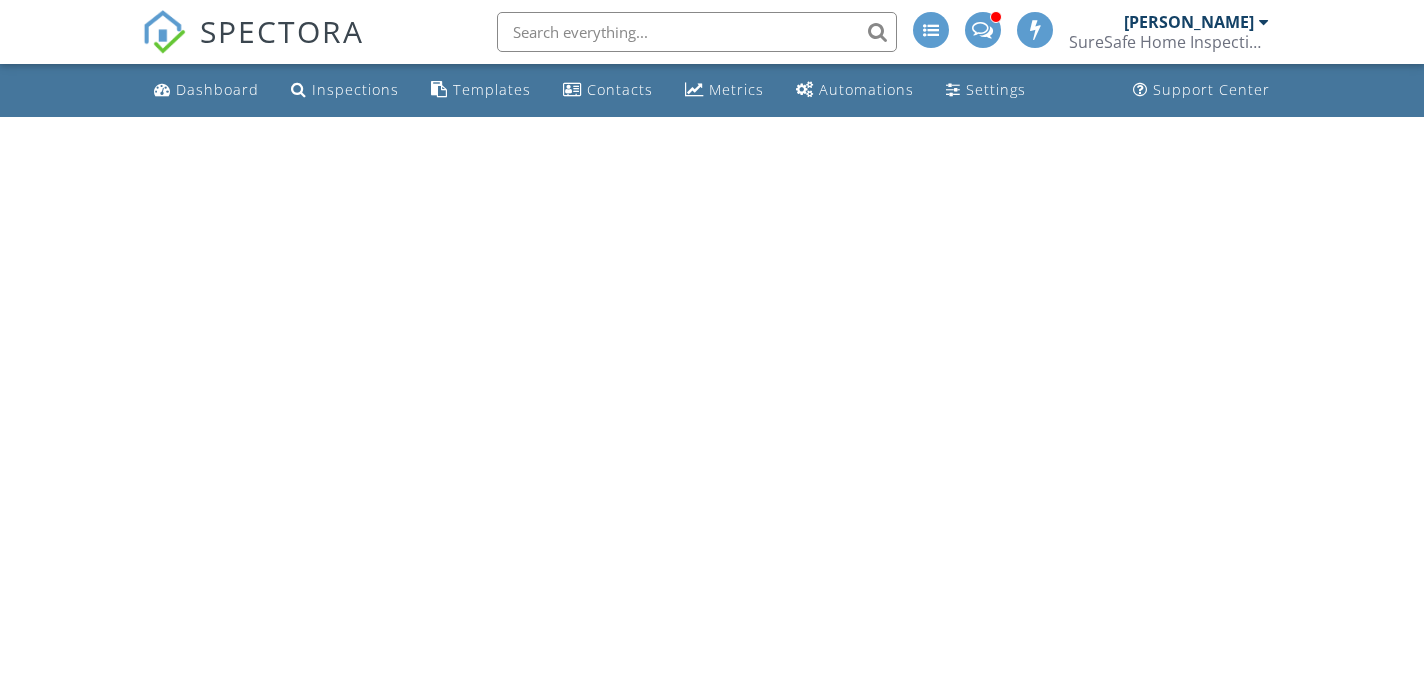scroll, scrollTop: 0, scrollLeft: 0, axis: both 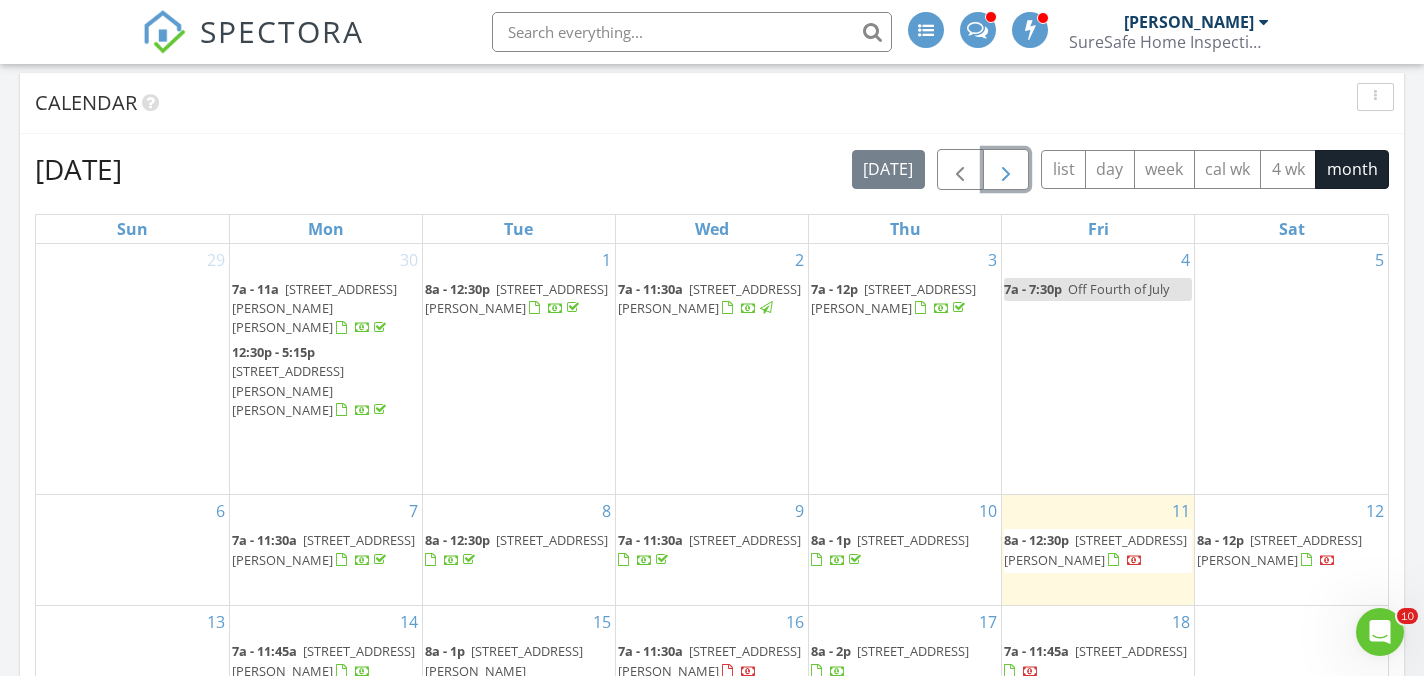 click at bounding box center [1006, 170] 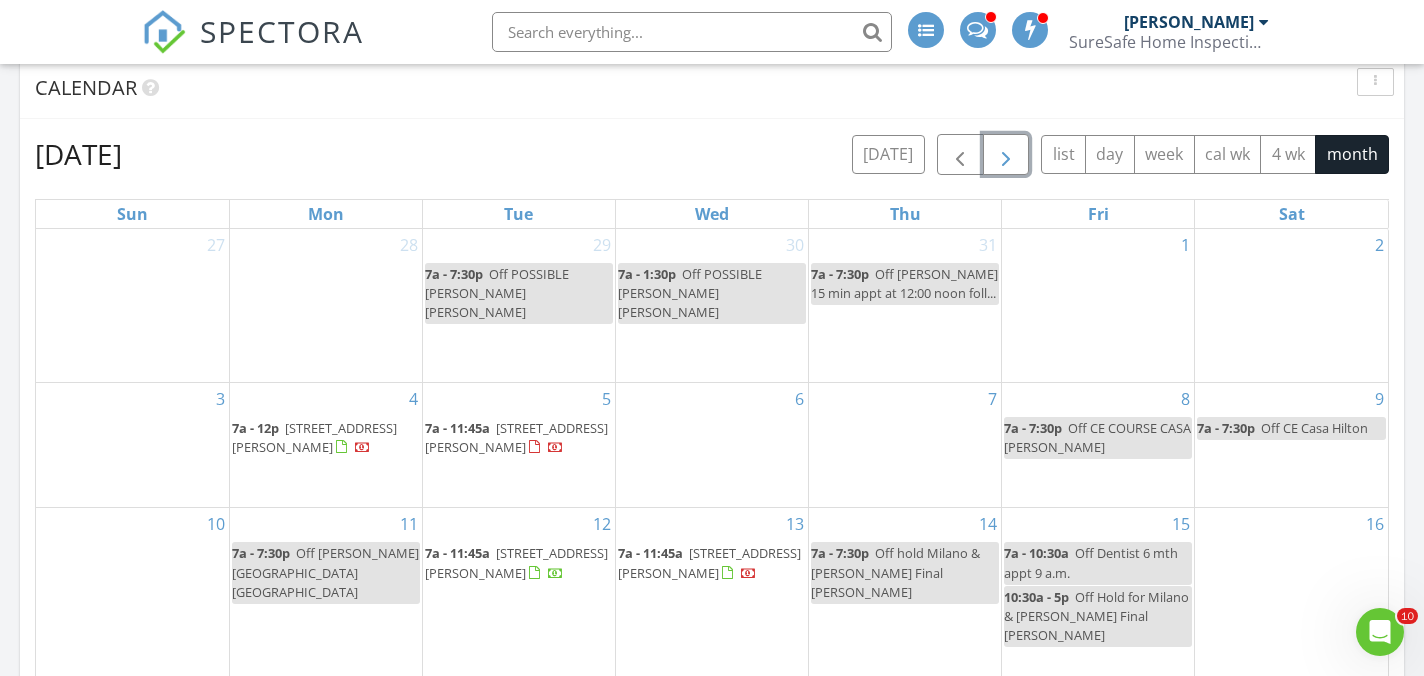 scroll, scrollTop: 824, scrollLeft: 0, axis: vertical 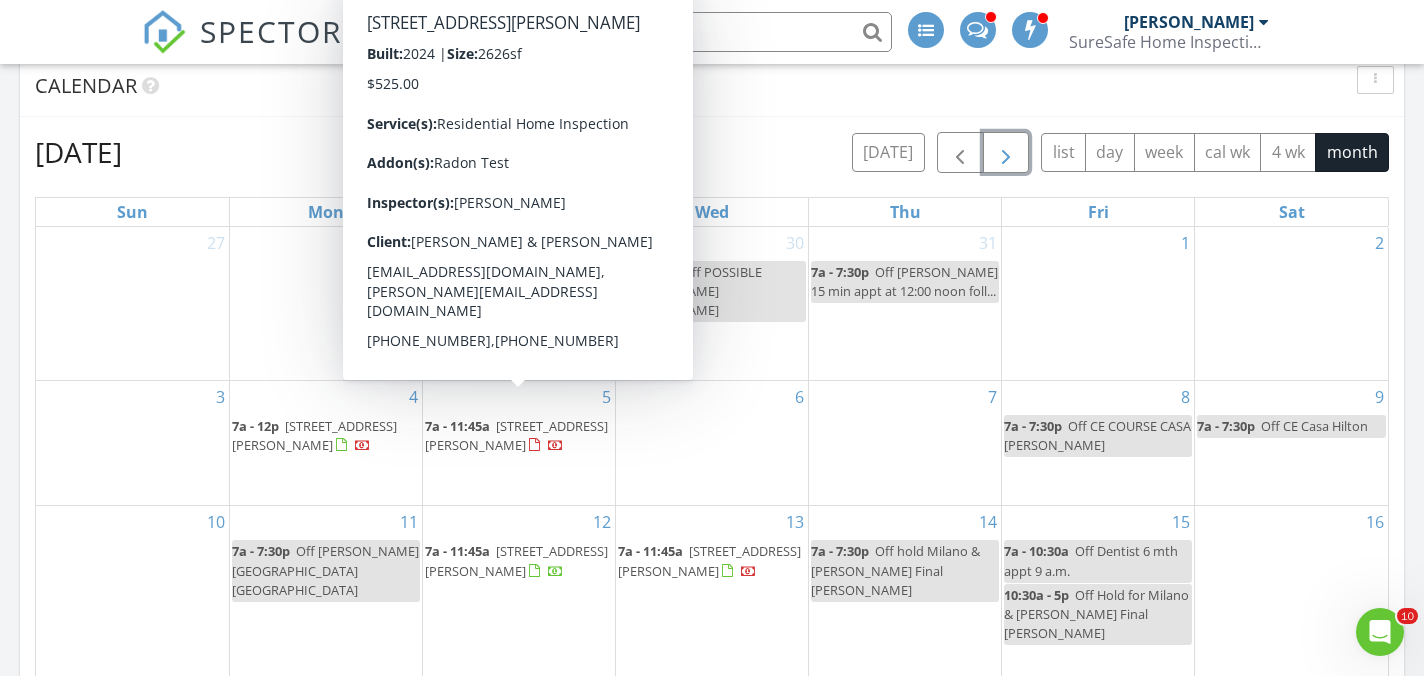 click on "207 W Crosstie Ln, Troutman 28166" at bounding box center [516, 435] 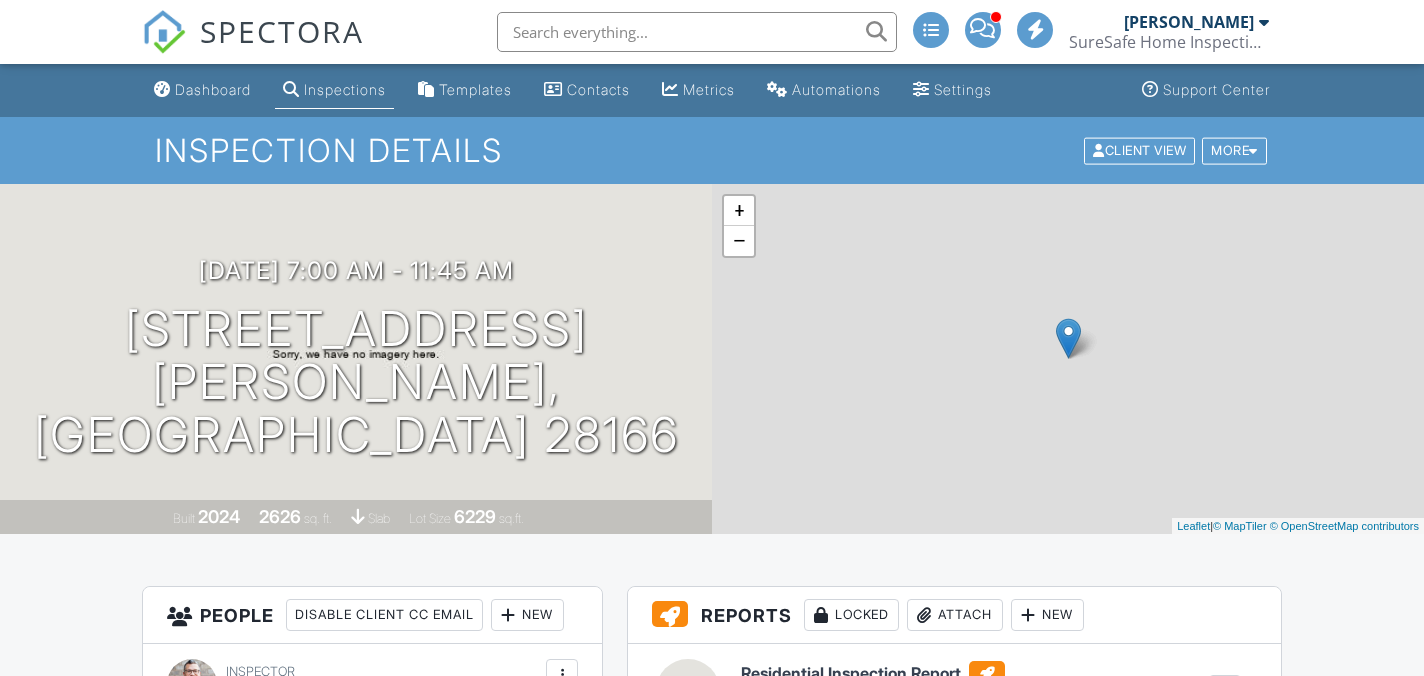 scroll, scrollTop: 0, scrollLeft: 0, axis: both 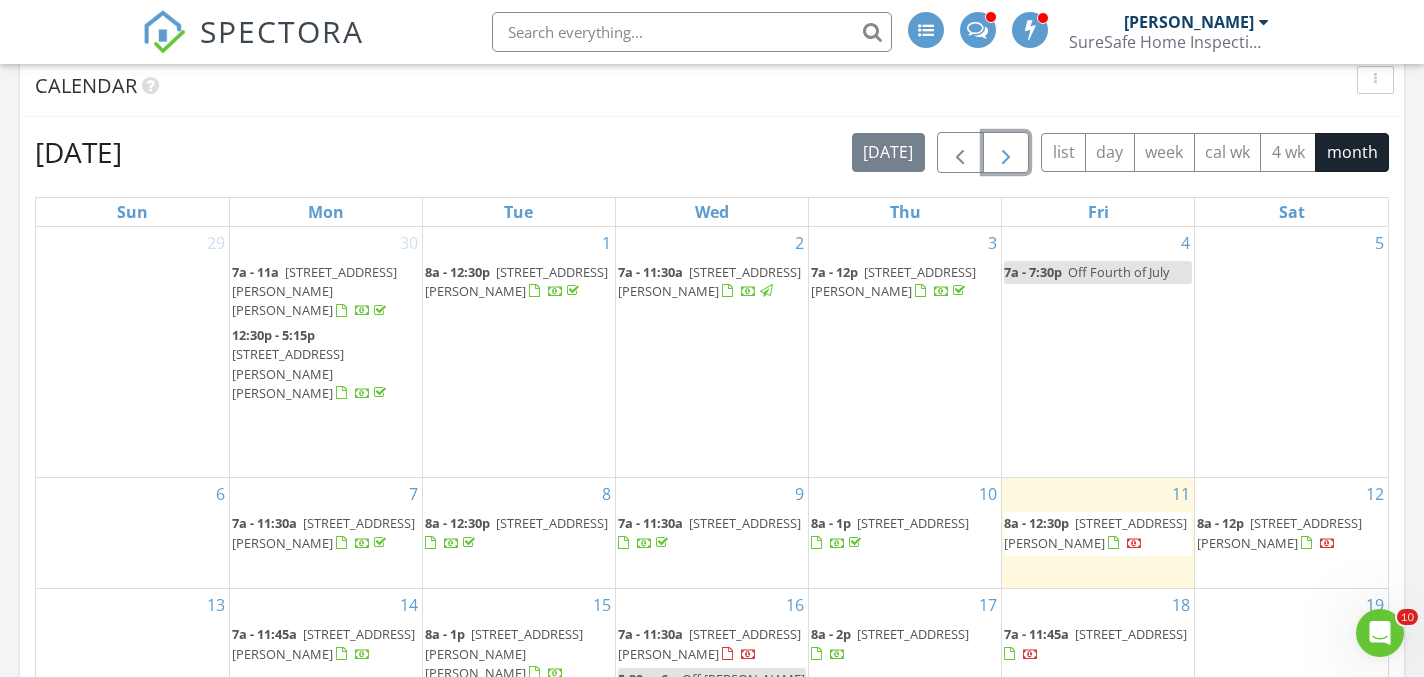 click at bounding box center [1006, 153] 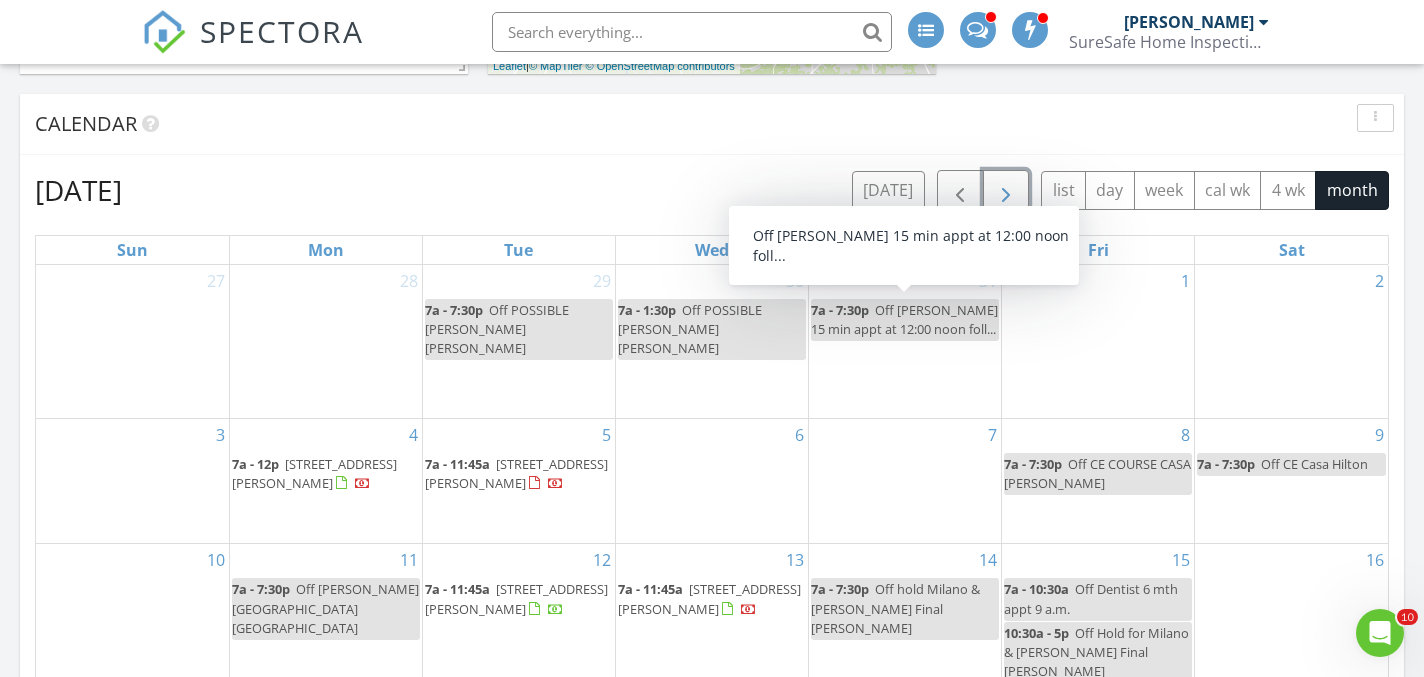 scroll, scrollTop: 782, scrollLeft: 0, axis: vertical 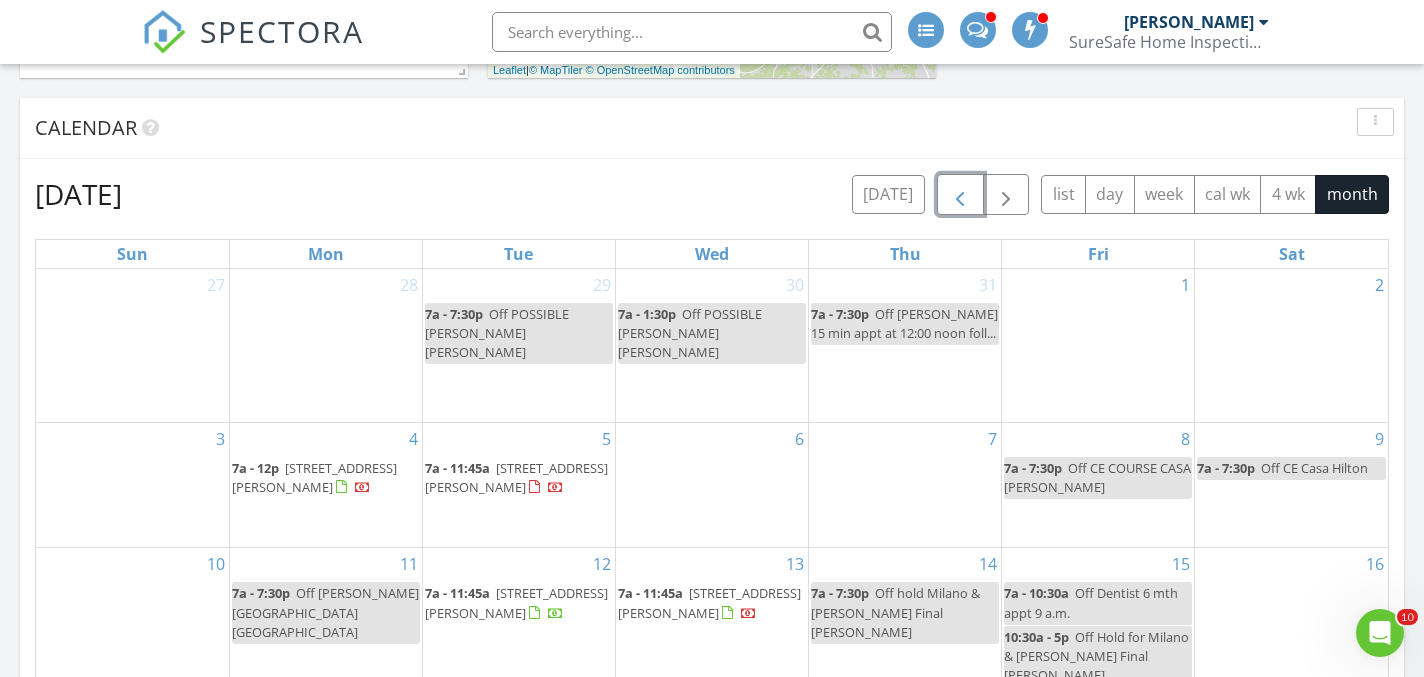 click at bounding box center (960, 195) 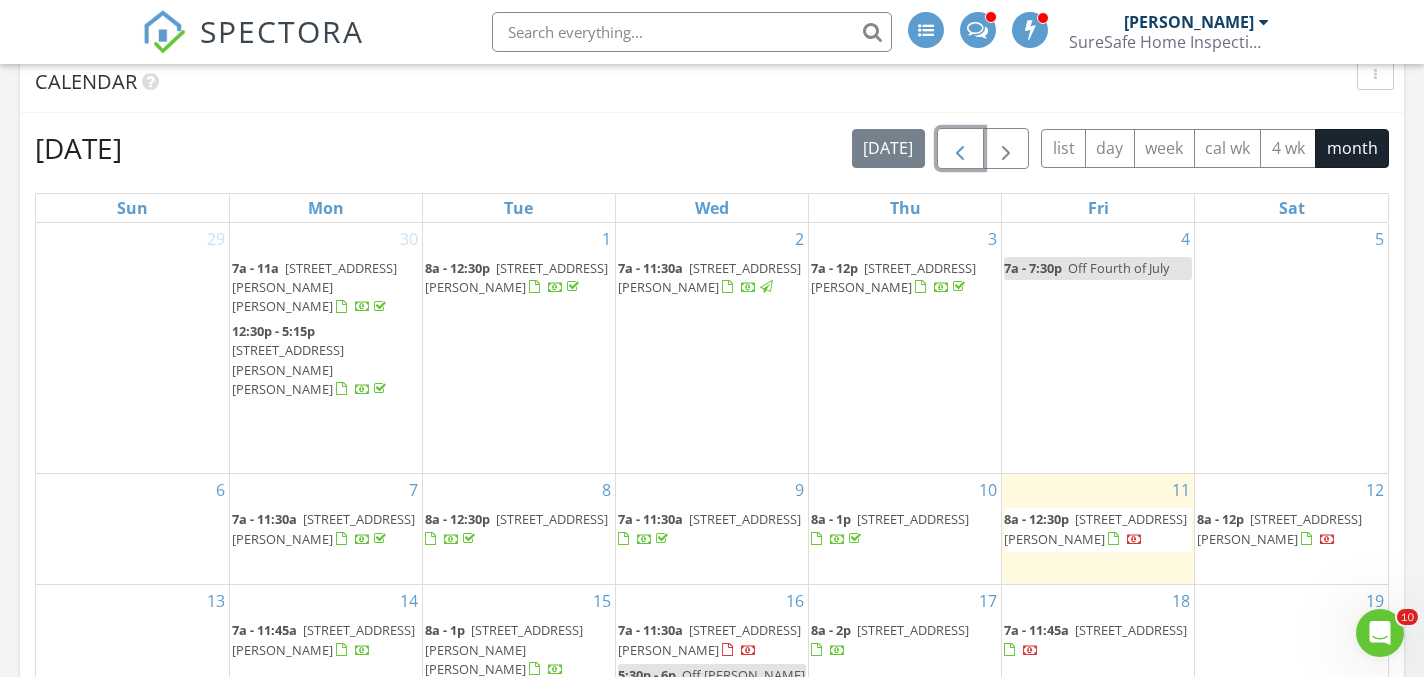 scroll, scrollTop: 604, scrollLeft: 0, axis: vertical 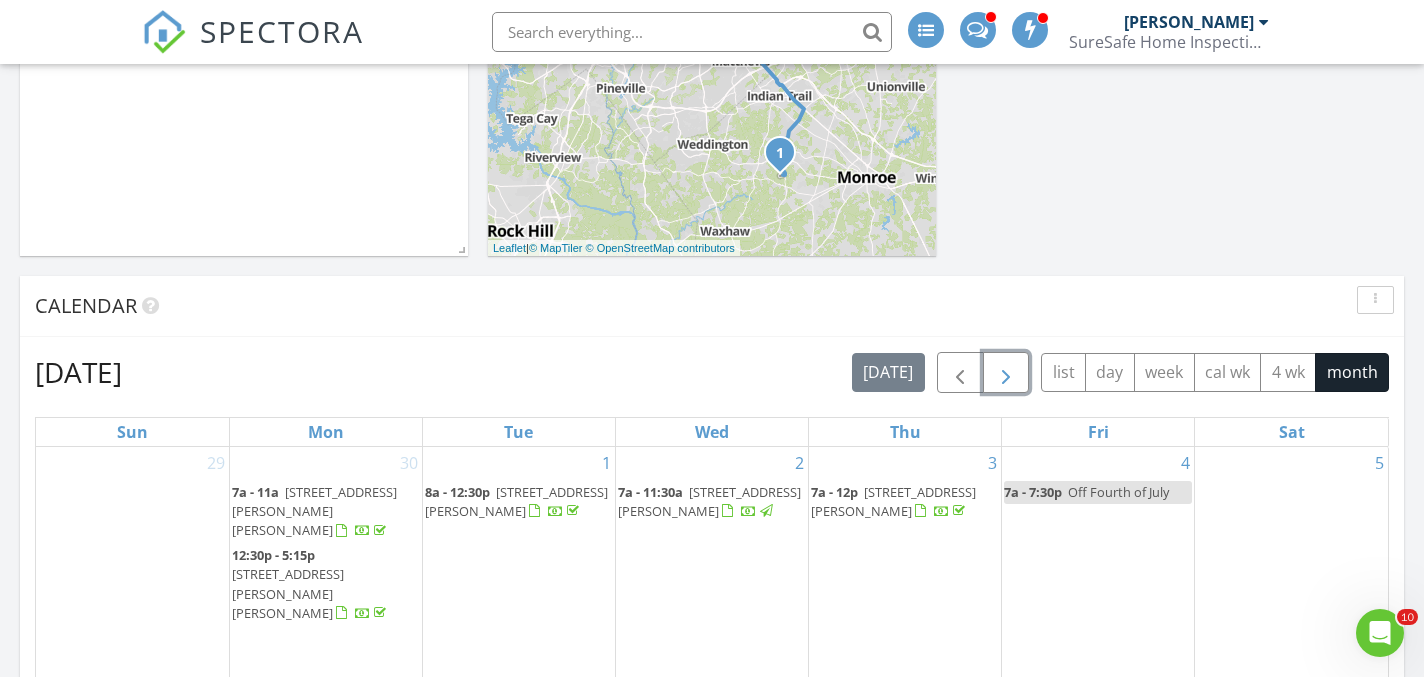 click at bounding box center (1006, 373) 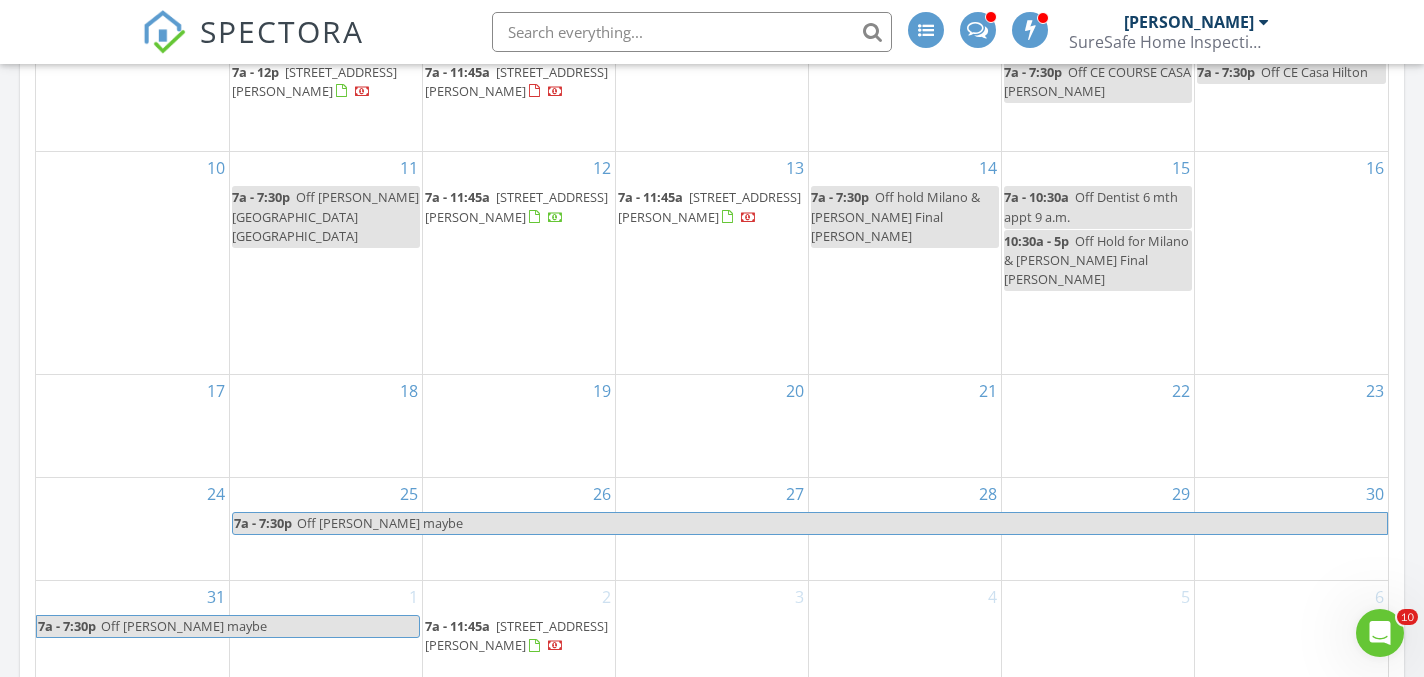 scroll, scrollTop: 1186, scrollLeft: 0, axis: vertical 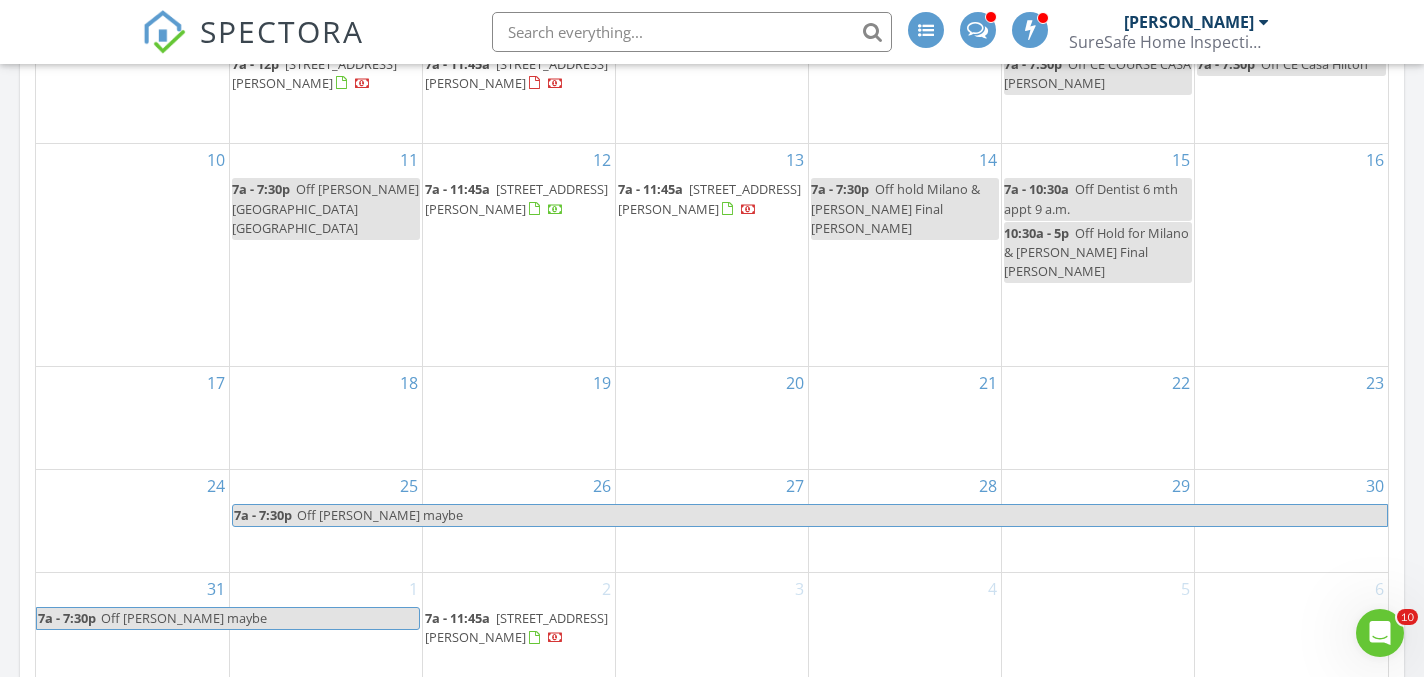 click on "Off Hold for Milano & Zito Final Troutman" at bounding box center [1096, 252] 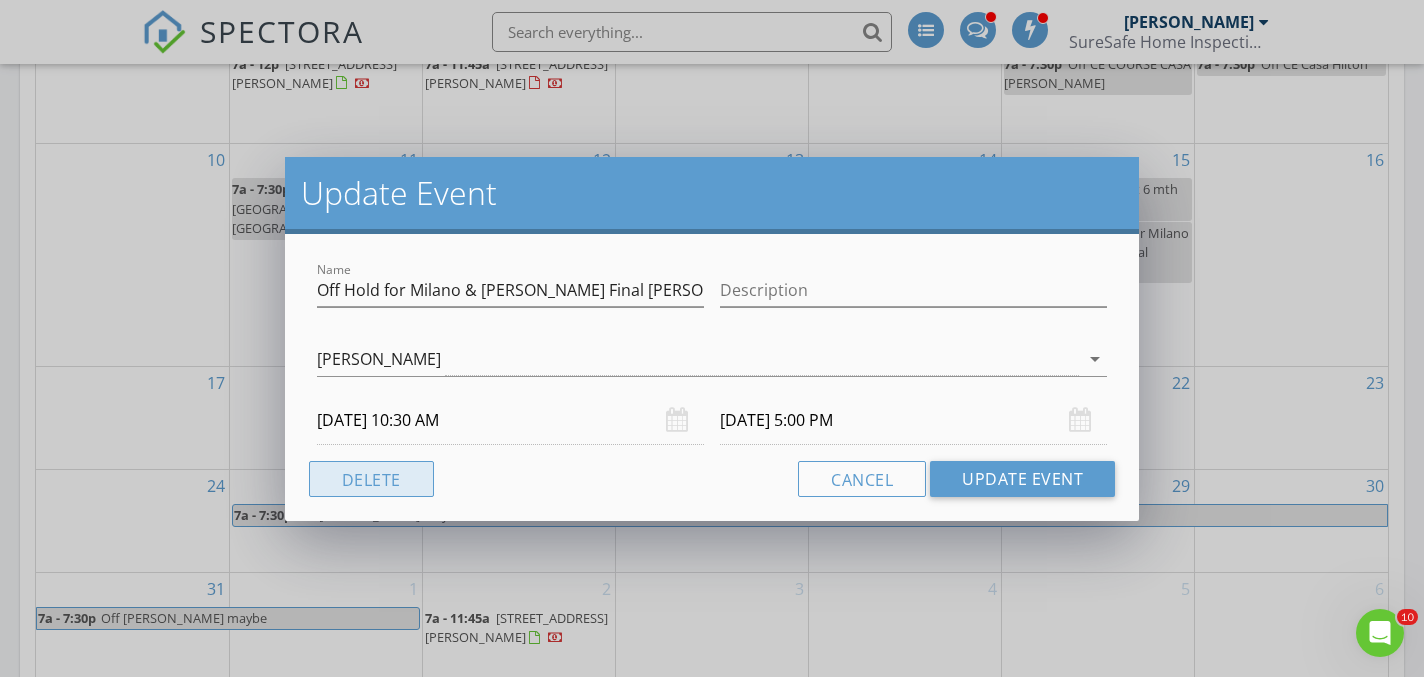 click on "Delete" at bounding box center (371, 479) 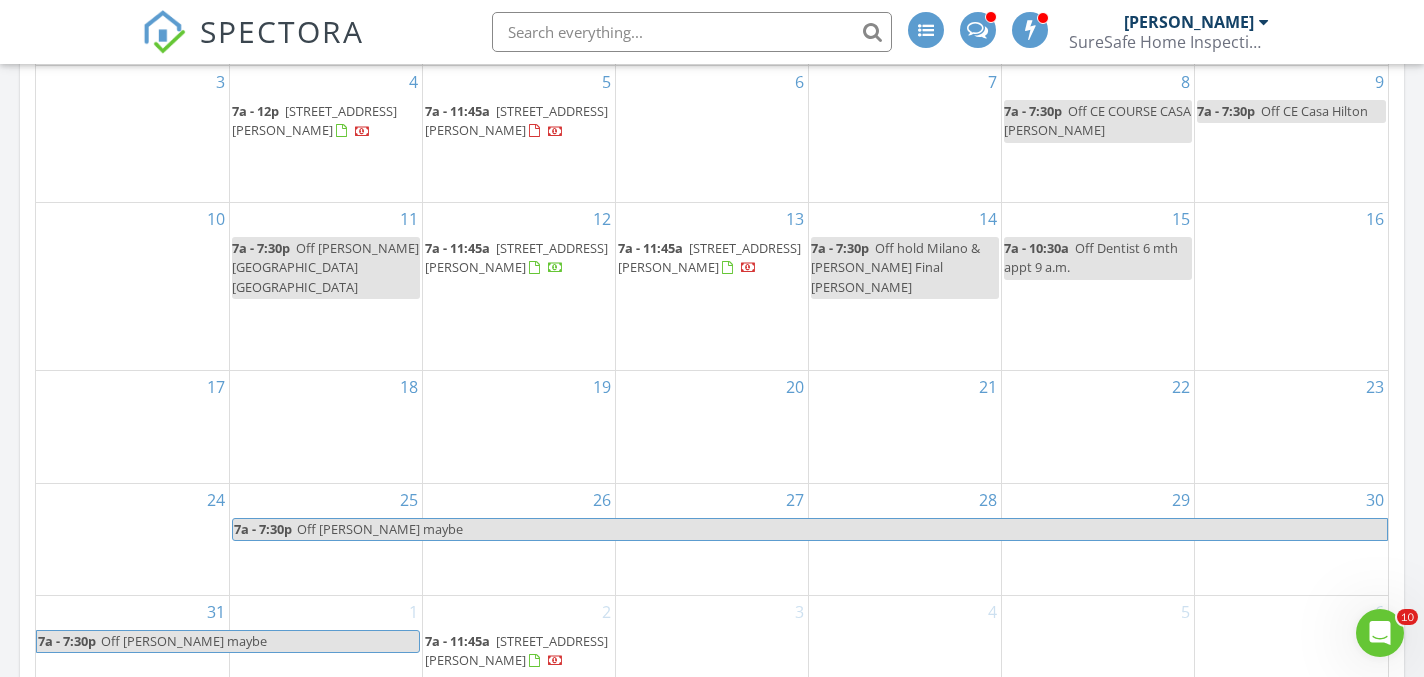 scroll, scrollTop: 1144, scrollLeft: 0, axis: vertical 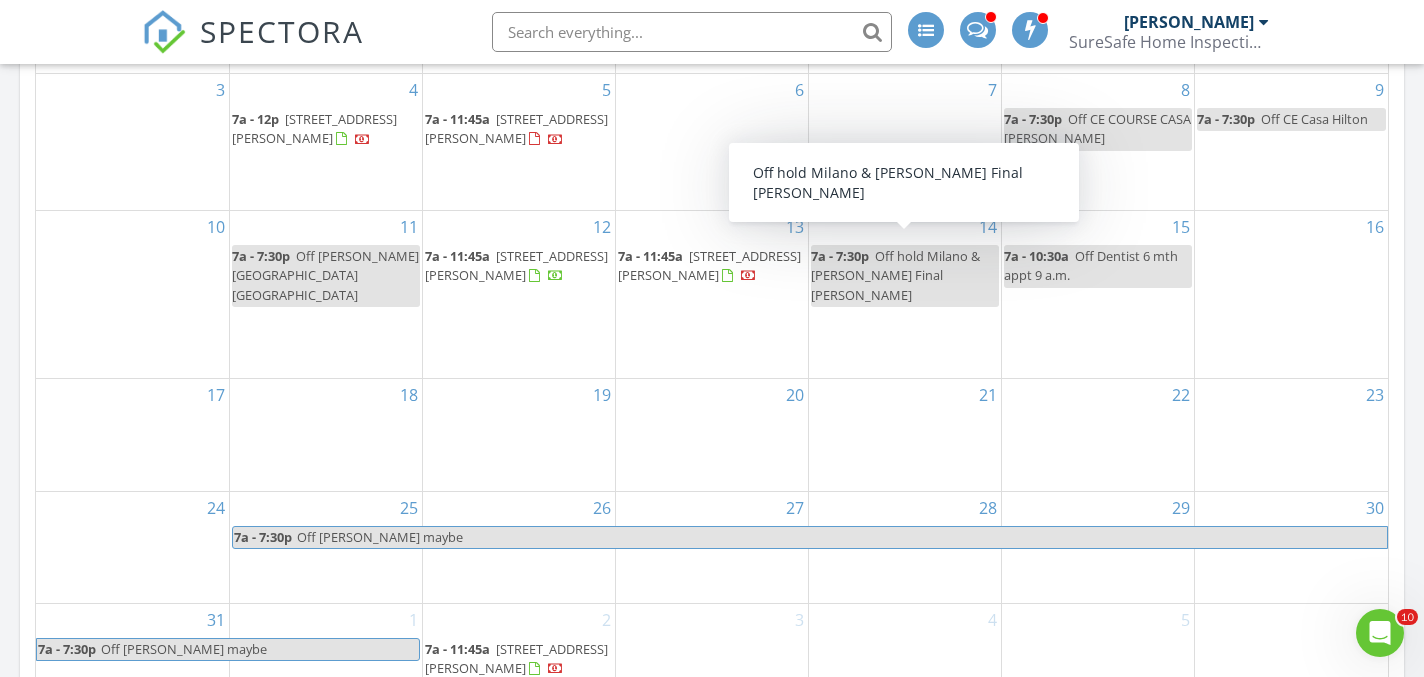 click on "Off hold Milano & Zito Final Troutman" at bounding box center [895, 275] 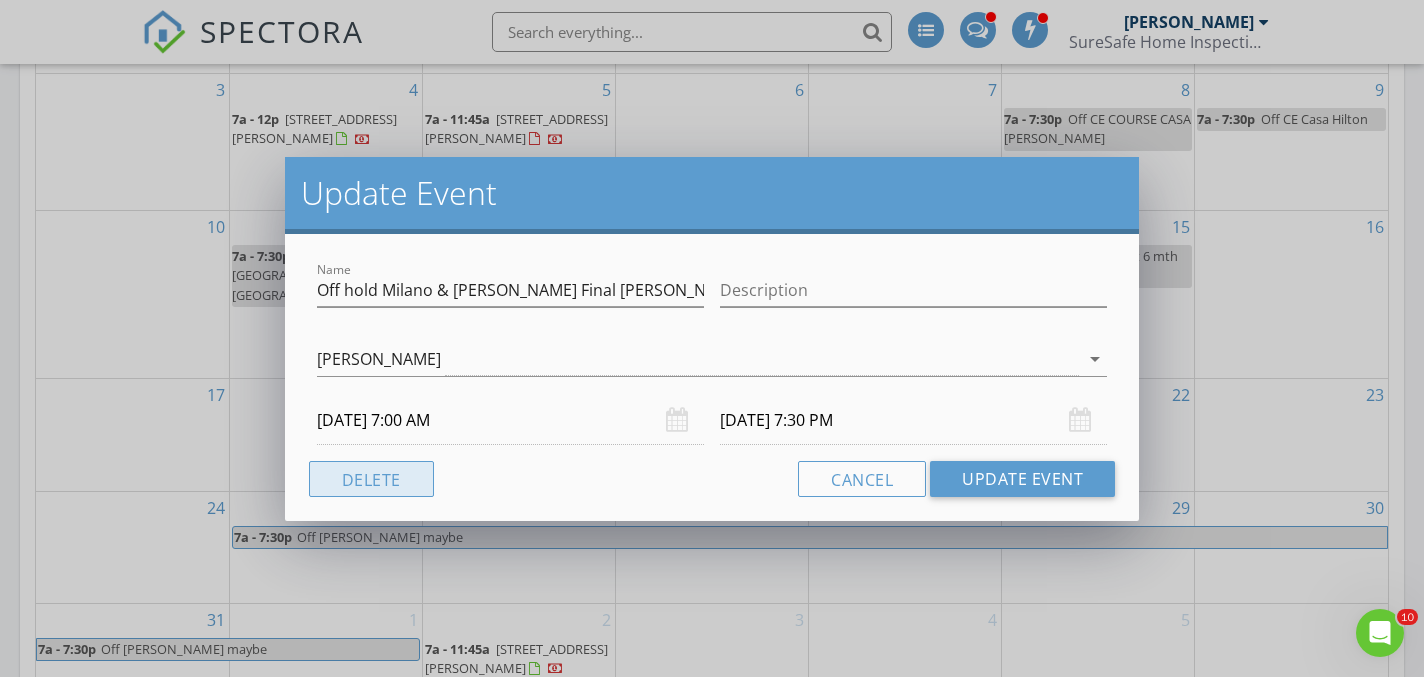 click on "Delete" at bounding box center [371, 479] 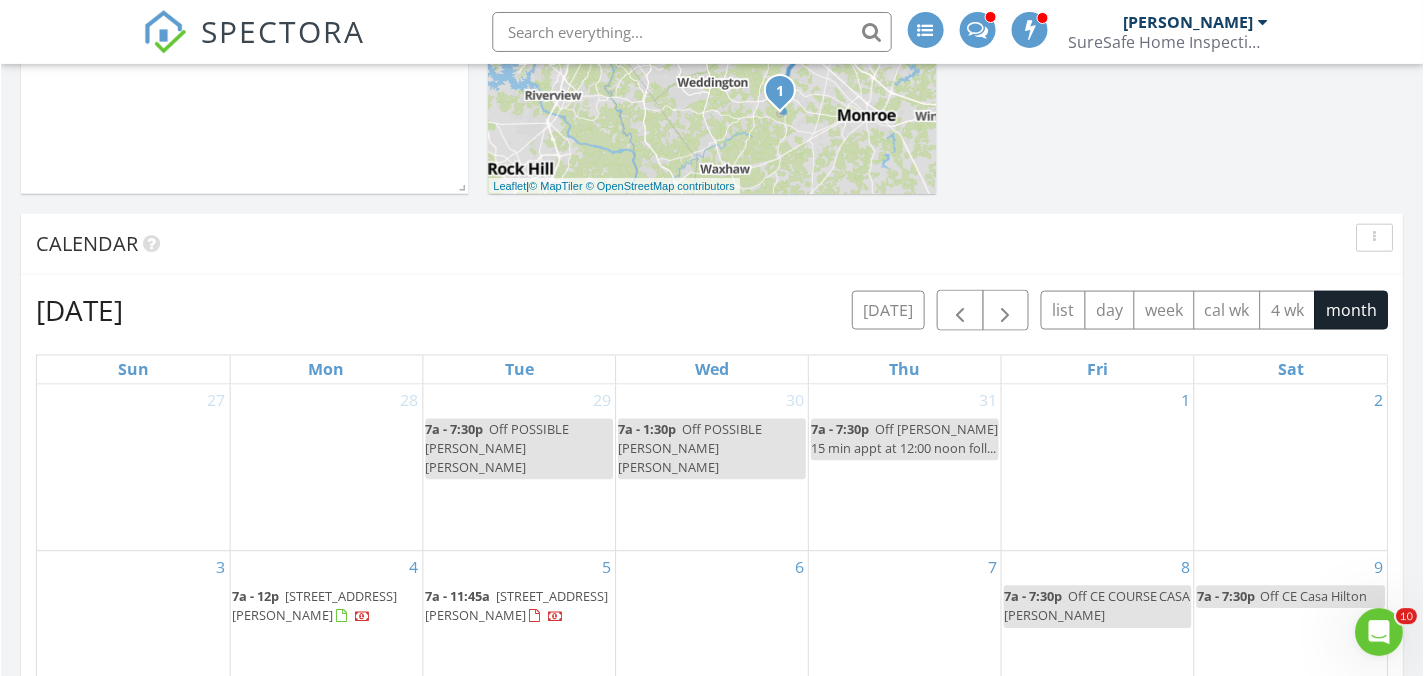 scroll, scrollTop: 477, scrollLeft: 0, axis: vertical 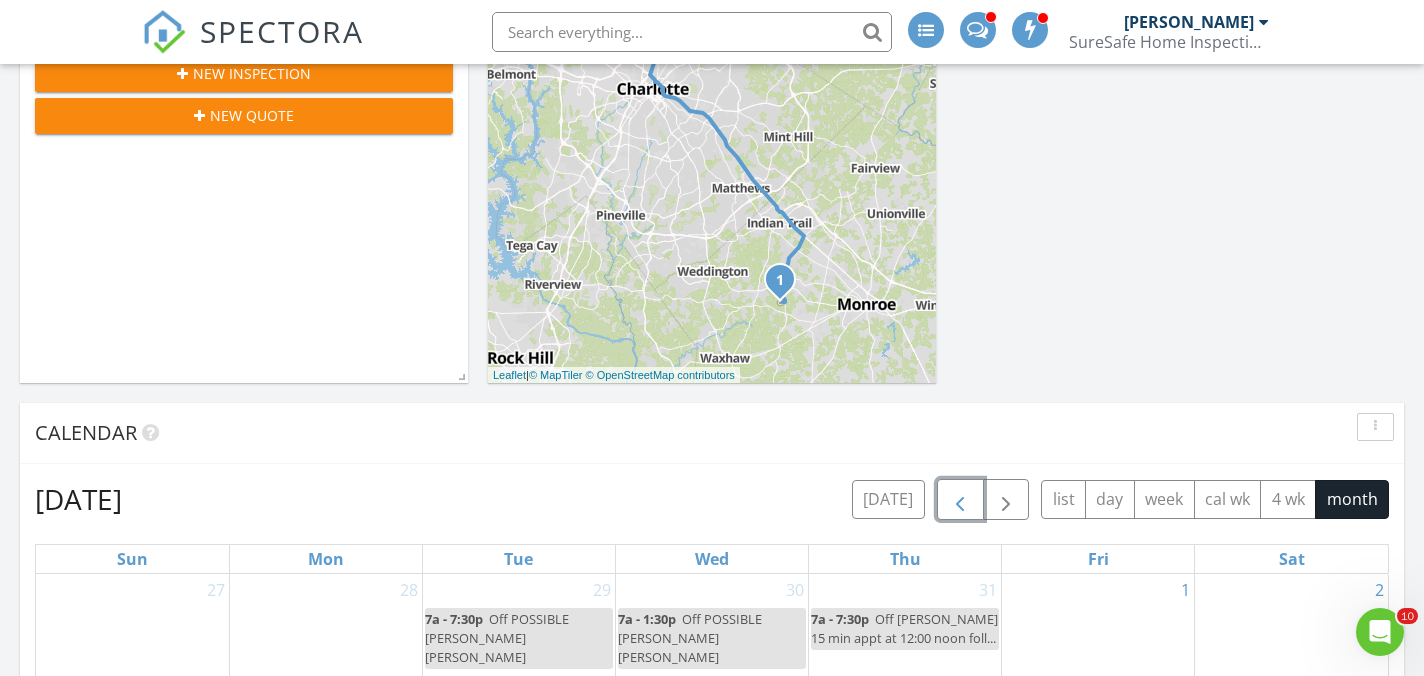 click at bounding box center (960, 500) 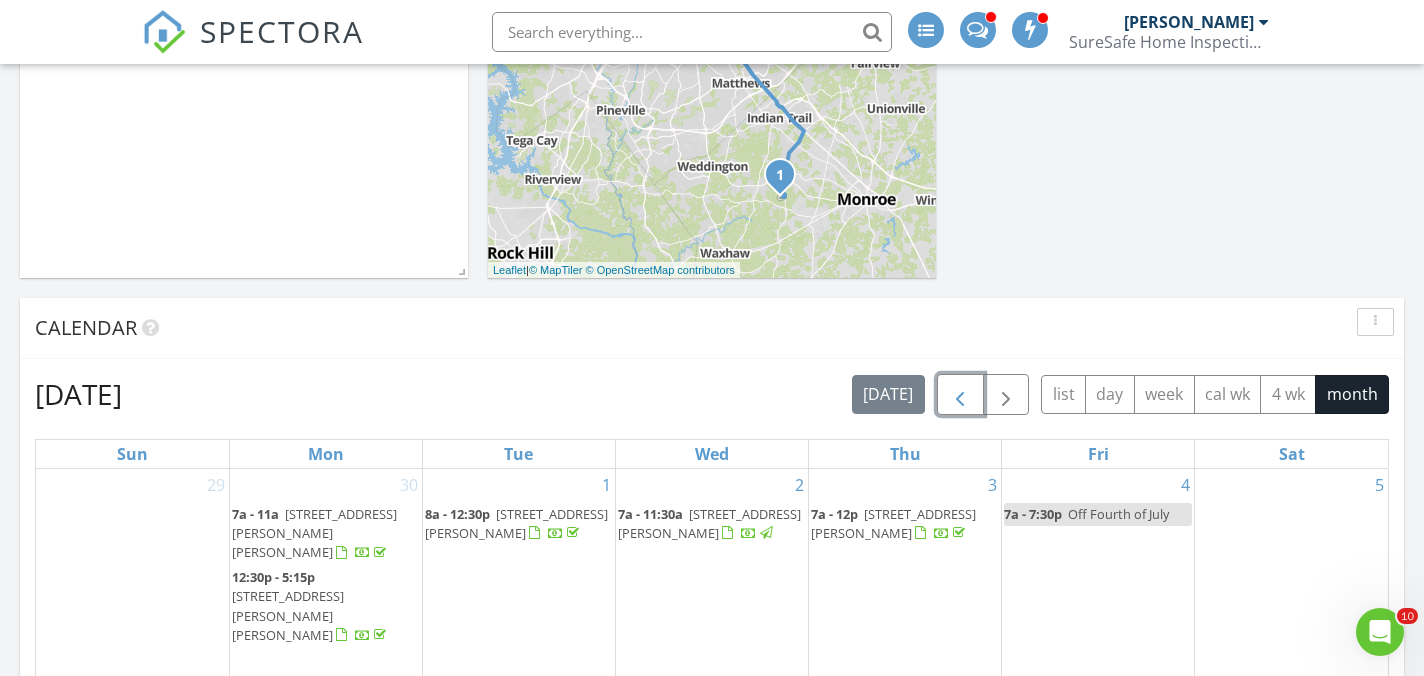 scroll, scrollTop: 430, scrollLeft: 0, axis: vertical 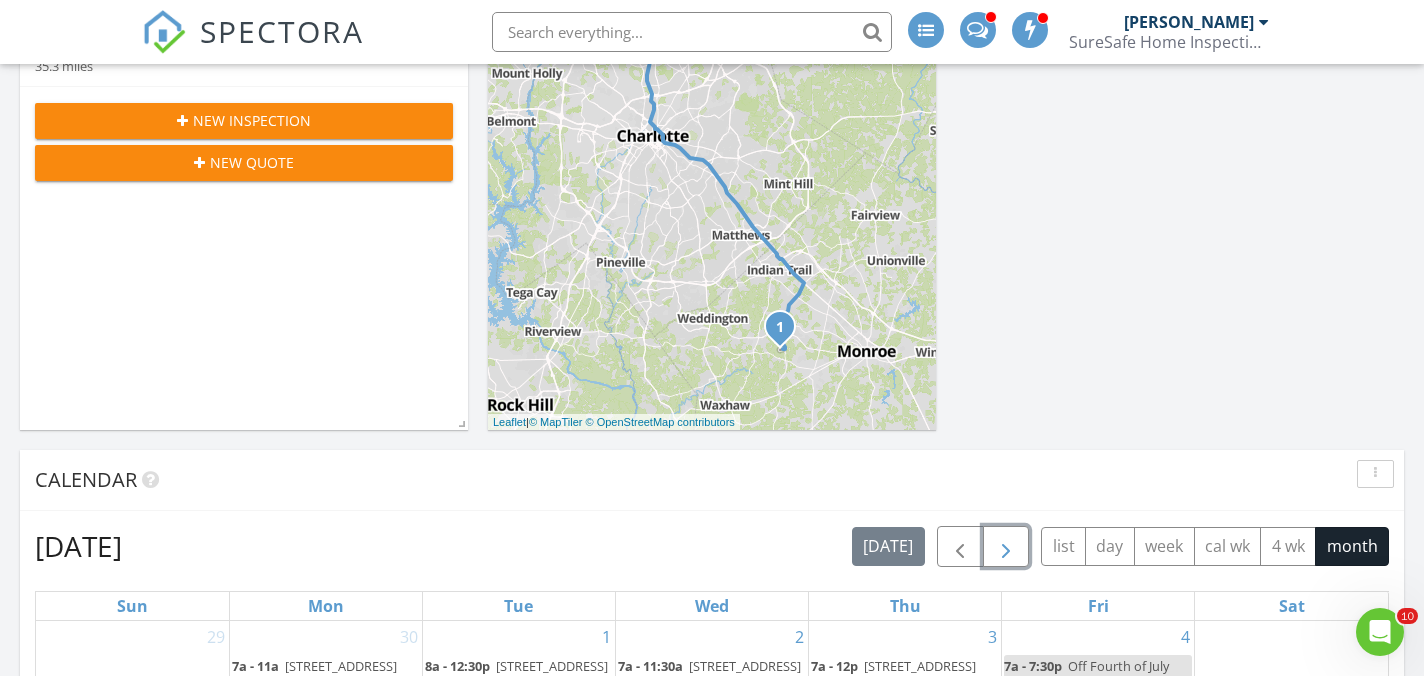 click at bounding box center [1006, 547] 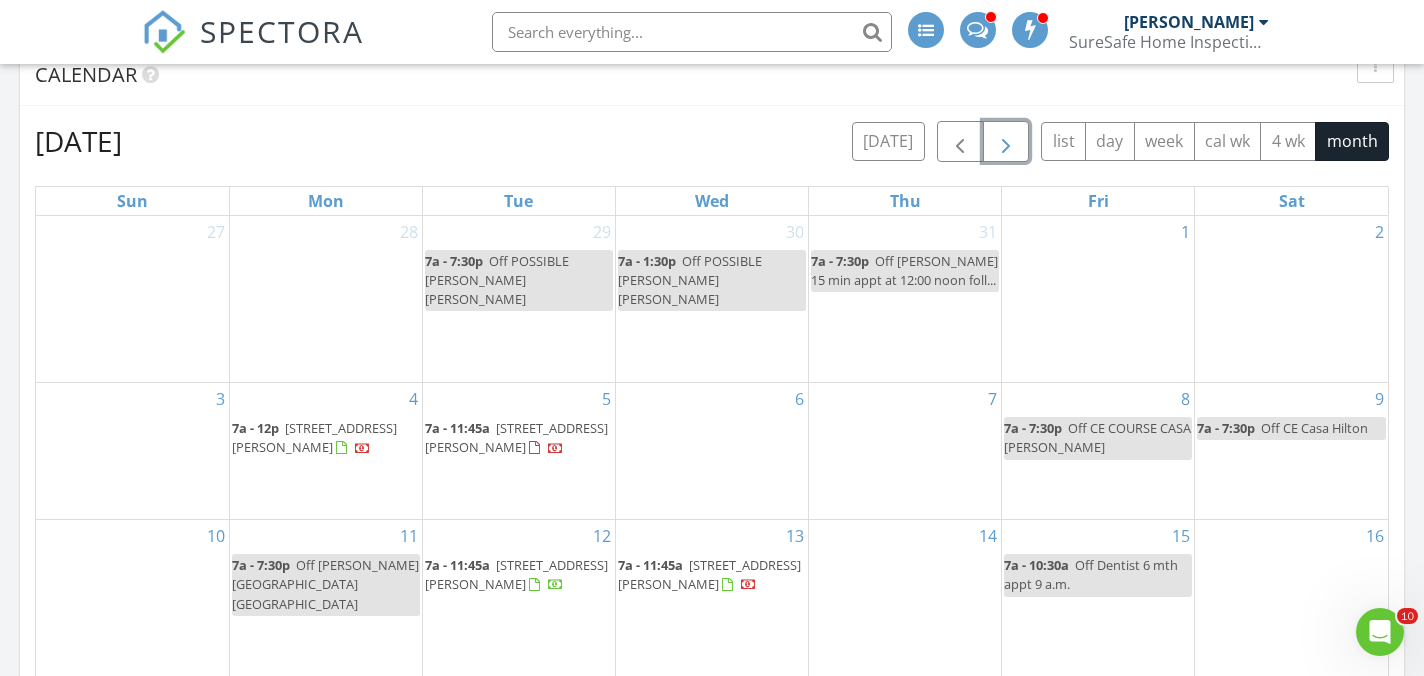 scroll, scrollTop: 838, scrollLeft: 0, axis: vertical 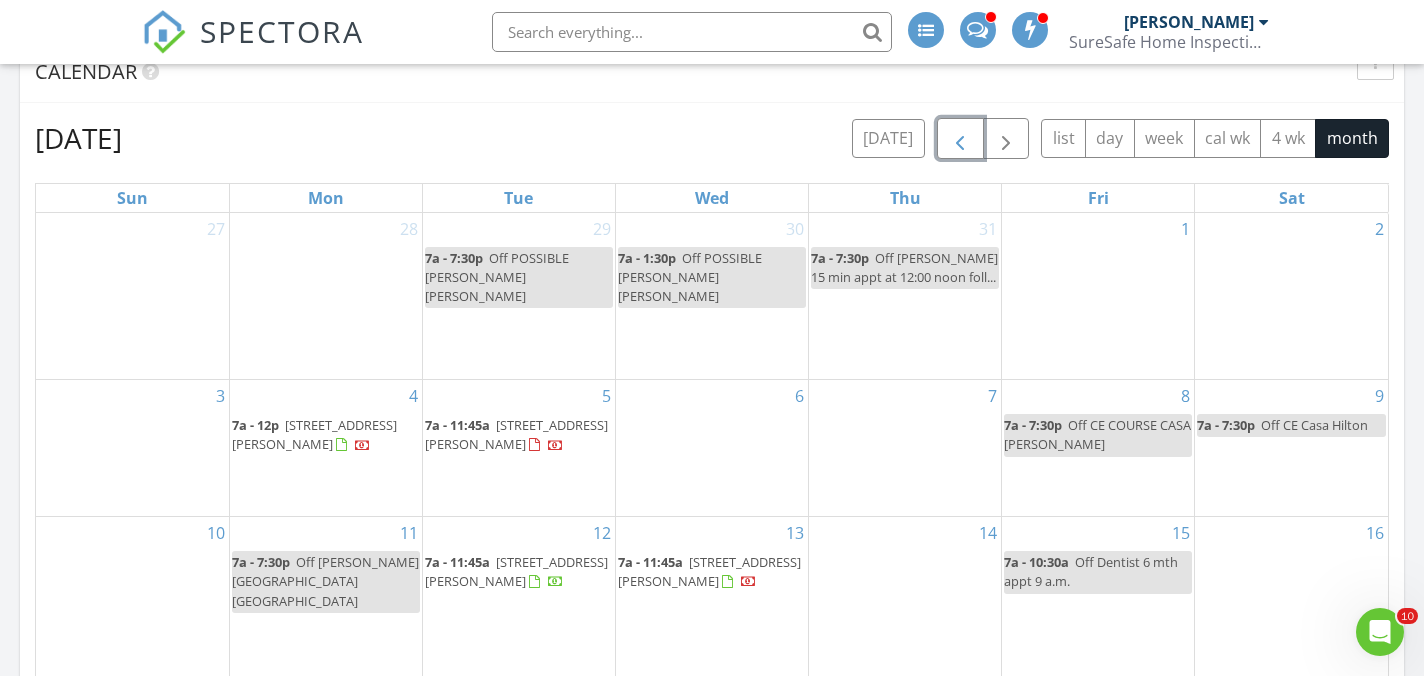 click at bounding box center [960, 139] 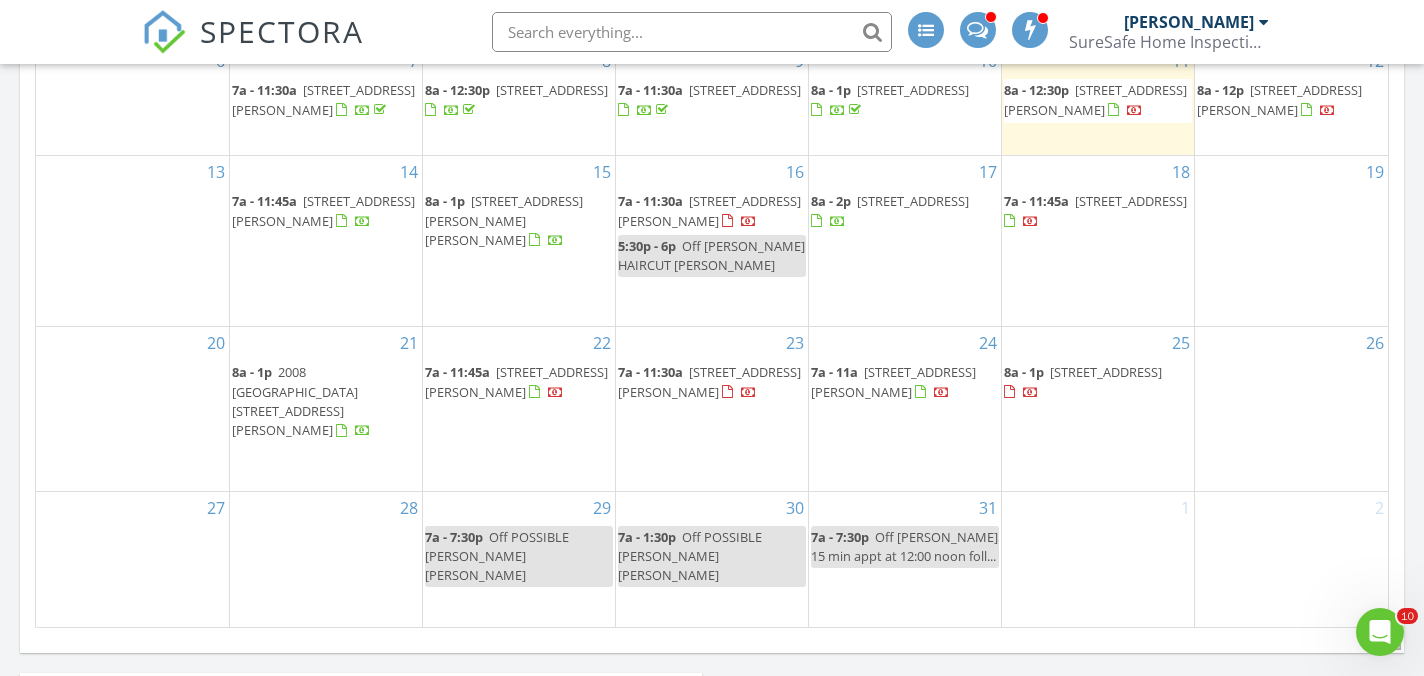 scroll, scrollTop: 1312, scrollLeft: 0, axis: vertical 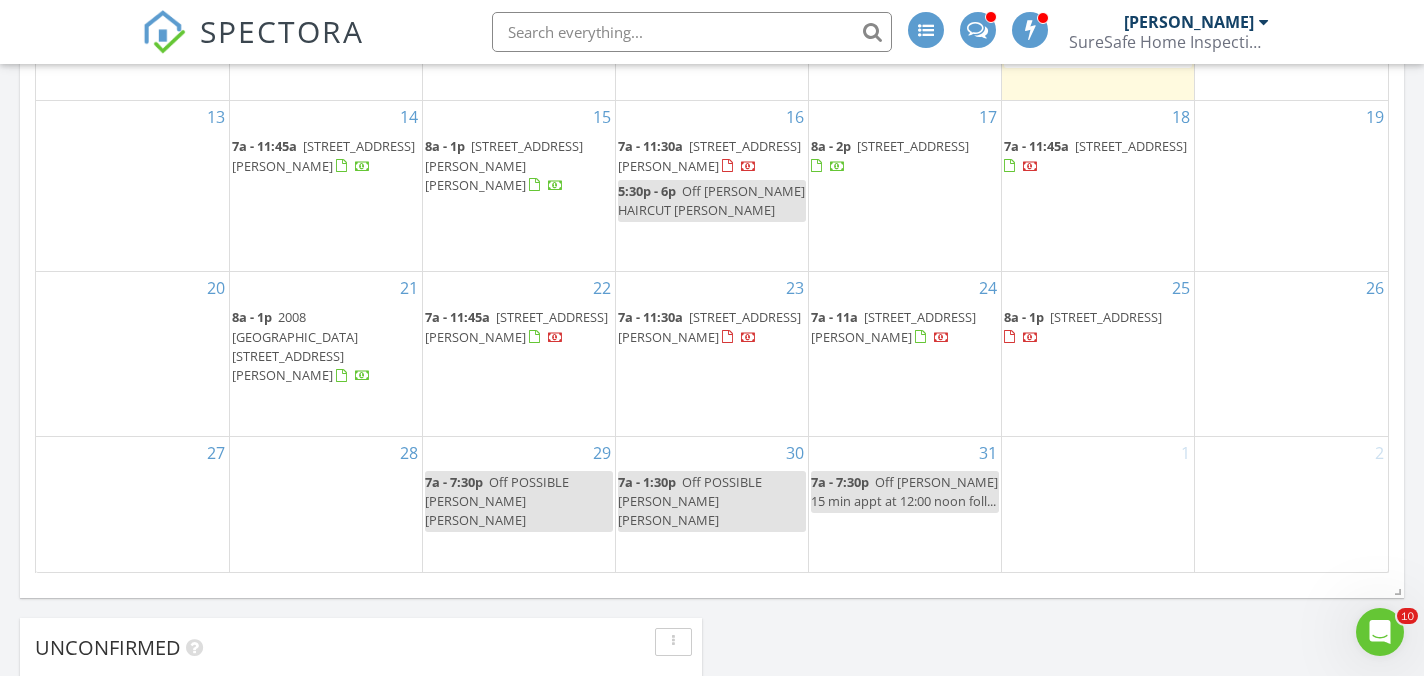 click on "Off POSSIBLE PREDRYWALL HASKI SHARON" at bounding box center (497, 501) 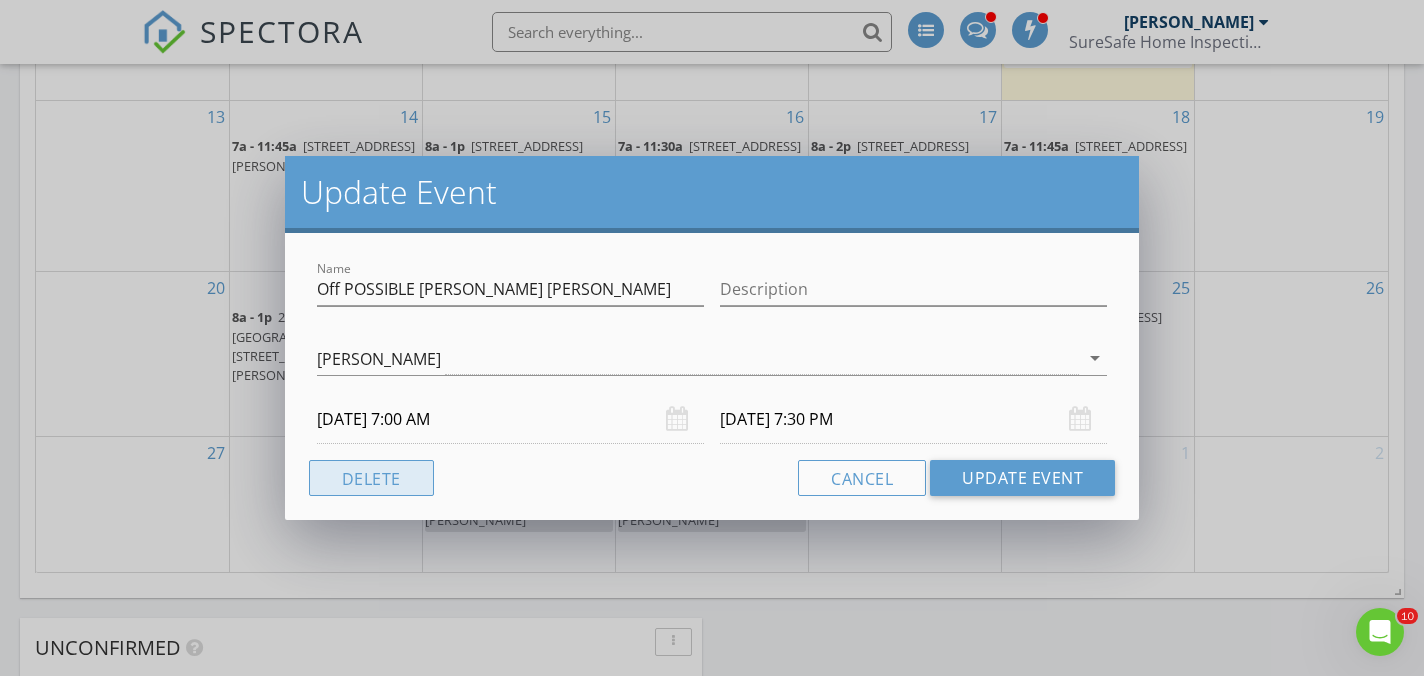 click on "Delete" at bounding box center [371, 478] 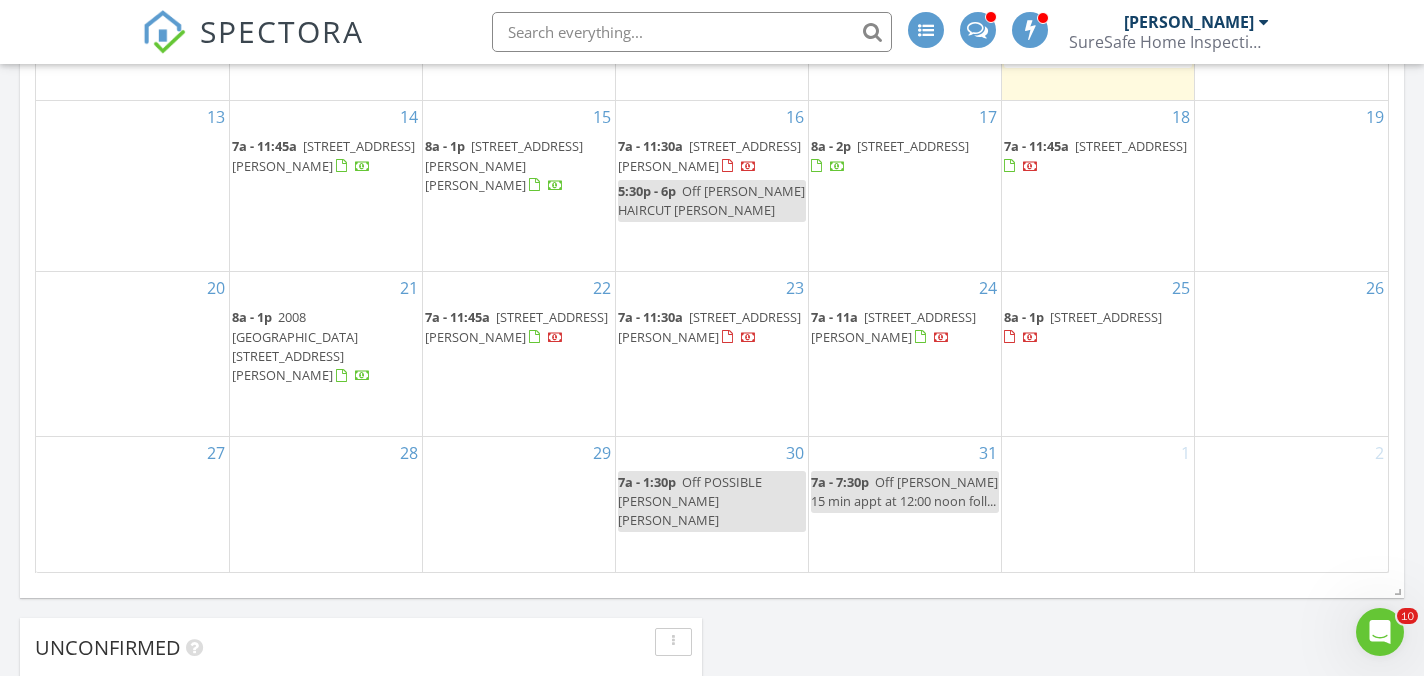 click on "Off POSSIBLE PREDRYWALL HASKI SHARON" at bounding box center [690, 501] 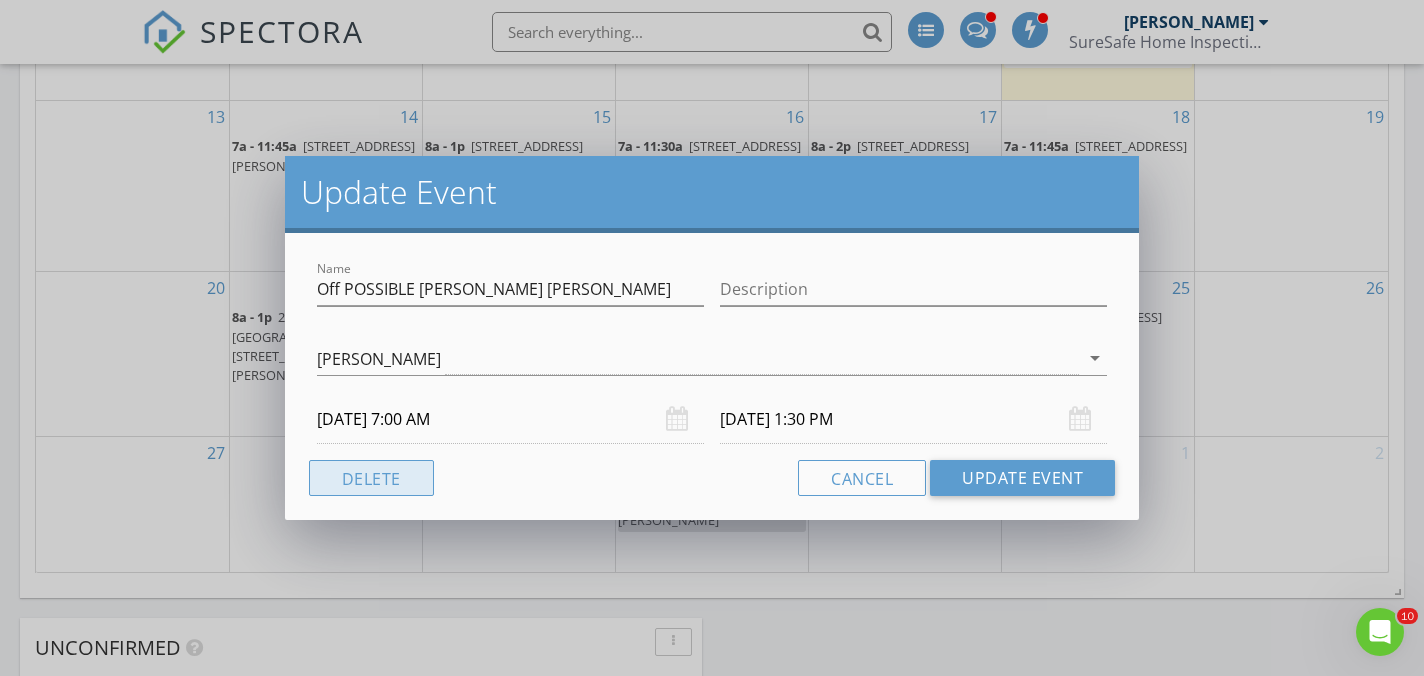 click on "Delete" at bounding box center [371, 478] 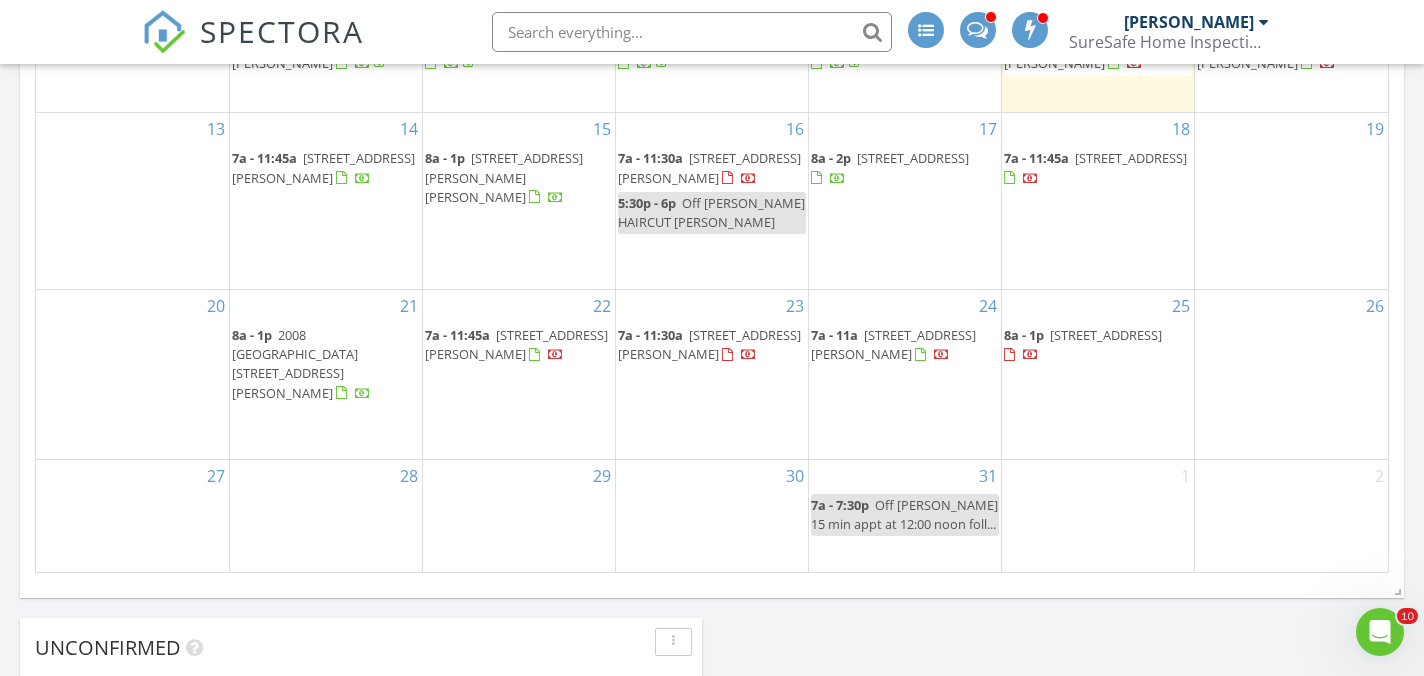 click on "SPECTORA" at bounding box center [282, 31] 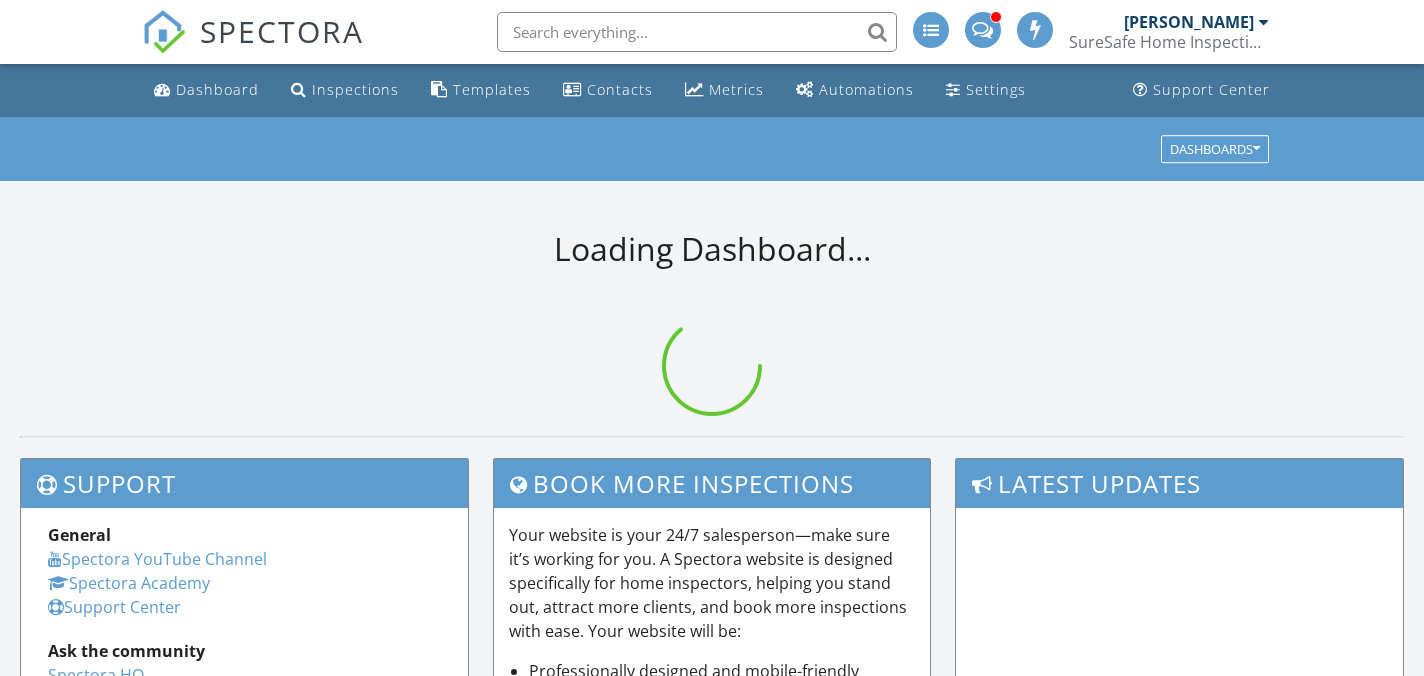 scroll, scrollTop: 0, scrollLeft: 0, axis: both 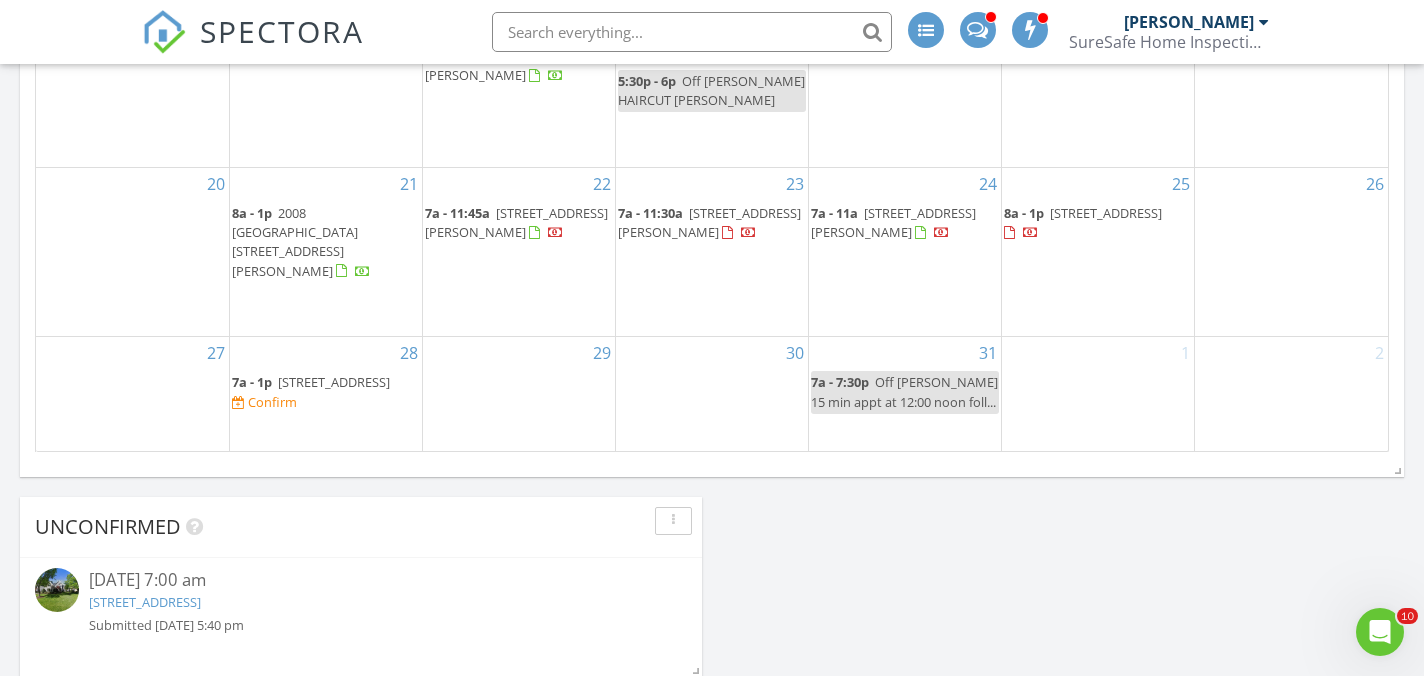 click on "14213 Bald Cypress Ct, Huntersville 28078" at bounding box center (334, 382) 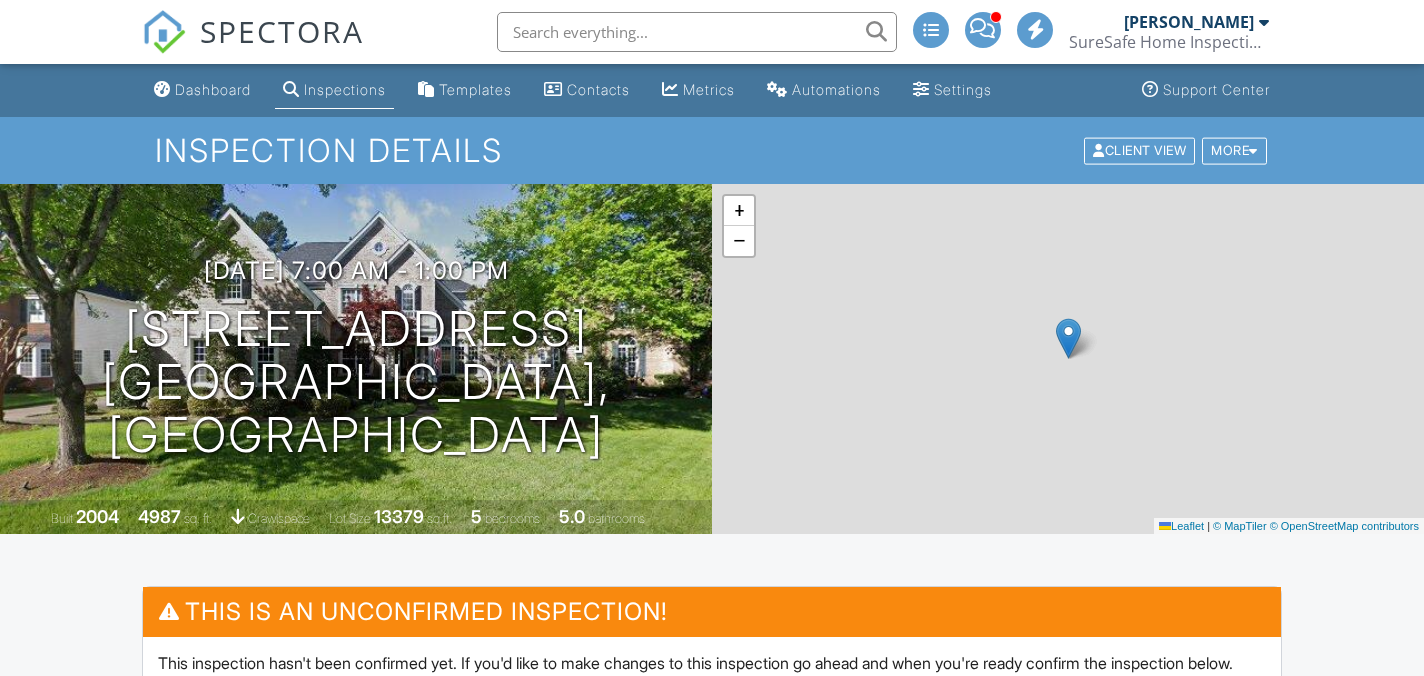 scroll, scrollTop: 0, scrollLeft: 0, axis: both 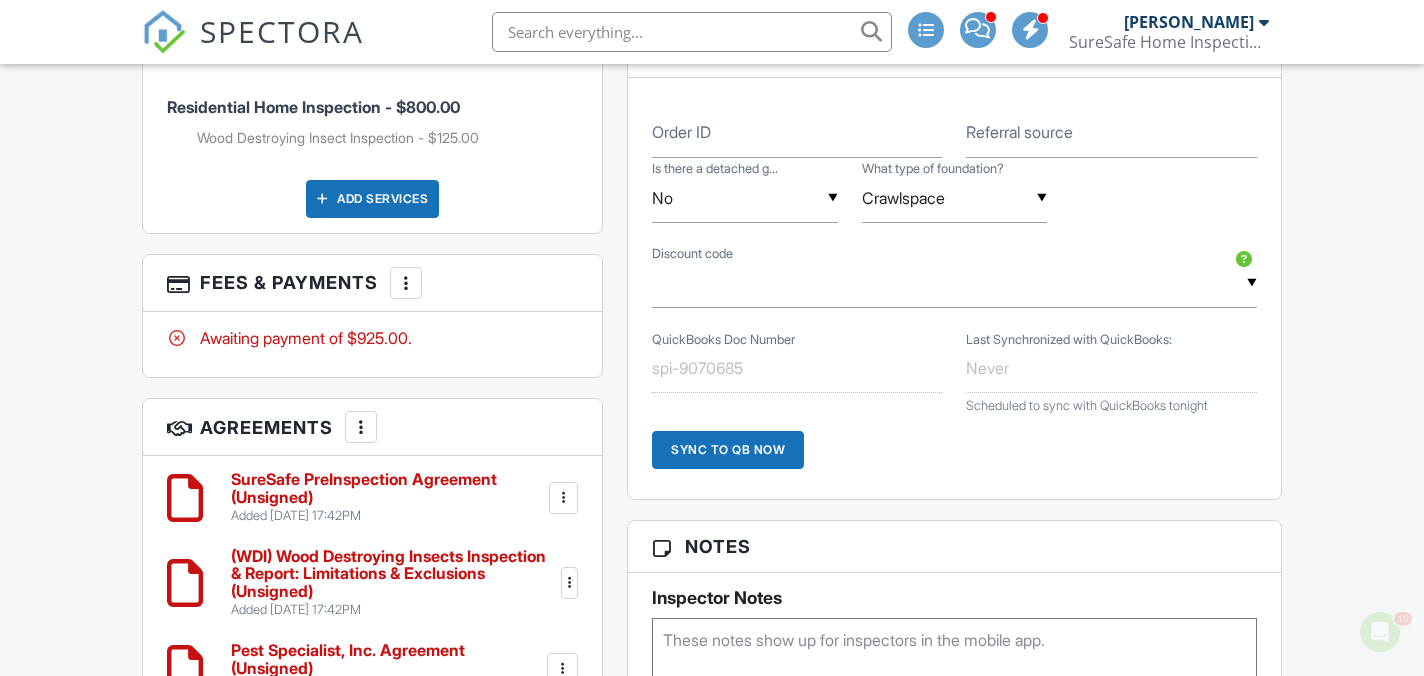 click at bounding box center (406, 283) 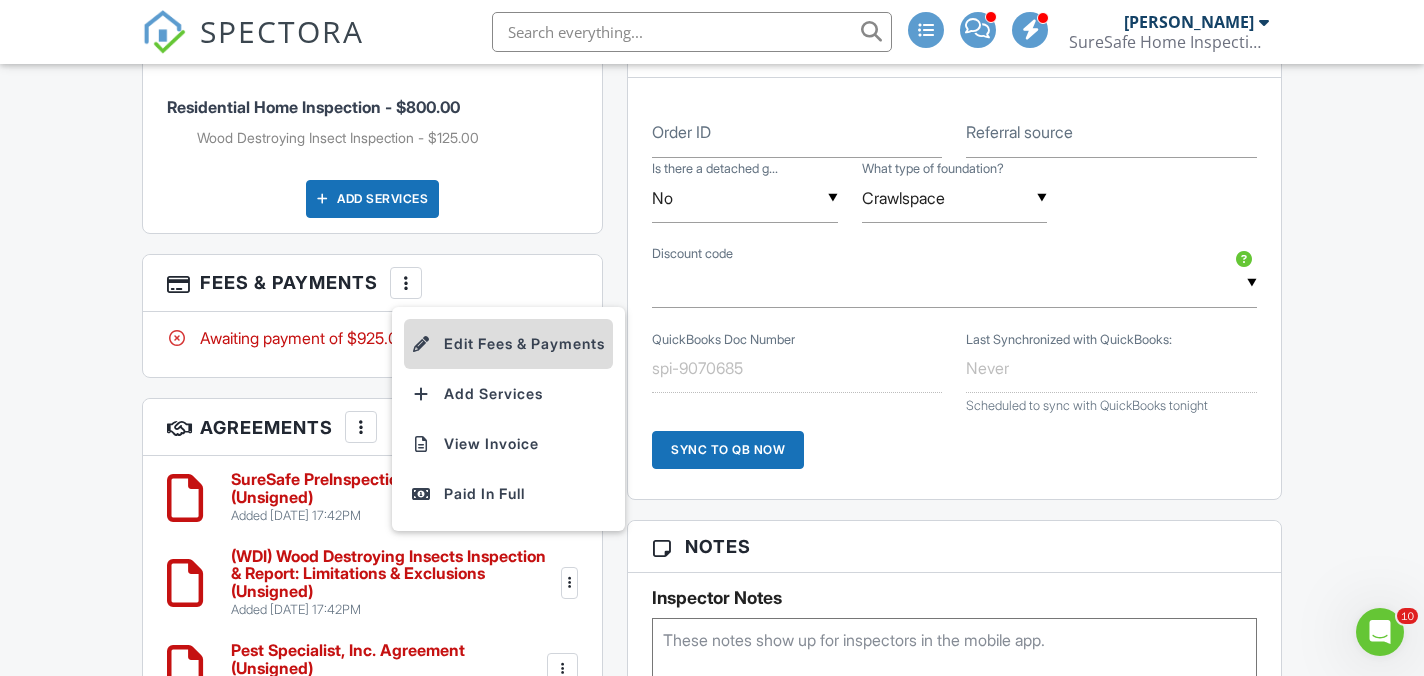 click on "Edit Fees & Payments" at bounding box center (508, 344) 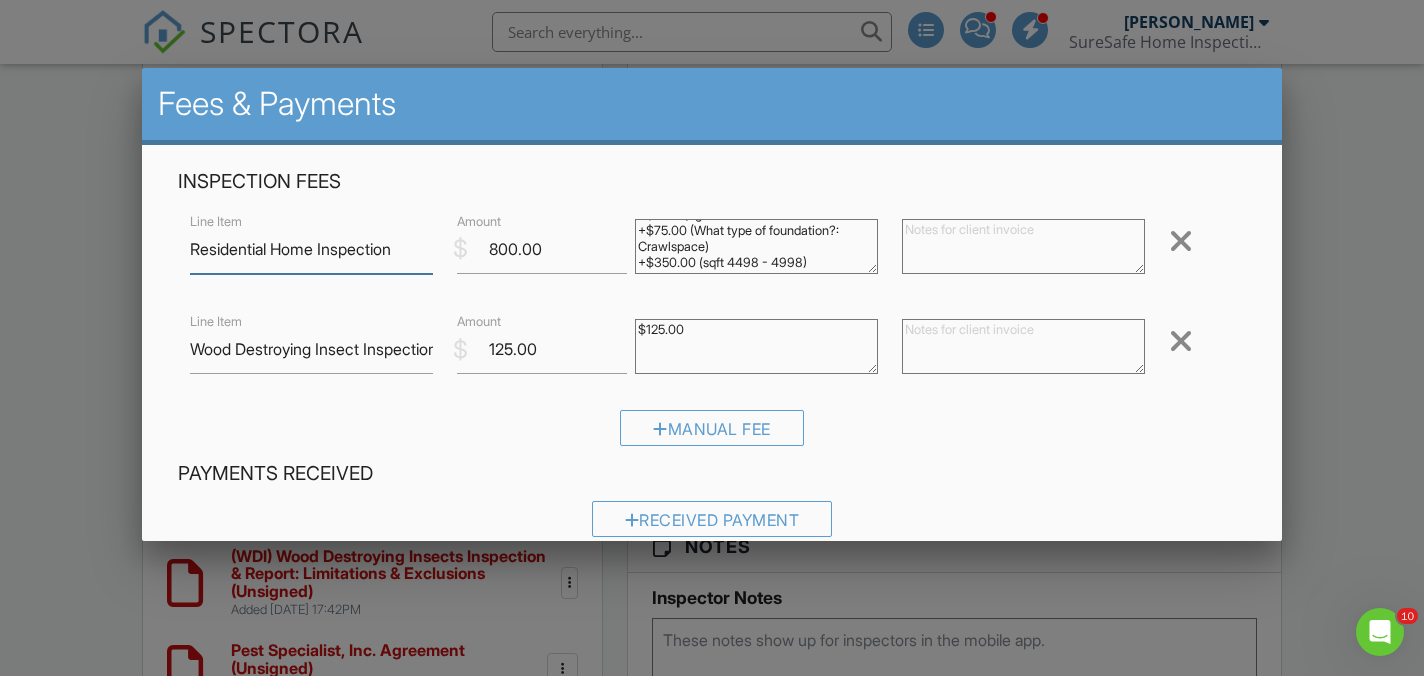 scroll, scrollTop: 0, scrollLeft: 0, axis: both 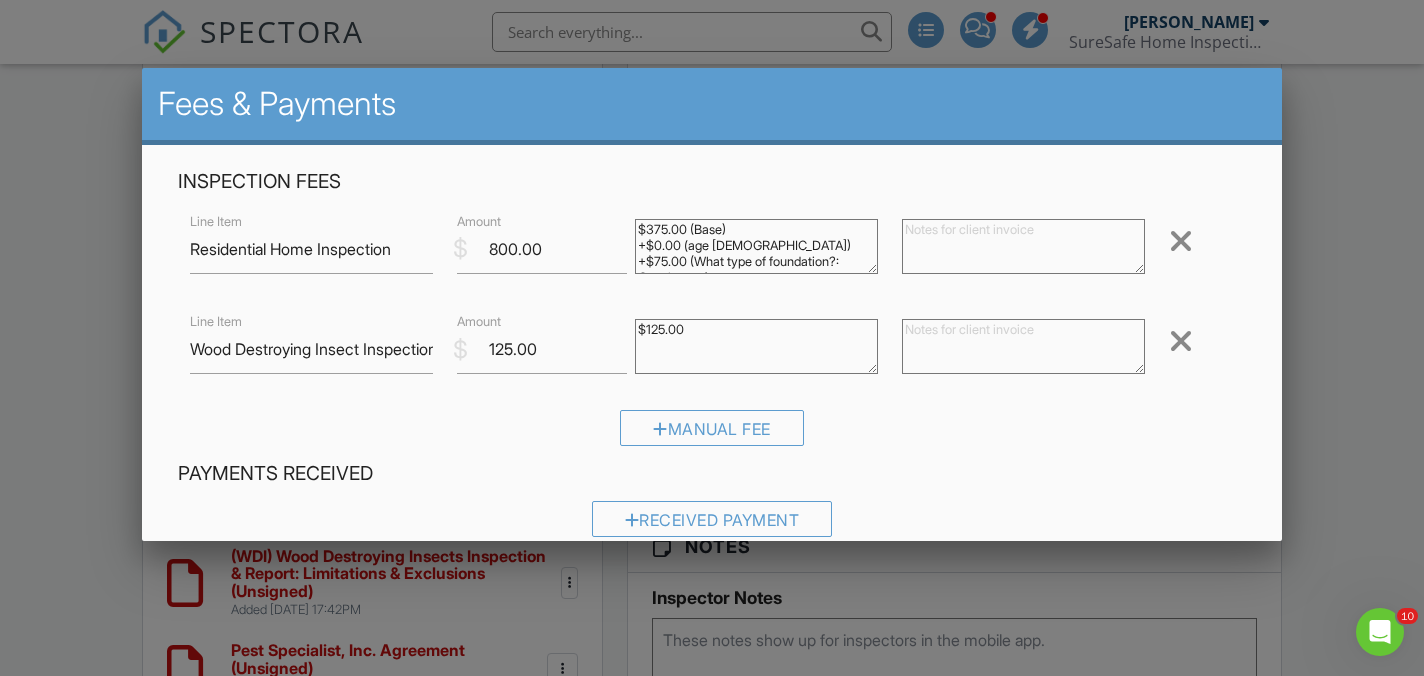 click on "$375.00 (Base)
+$0.00 (age 1 - 24)
+$75.00 (What type of foundation?:  Crawlspace)
+$350.00 (sqft 4498 - 4998)" at bounding box center (756, 246) 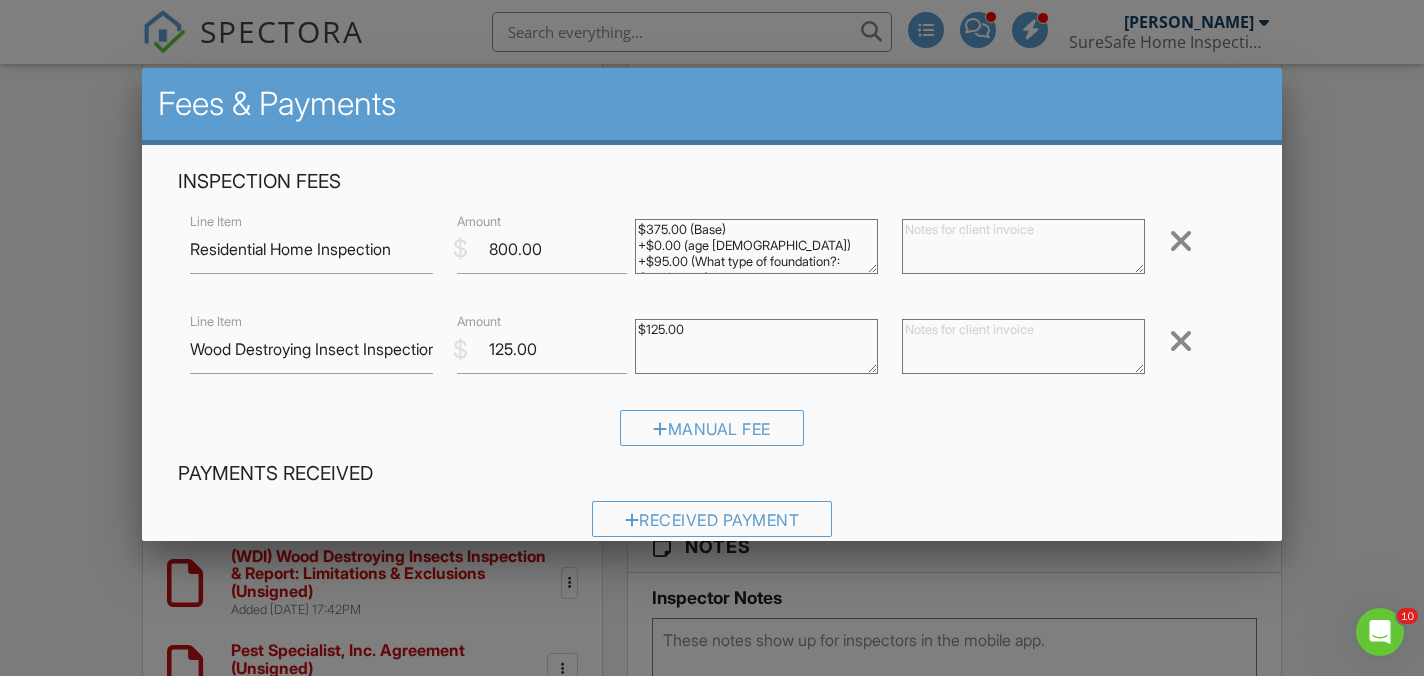 type on "$375.00 (Base)
+$0.00 (age [DEMOGRAPHIC_DATA])
+$95.00 (What type of foundation?:  Crawlspace)
+$350.00 (sqft 4498 - 4998)" 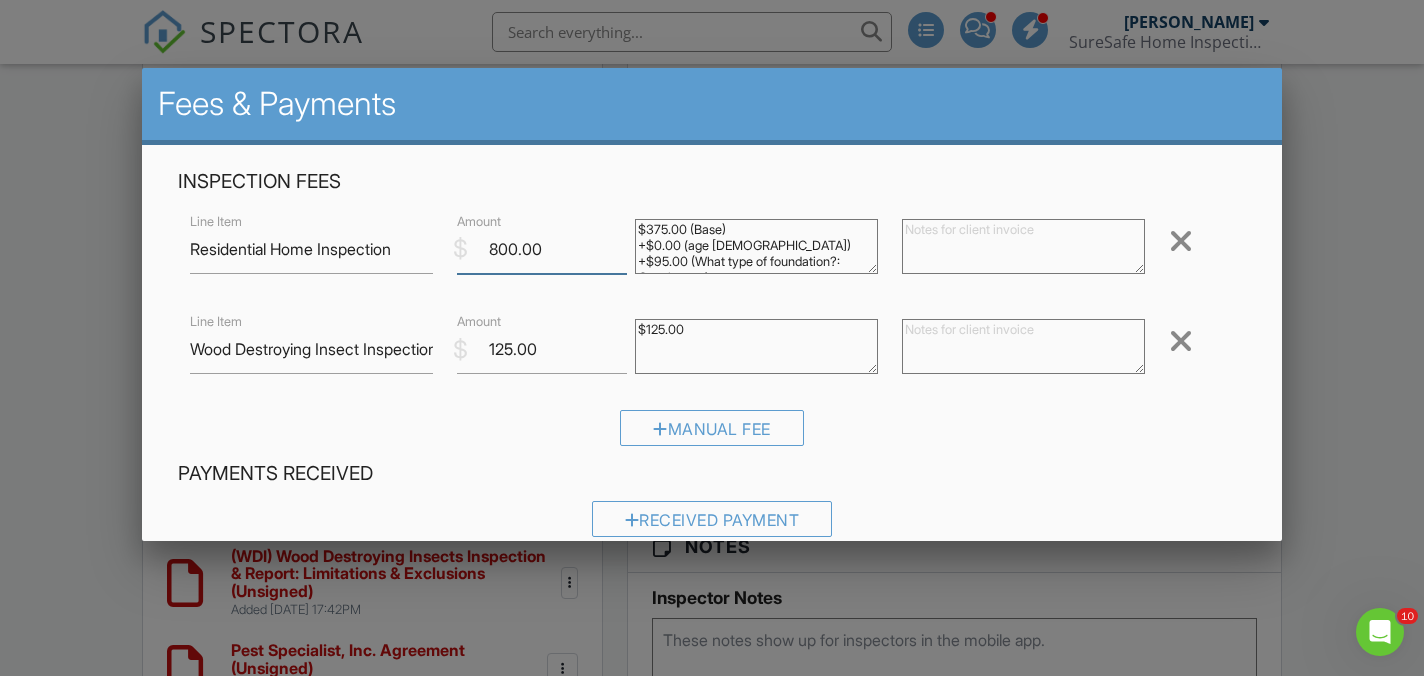 click on "800.00" at bounding box center [542, 249] 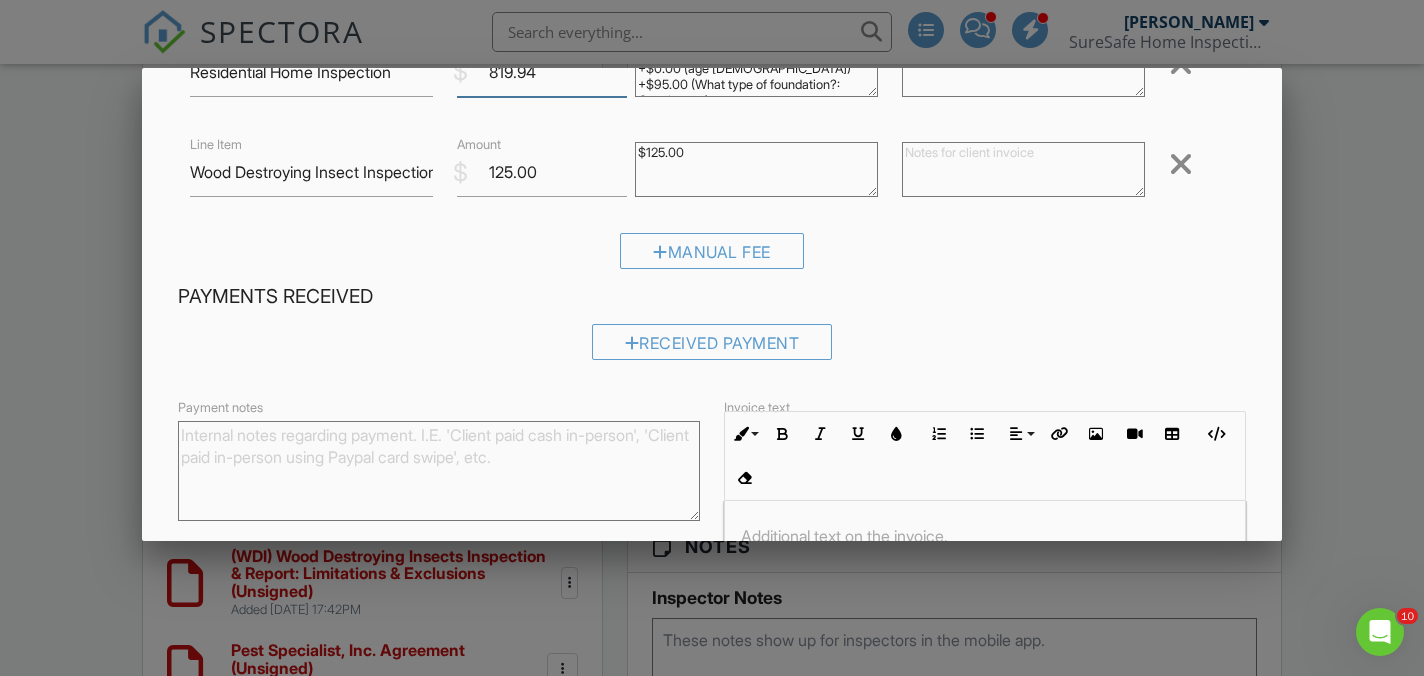scroll, scrollTop: 383, scrollLeft: 0, axis: vertical 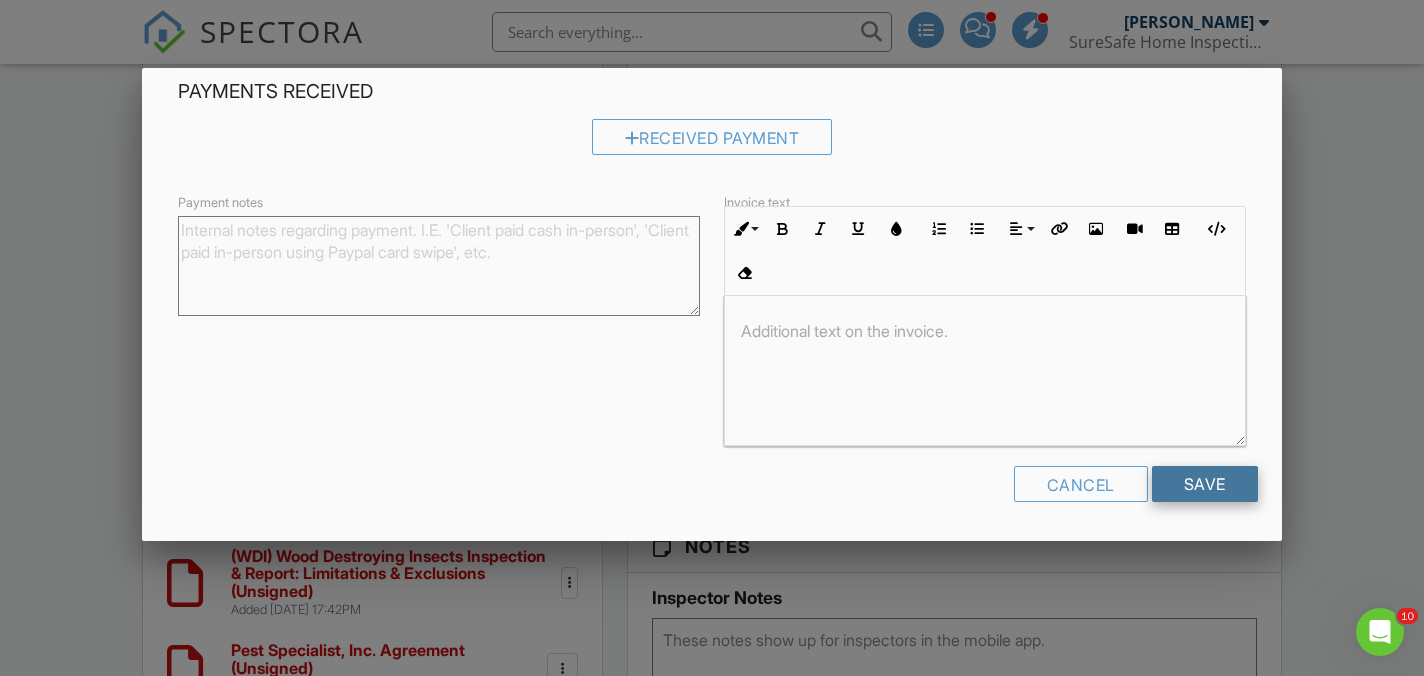 type on "819.94" 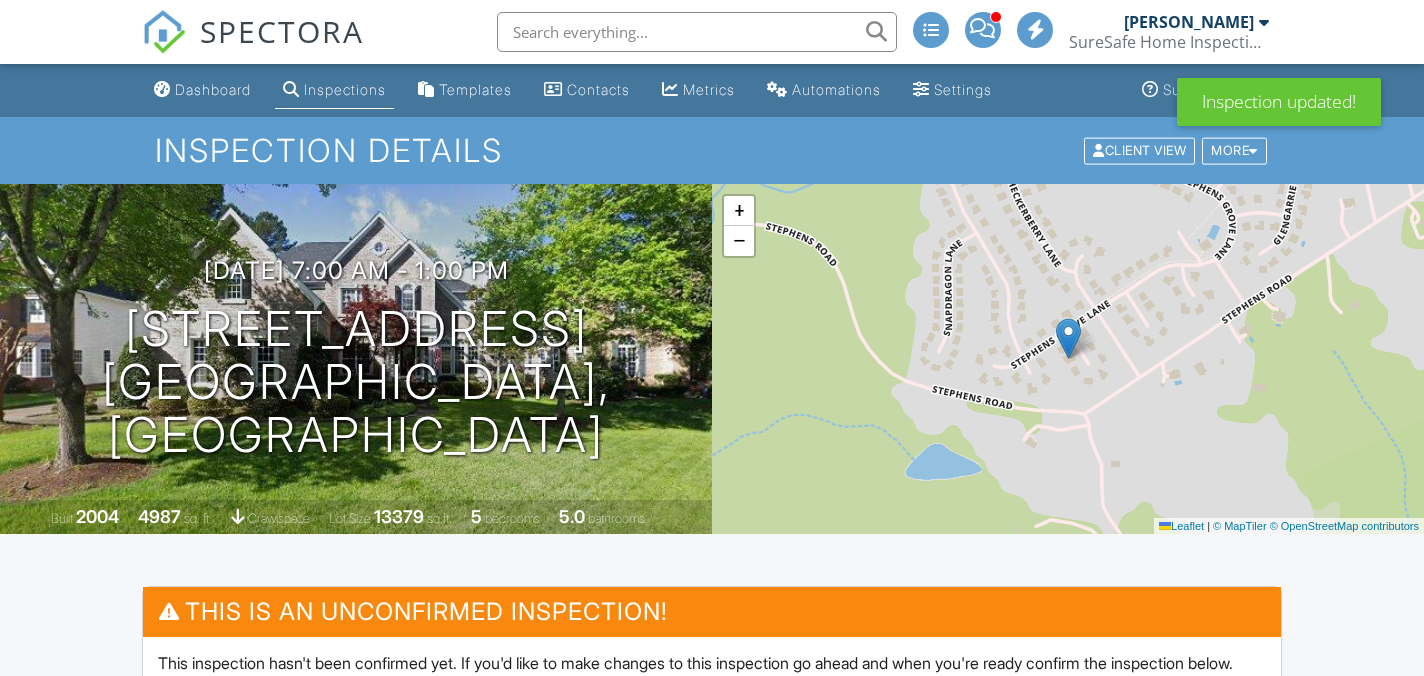 scroll, scrollTop: 389, scrollLeft: 0, axis: vertical 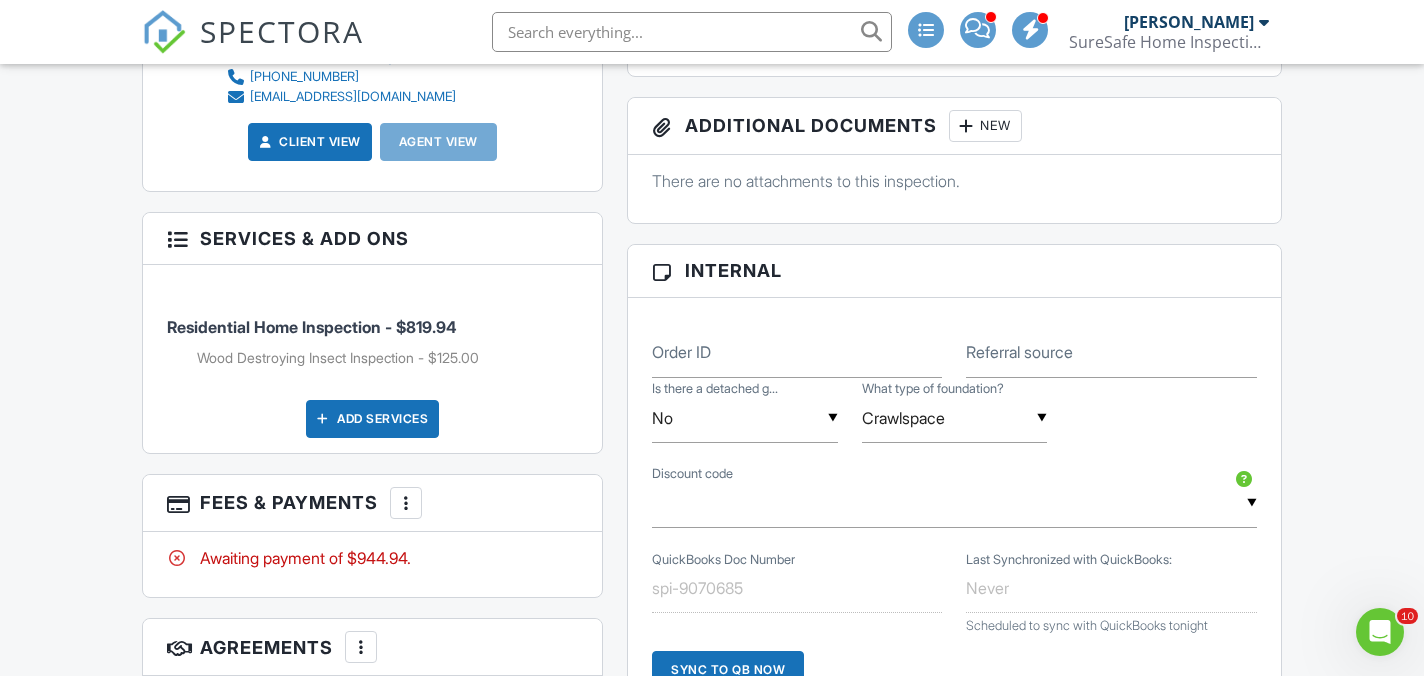 click at bounding box center (406, 503) 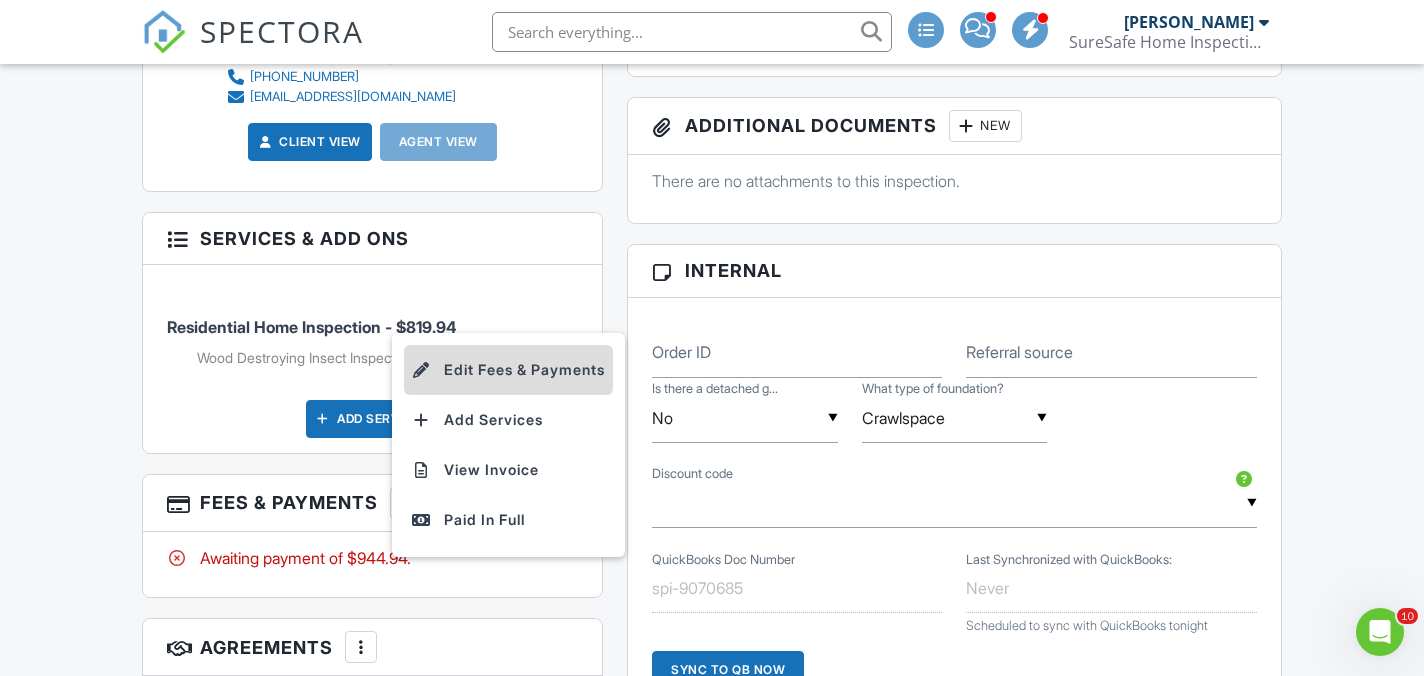 click on "Edit Fees & Payments" at bounding box center [508, 370] 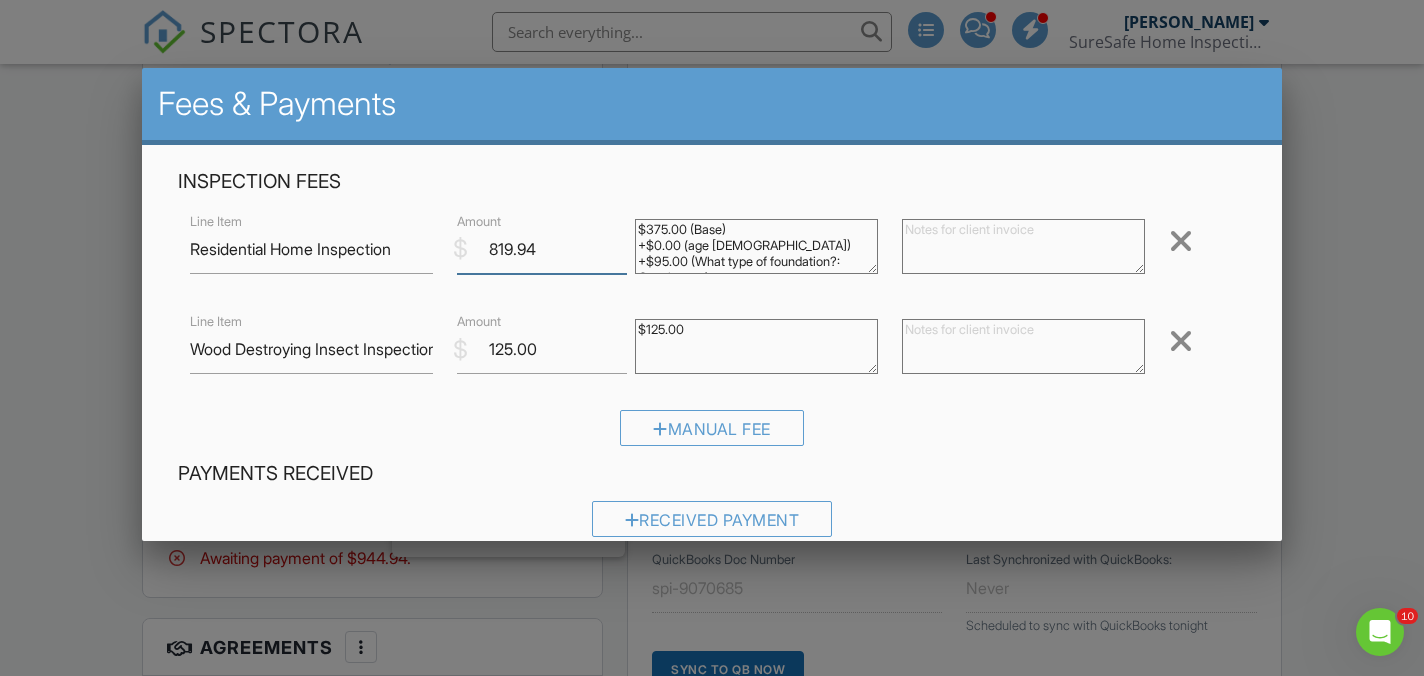 click on "819.94" at bounding box center [542, 249] 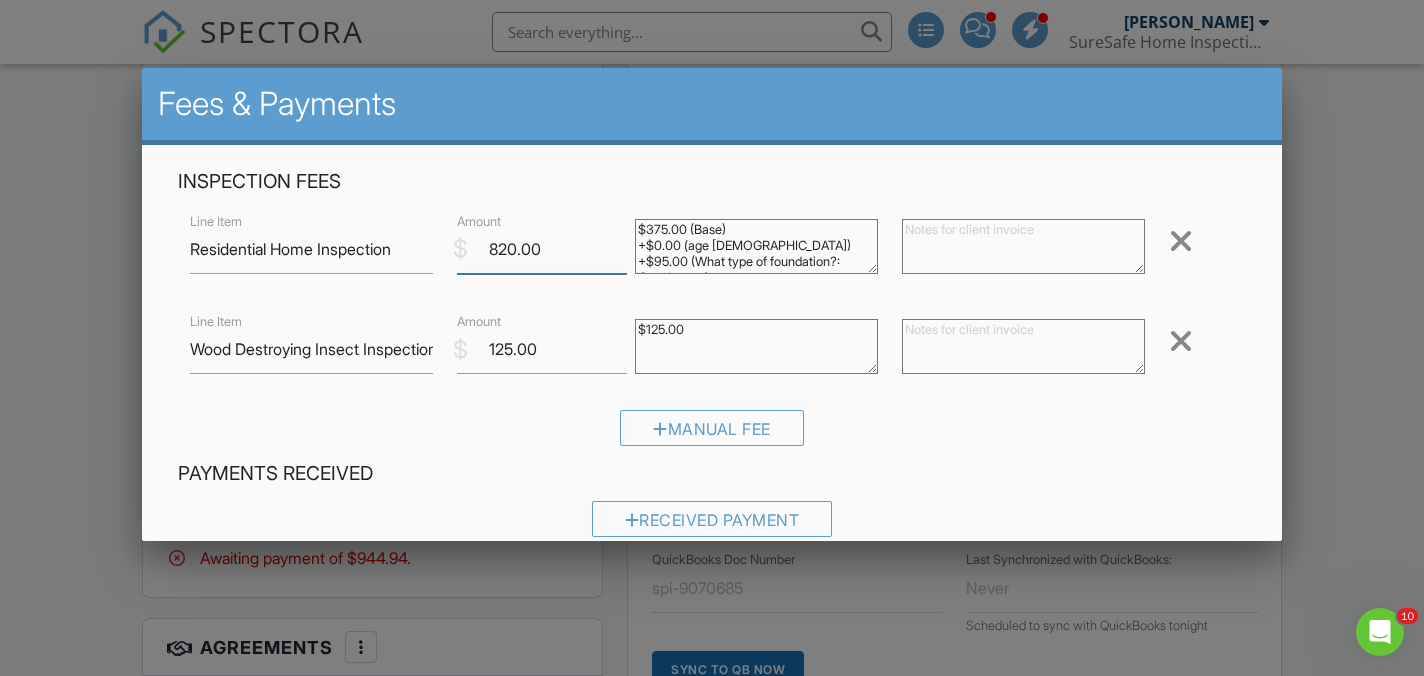 scroll, scrollTop: 383, scrollLeft: 0, axis: vertical 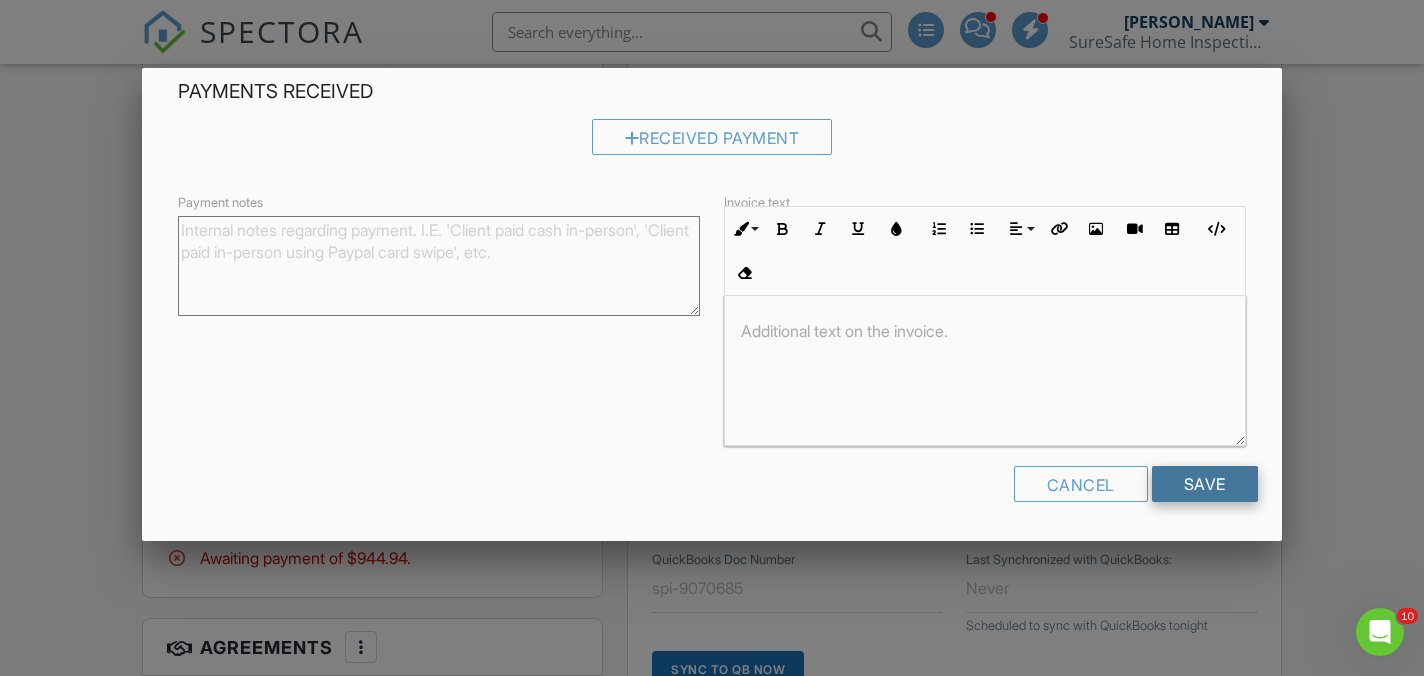 type on "820.00" 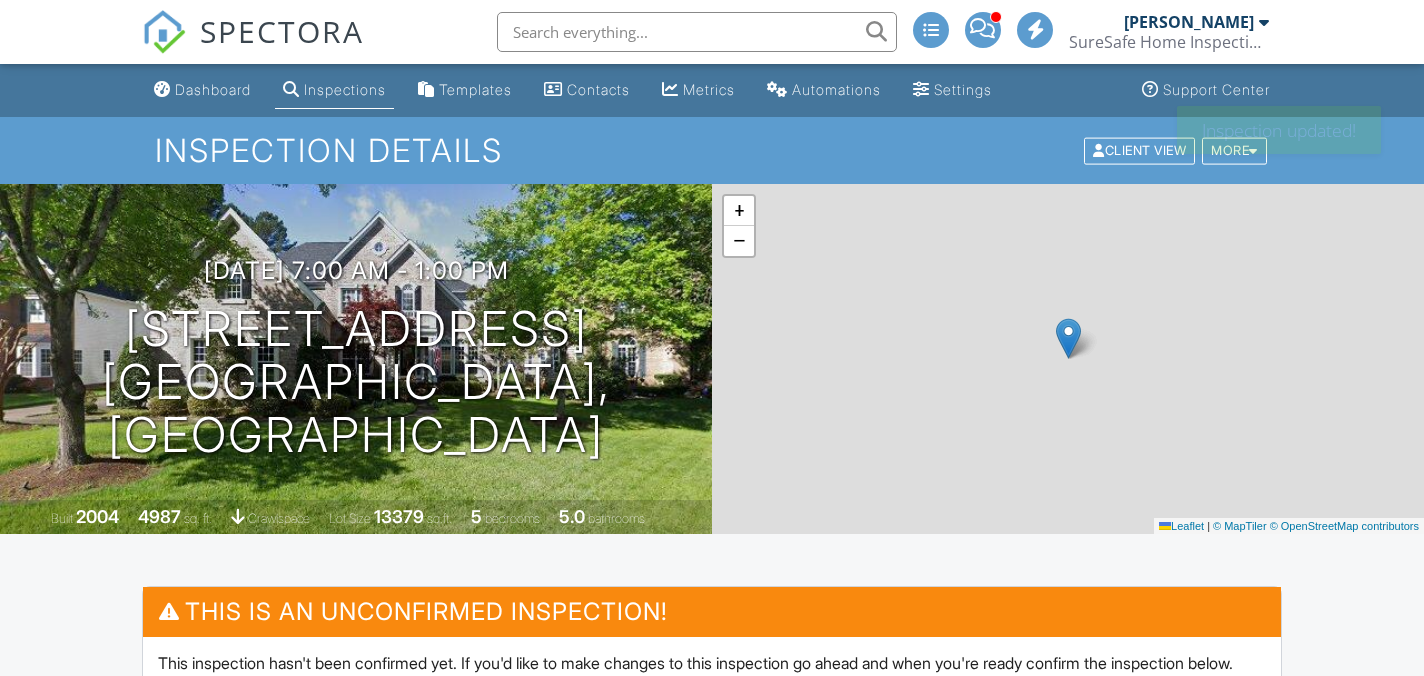 scroll, scrollTop: 561, scrollLeft: 0, axis: vertical 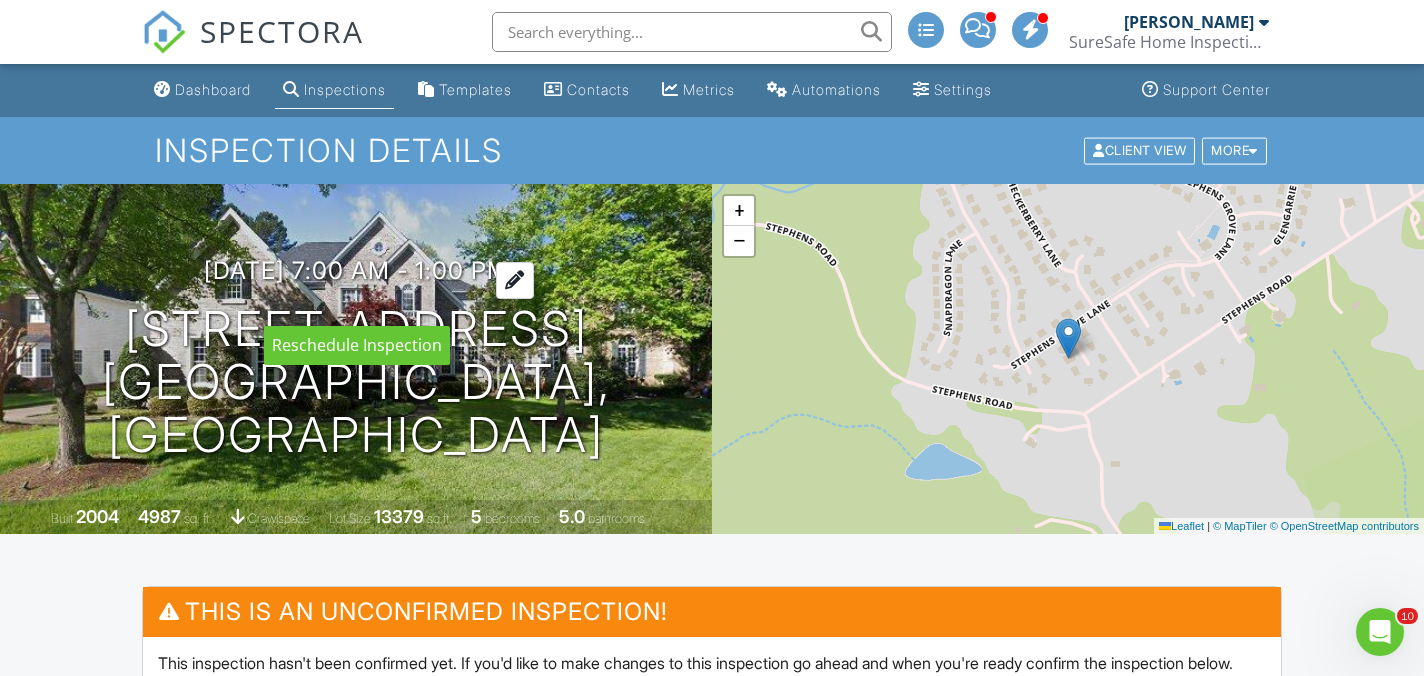 click on "07/28/2025  7:00 am
- 1:00 pm" at bounding box center (356, 270) 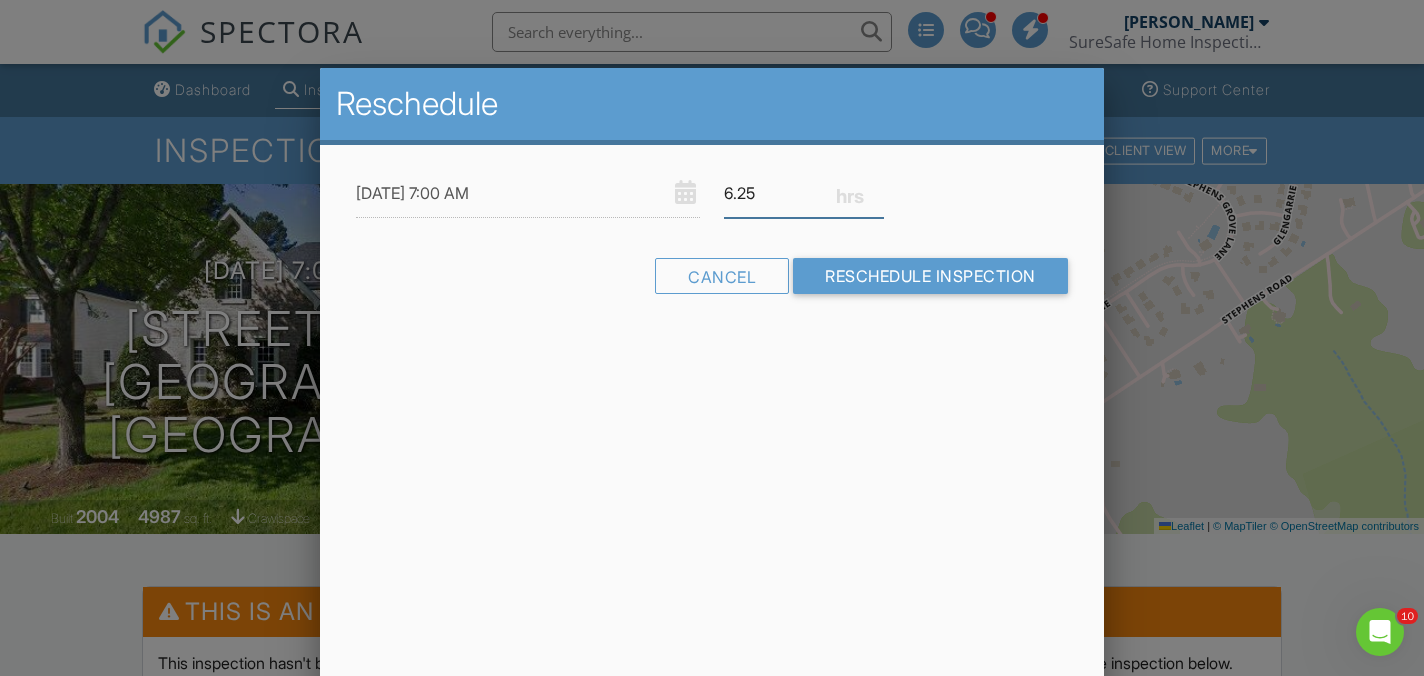 click on "6.25" at bounding box center [804, 193] 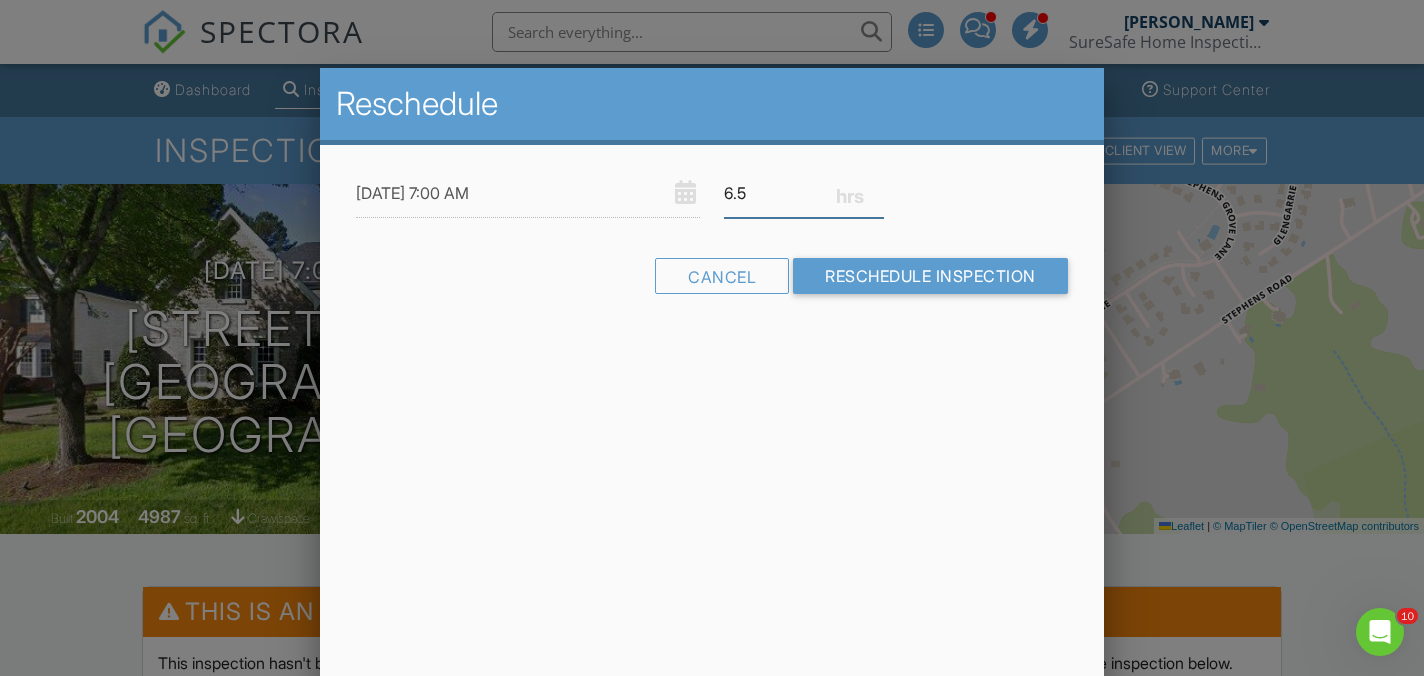 type on "6.5" 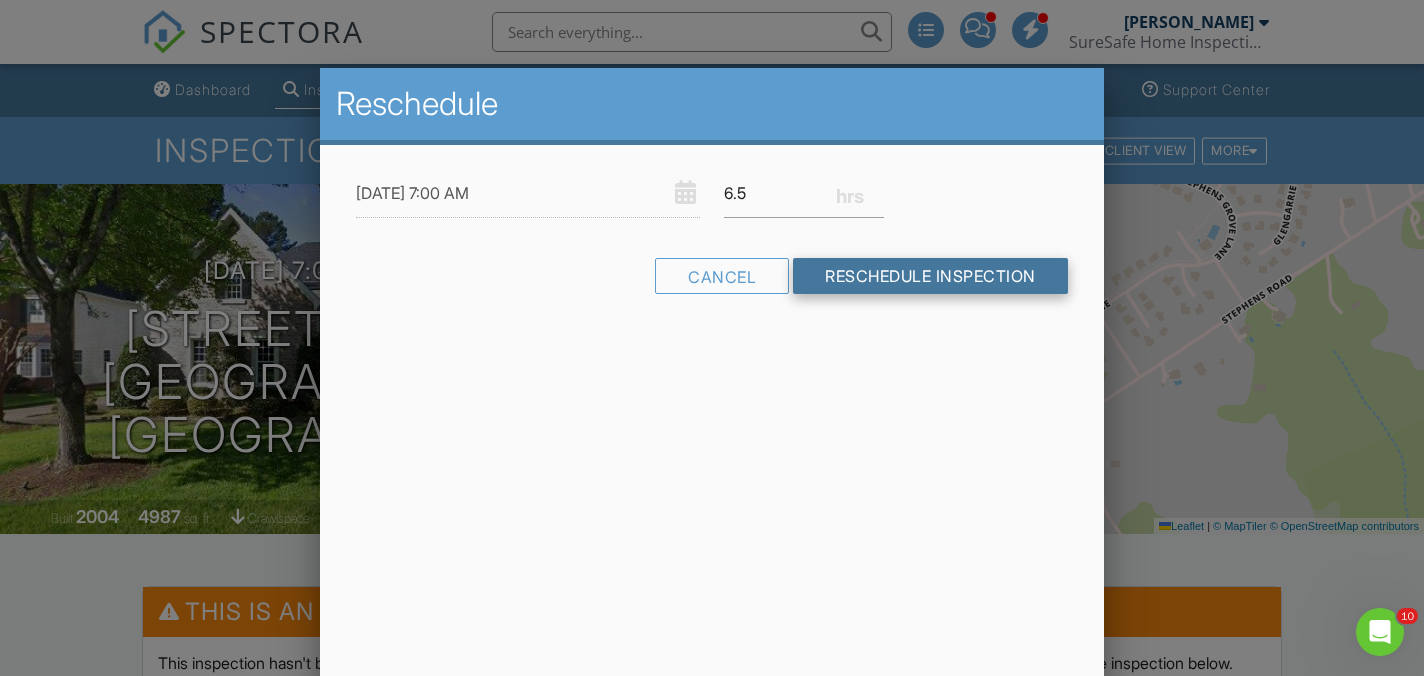 click on "Reschedule Inspection" at bounding box center [930, 276] 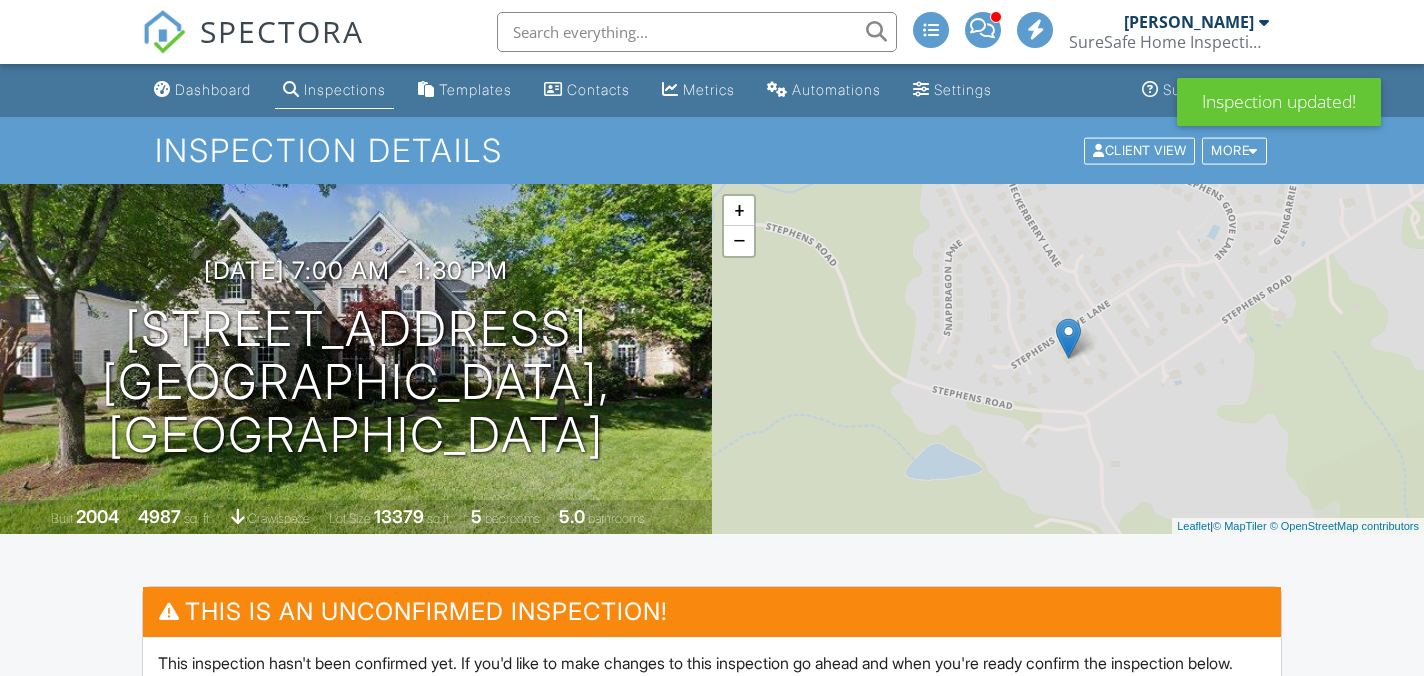scroll, scrollTop: 0, scrollLeft: 0, axis: both 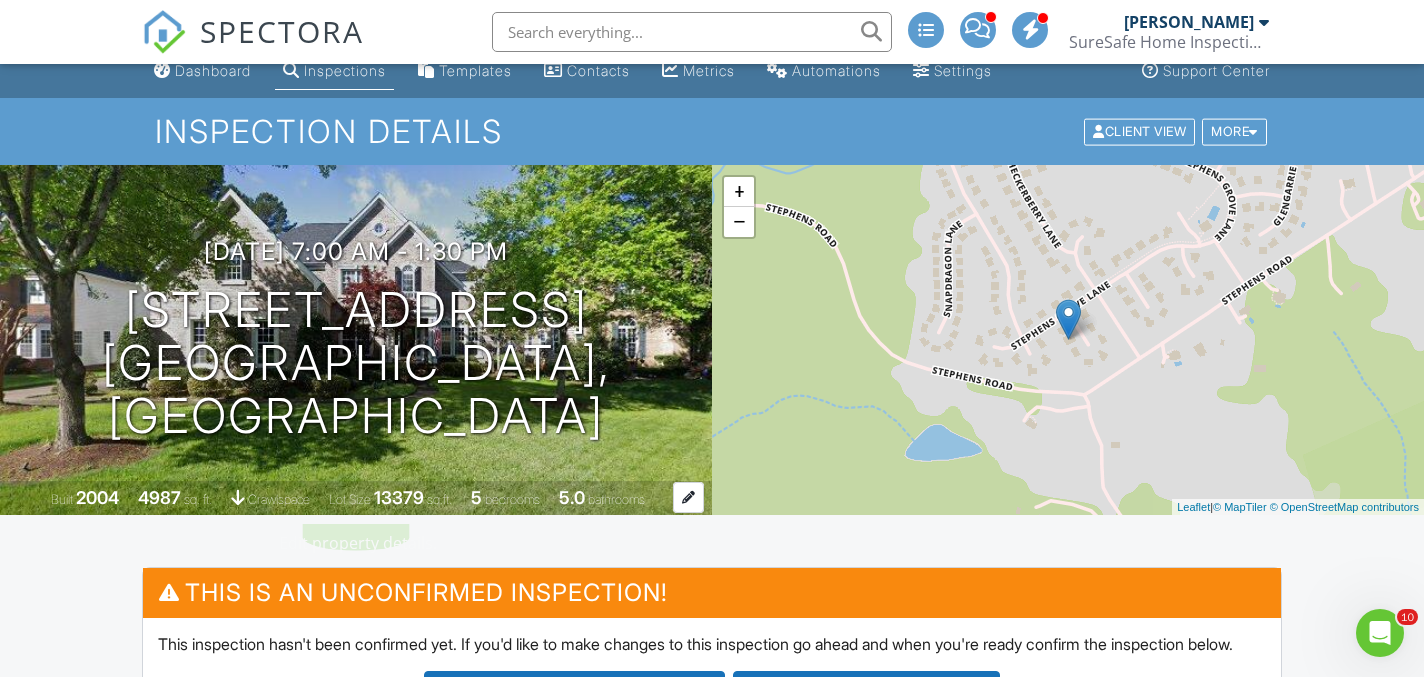 click on "bathrooms" at bounding box center (616, 499) 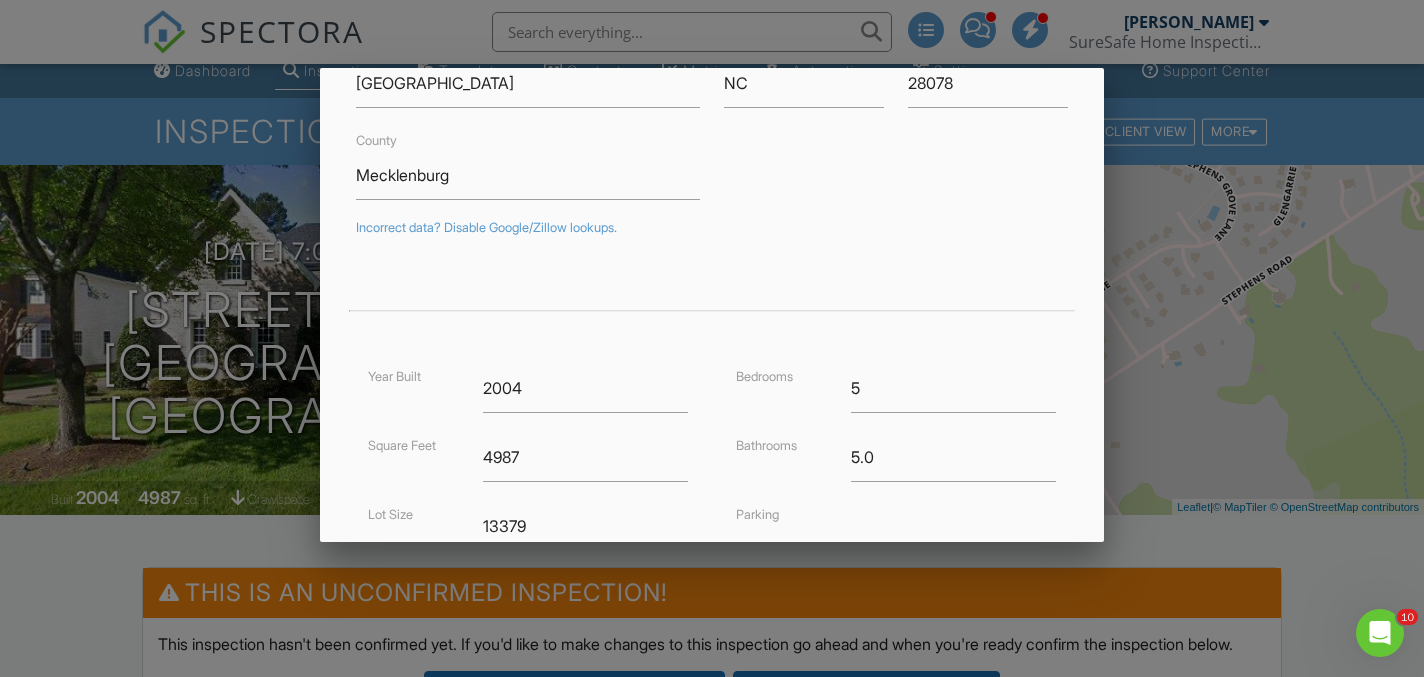 scroll, scrollTop: 226, scrollLeft: 0, axis: vertical 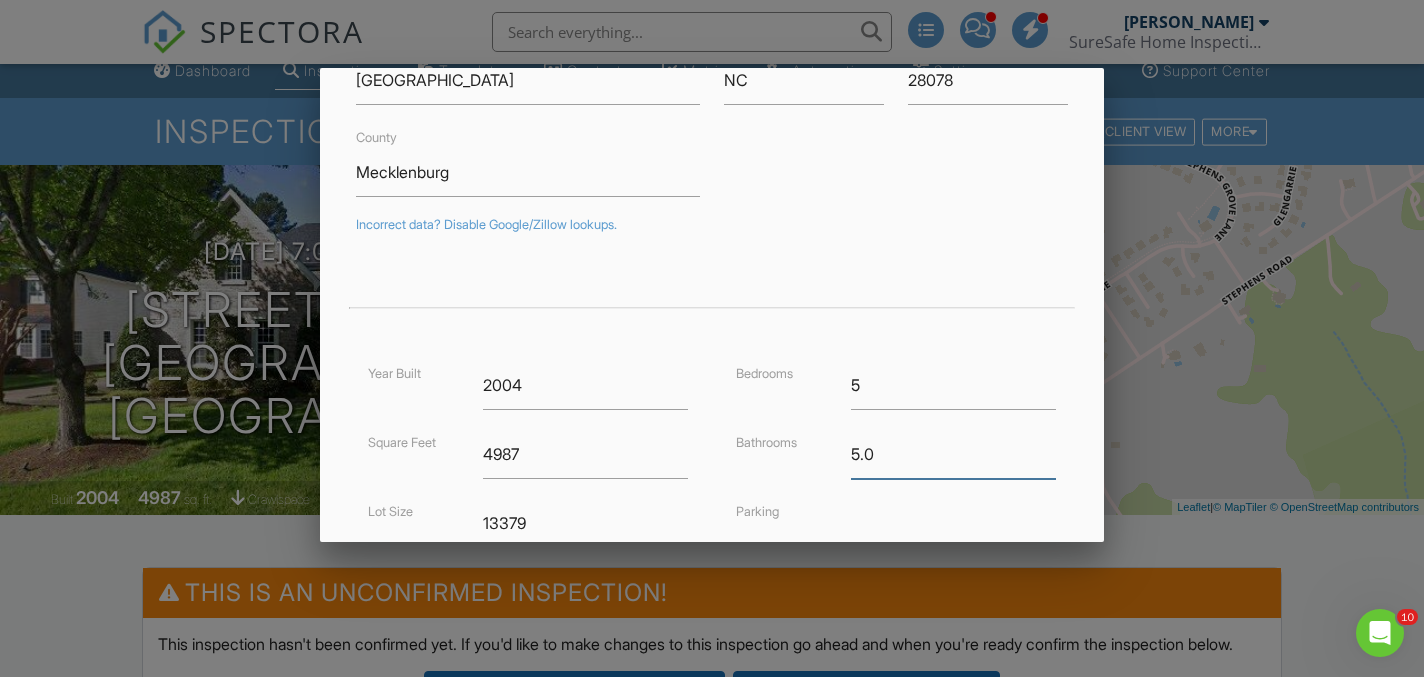 click on "5.0" at bounding box center [953, 454] 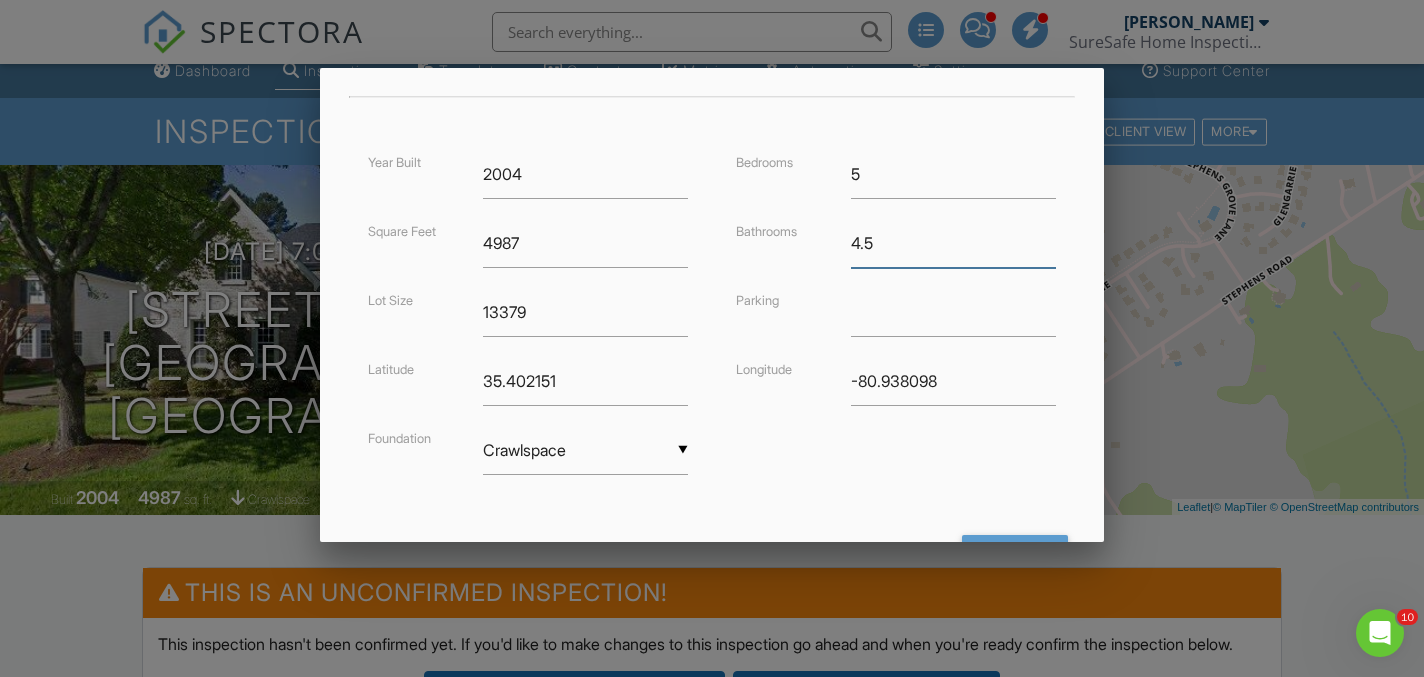 scroll, scrollTop: 525, scrollLeft: 0, axis: vertical 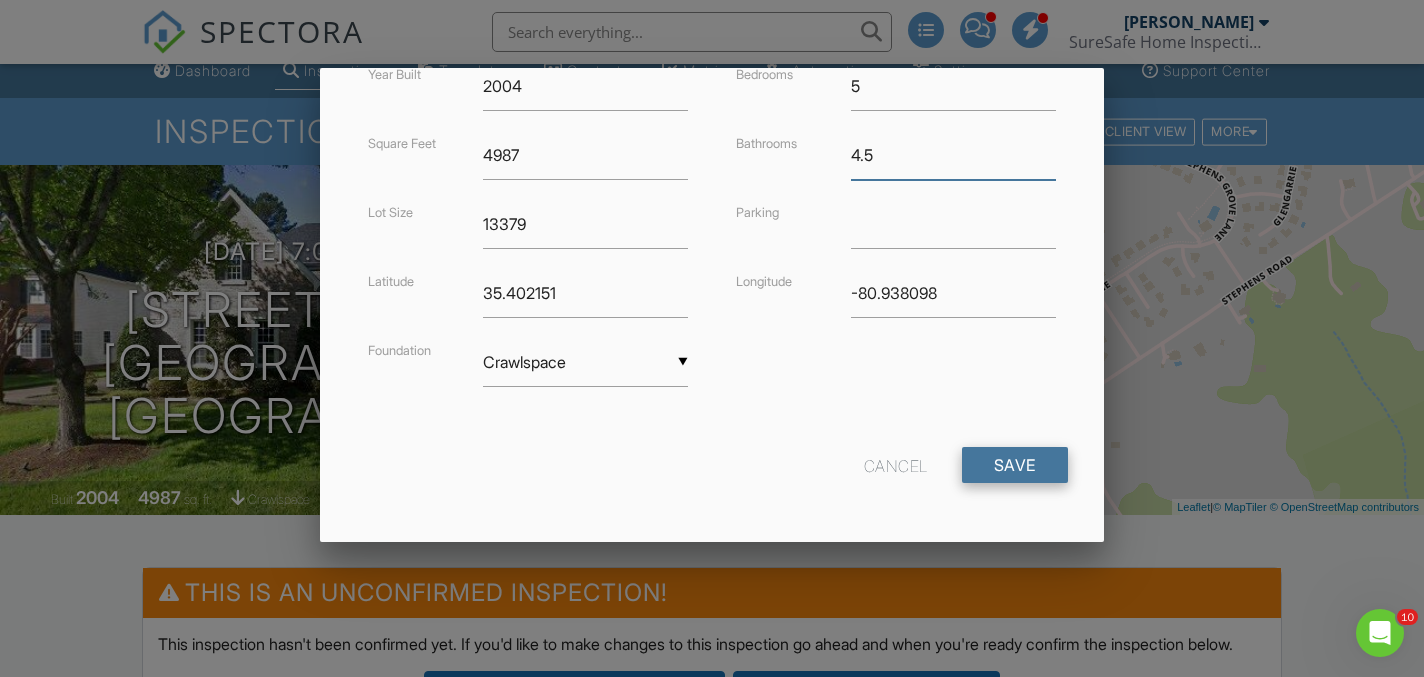 type on "4.5" 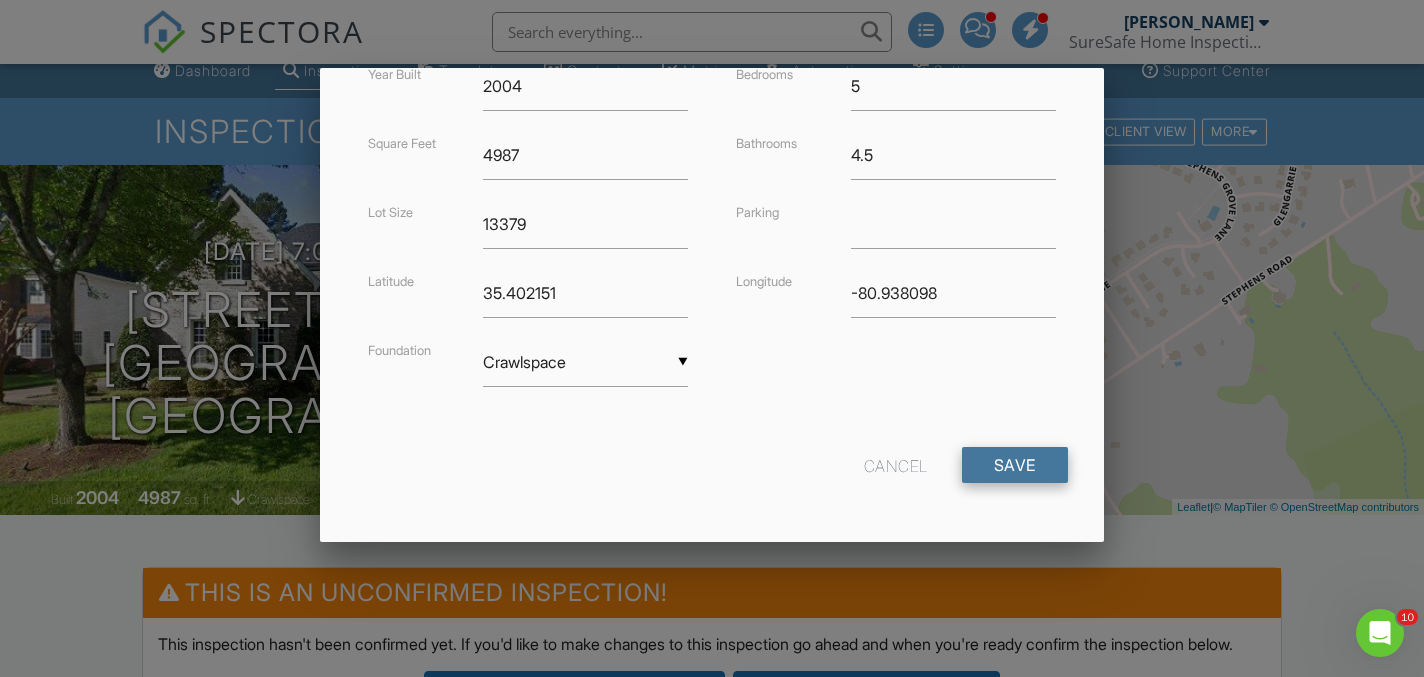 click on "Save" at bounding box center (1015, 465) 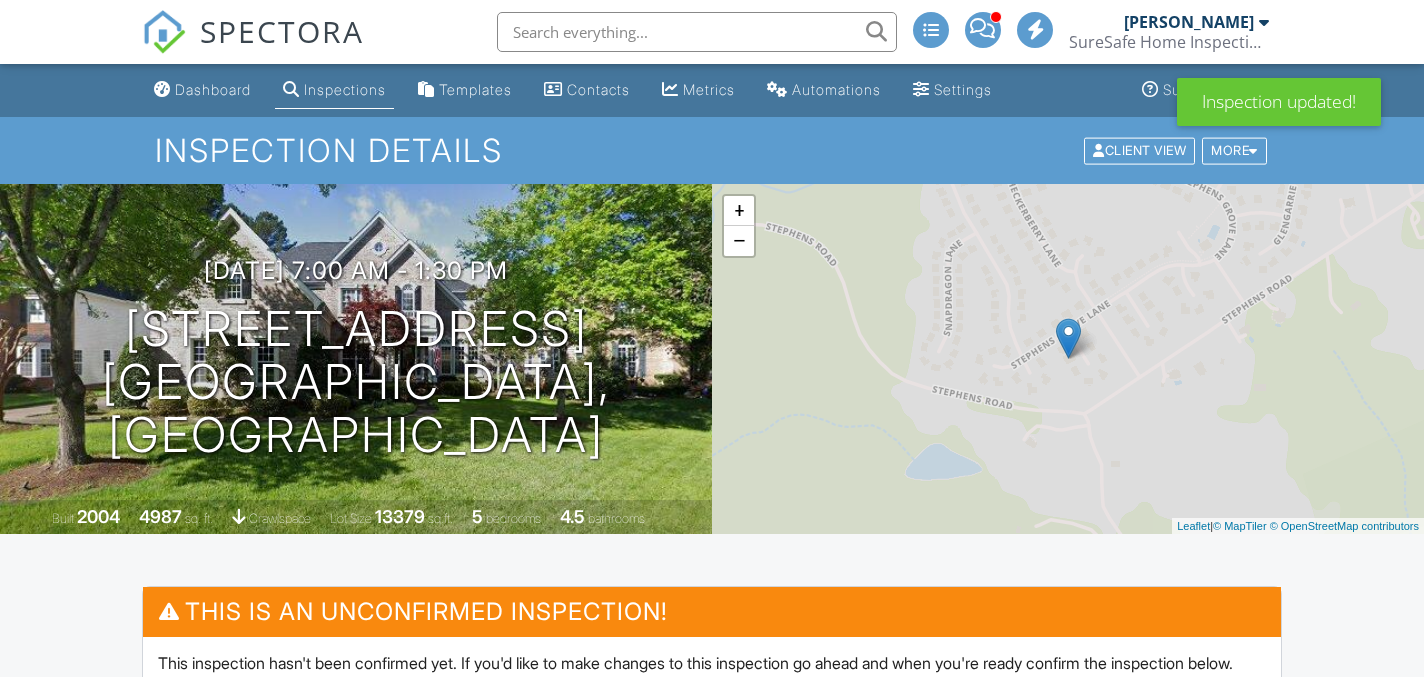 scroll, scrollTop: 0, scrollLeft: 0, axis: both 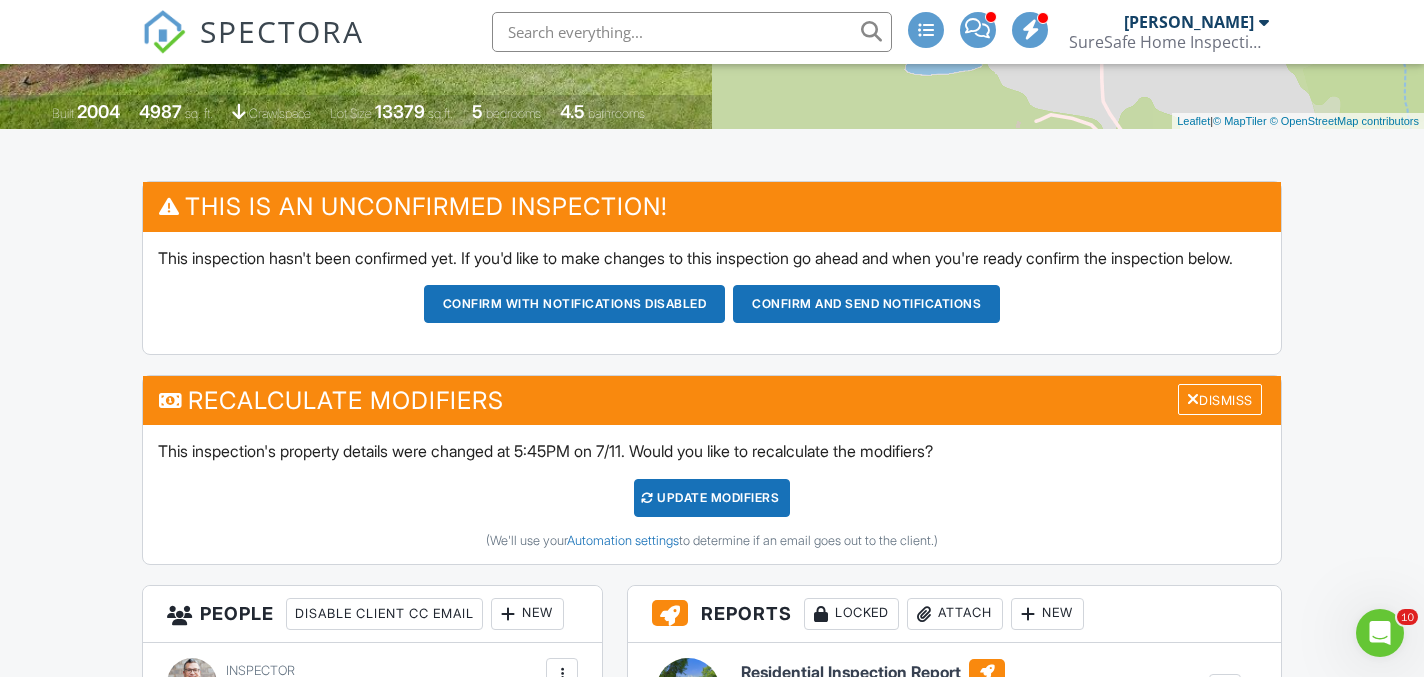 click on "UPDATE Modifiers" at bounding box center [712, 498] 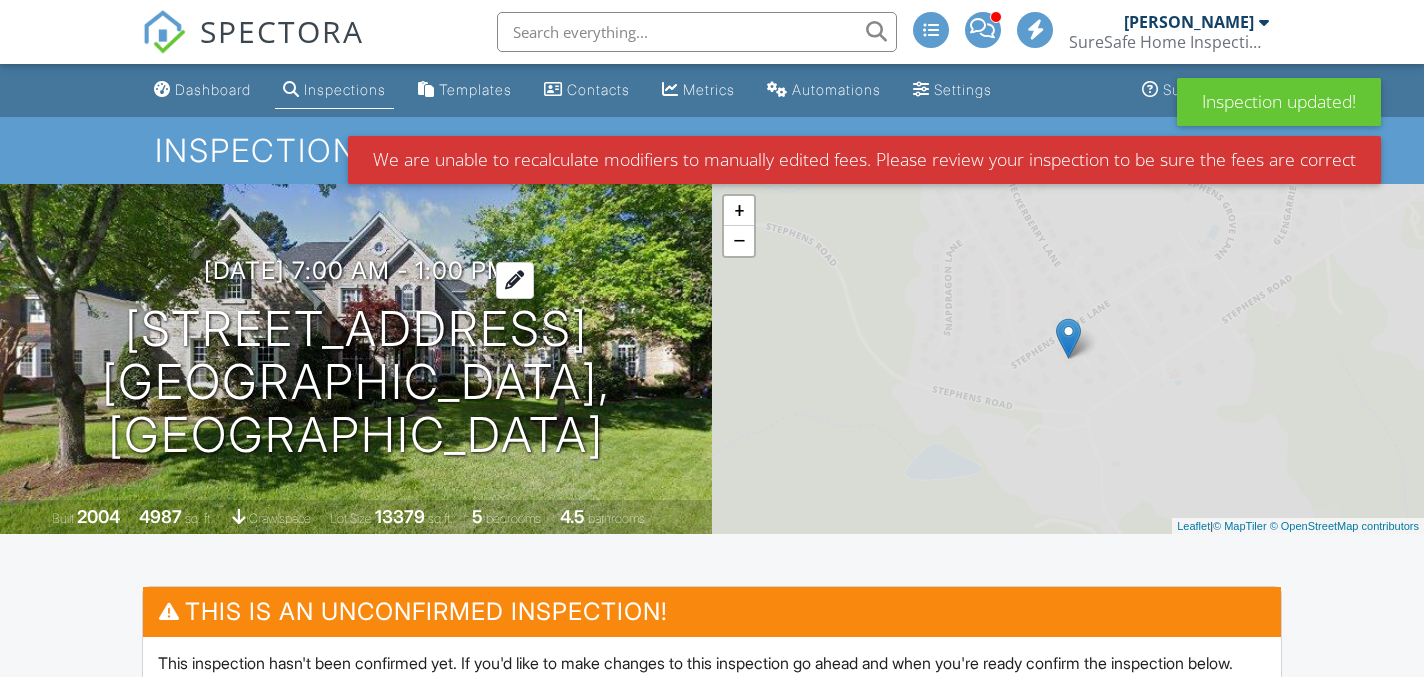 scroll, scrollTop: 0, scrollLeft: 0, axis: both 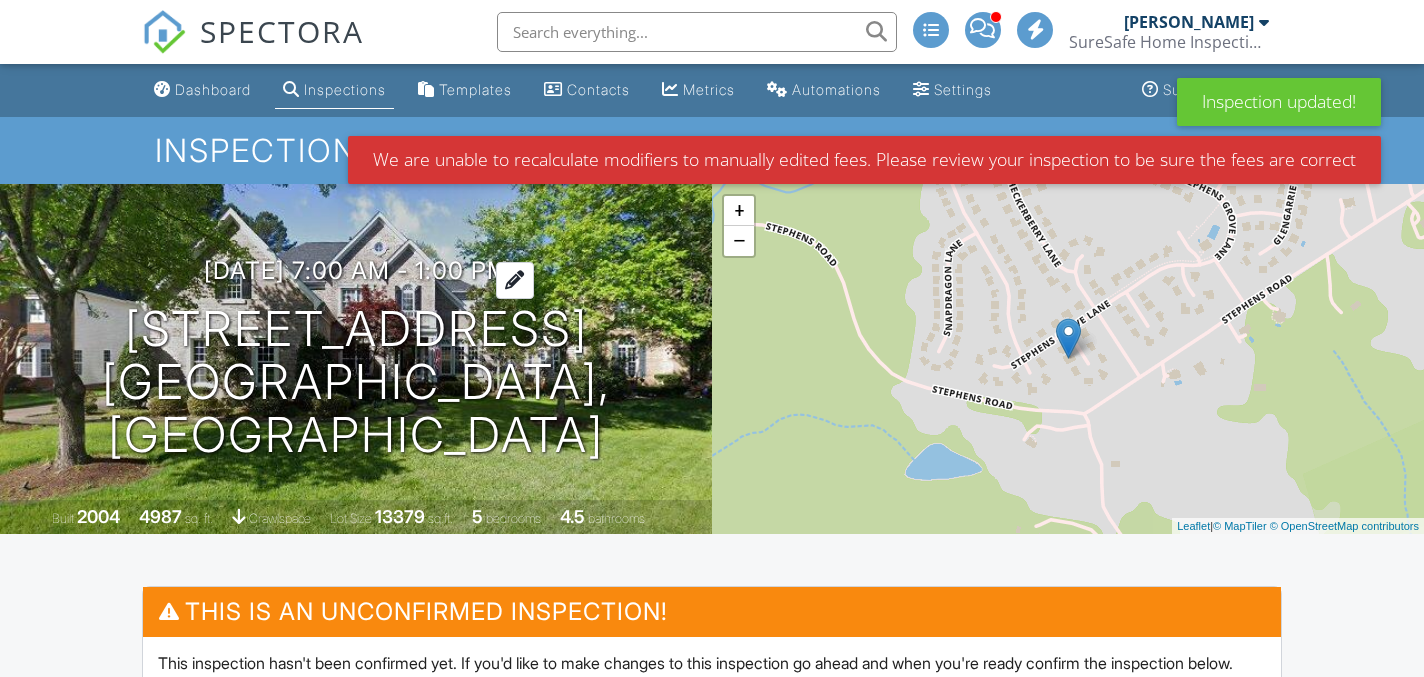 click on "07/28/2025  7:00 am
- 1:00 pm" at bounding box center (356, 270) 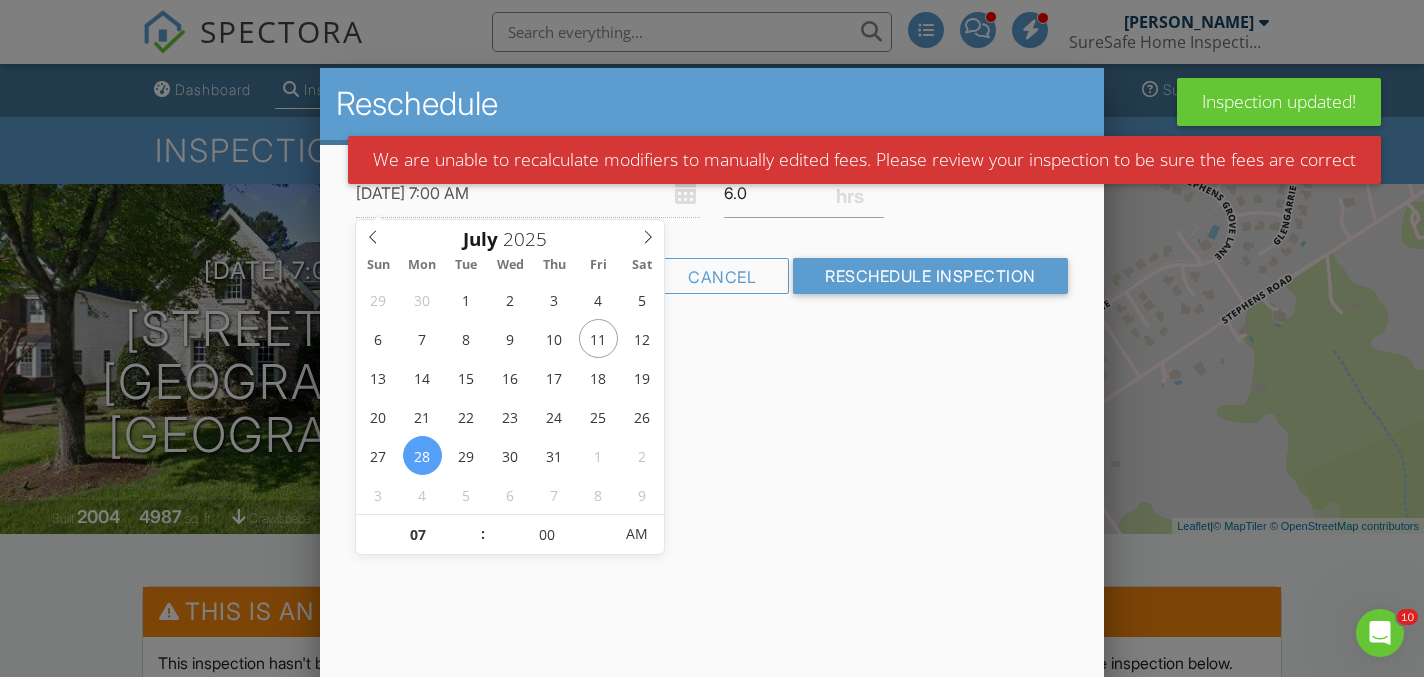 scroll, scrollTop: 0, scrollLeft: 0, axis: both 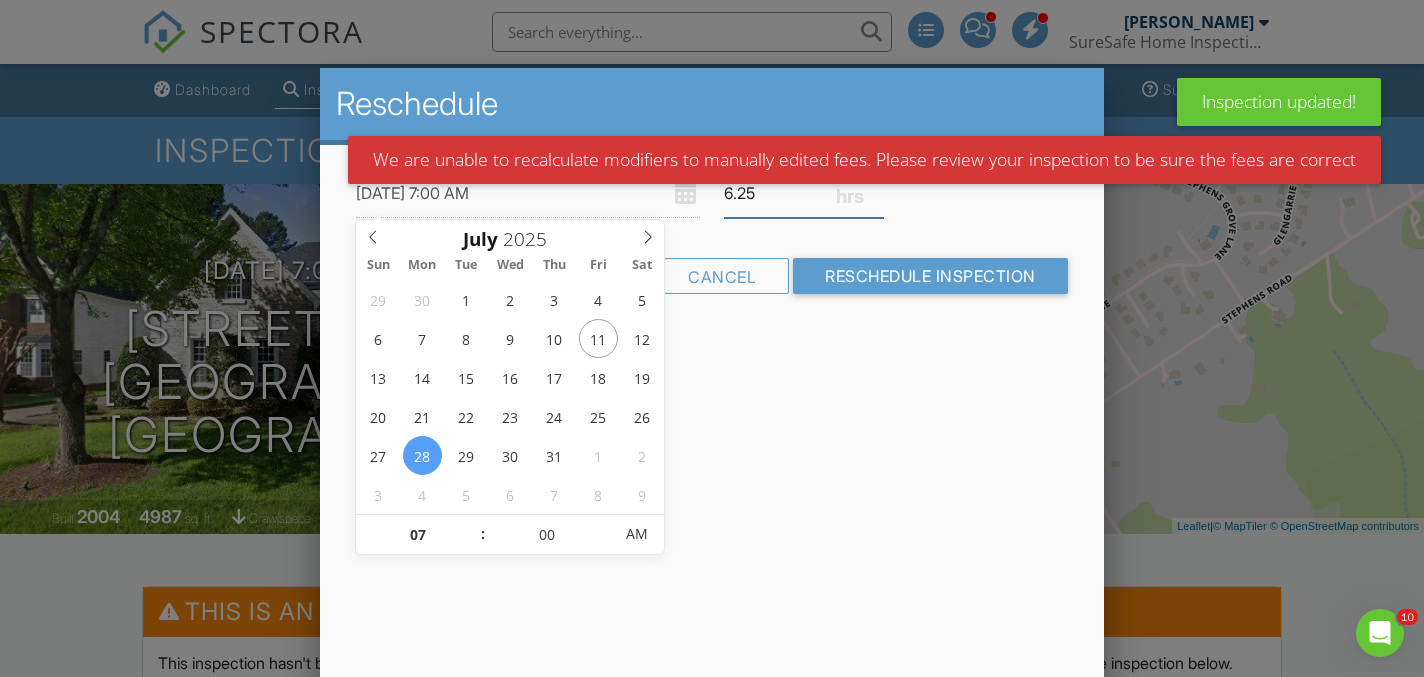 click on "6.25" at bounding box center [804, 193] 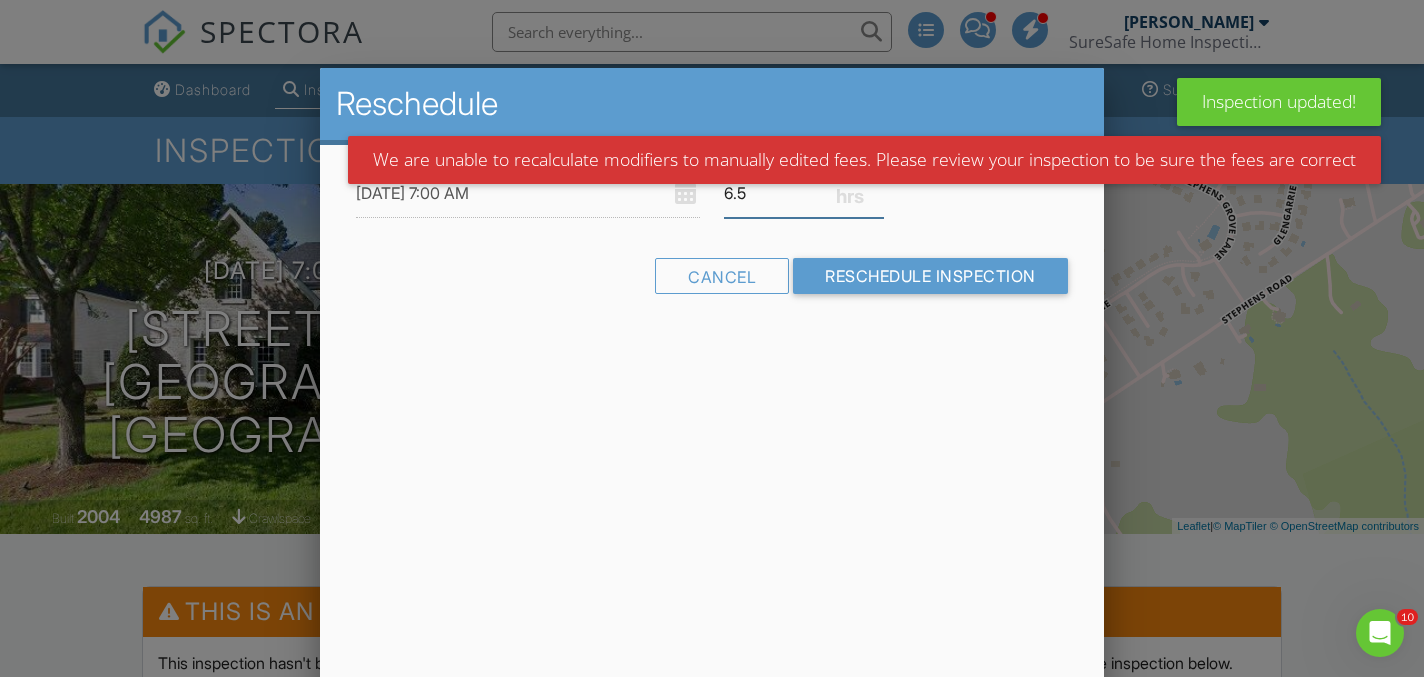 type on "6.5" 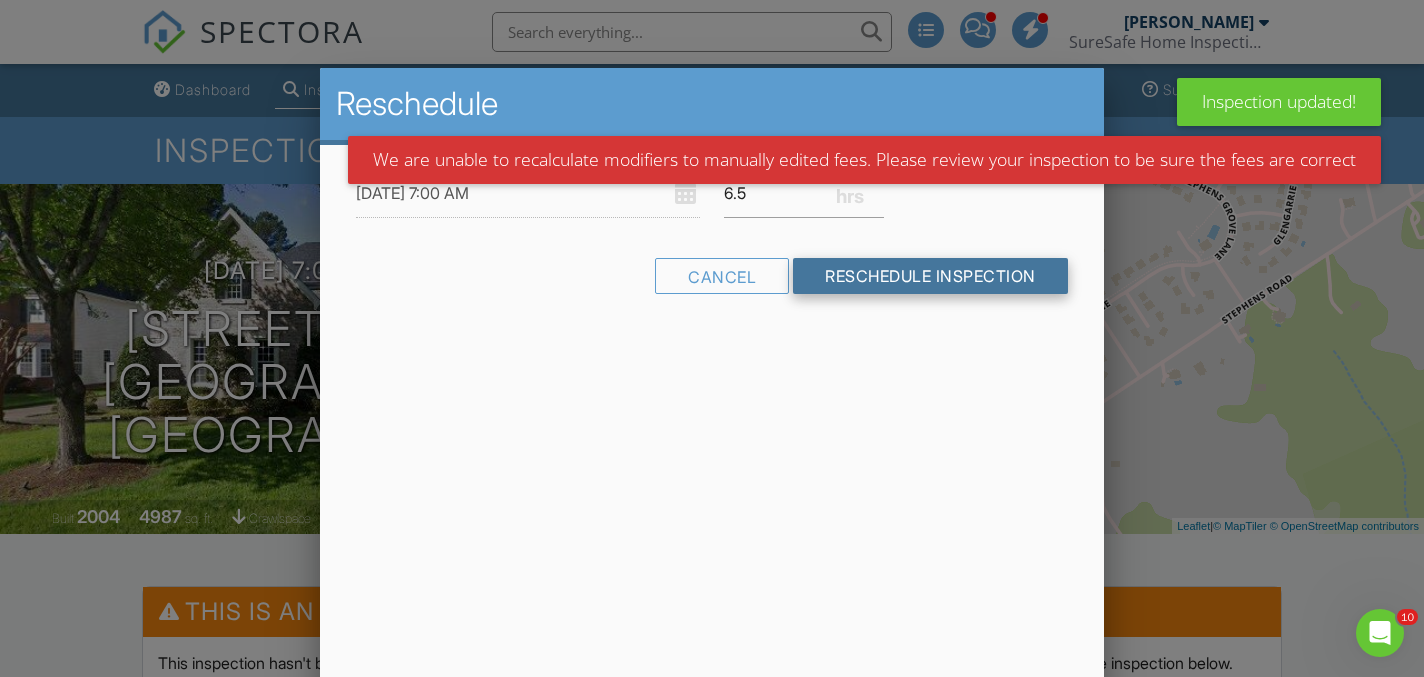 click on "Reschedule Inspection" at bounding box center (930, 276) 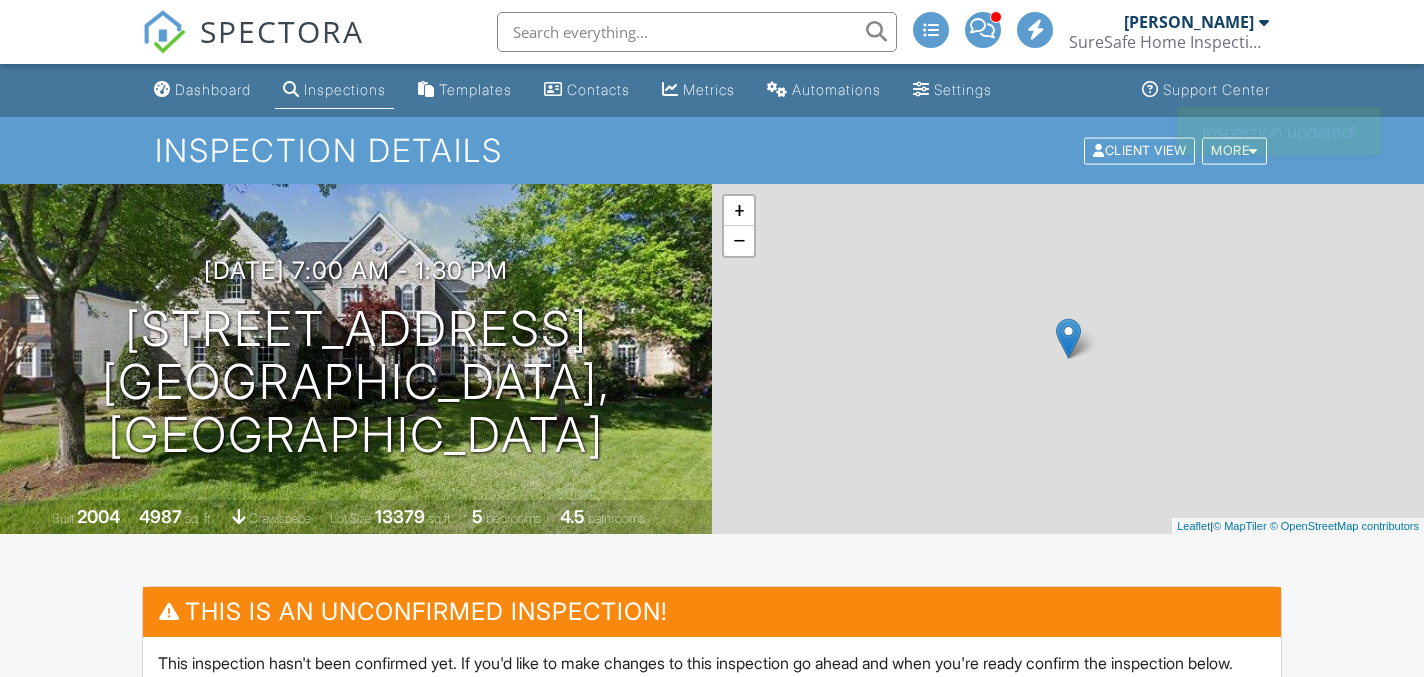 scroll, scrollTop: 0, scrollLeft: 0, axis: both 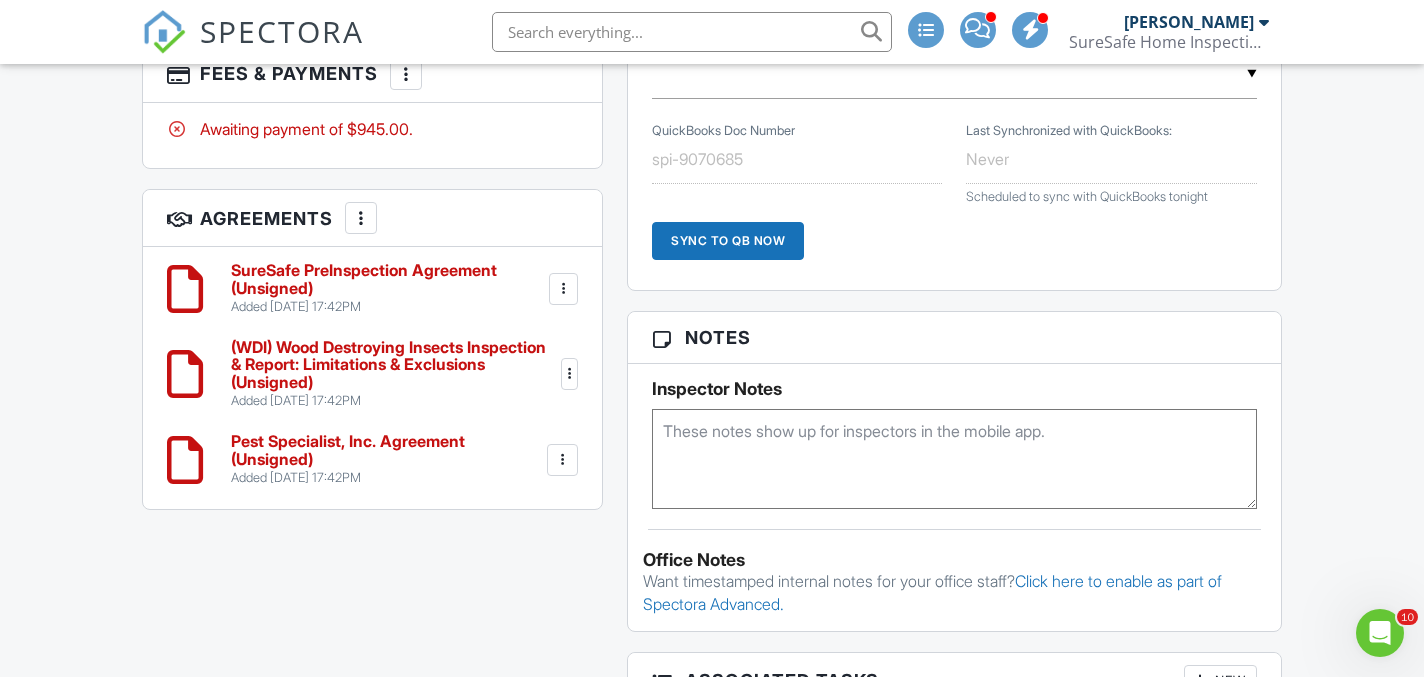 click at bounding box center (954, 459) 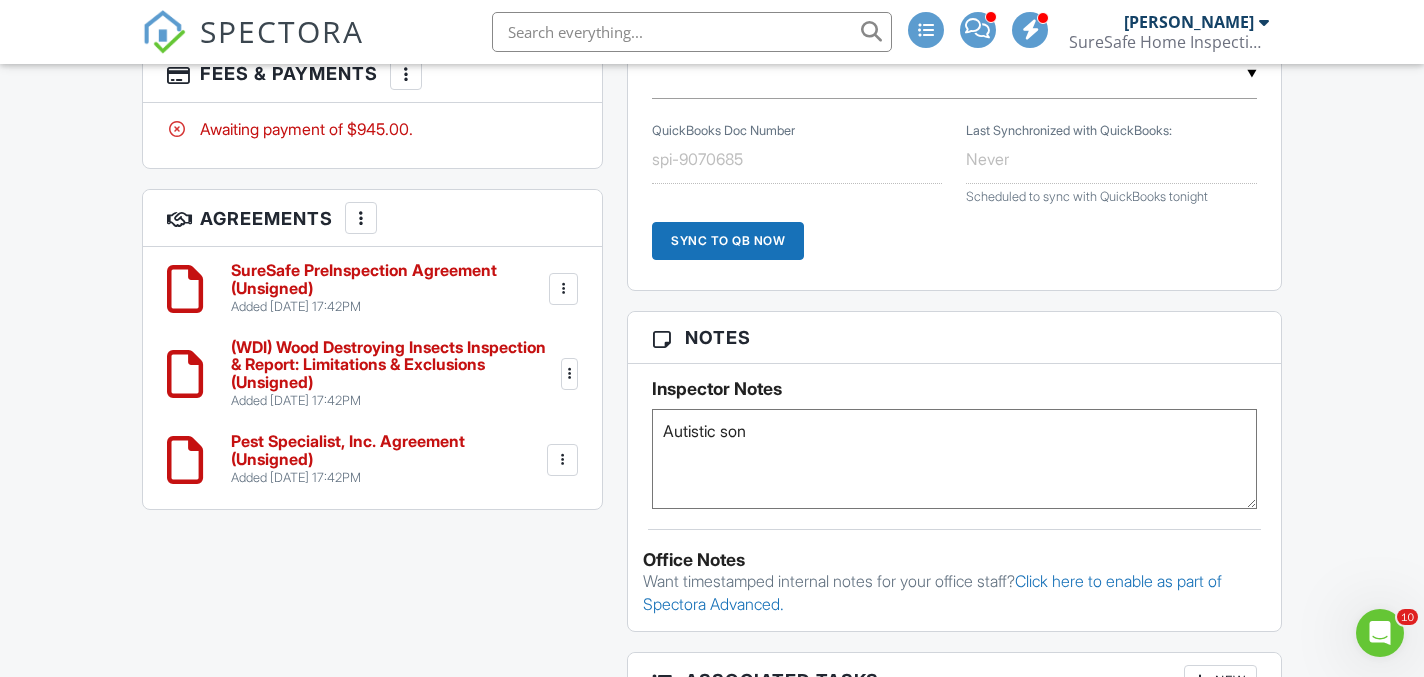 type on "Autistic son" 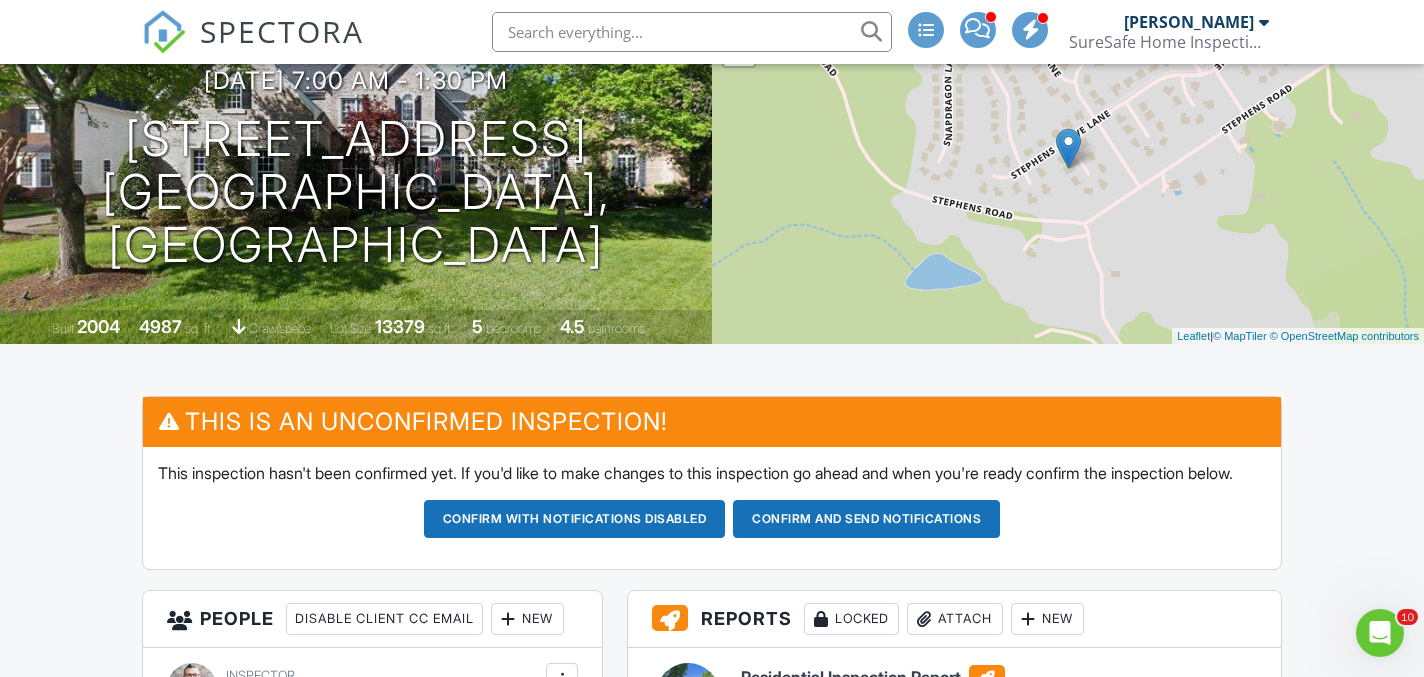 scroll, scrollTop: 189, scrollLeft: 0, axis: vertical 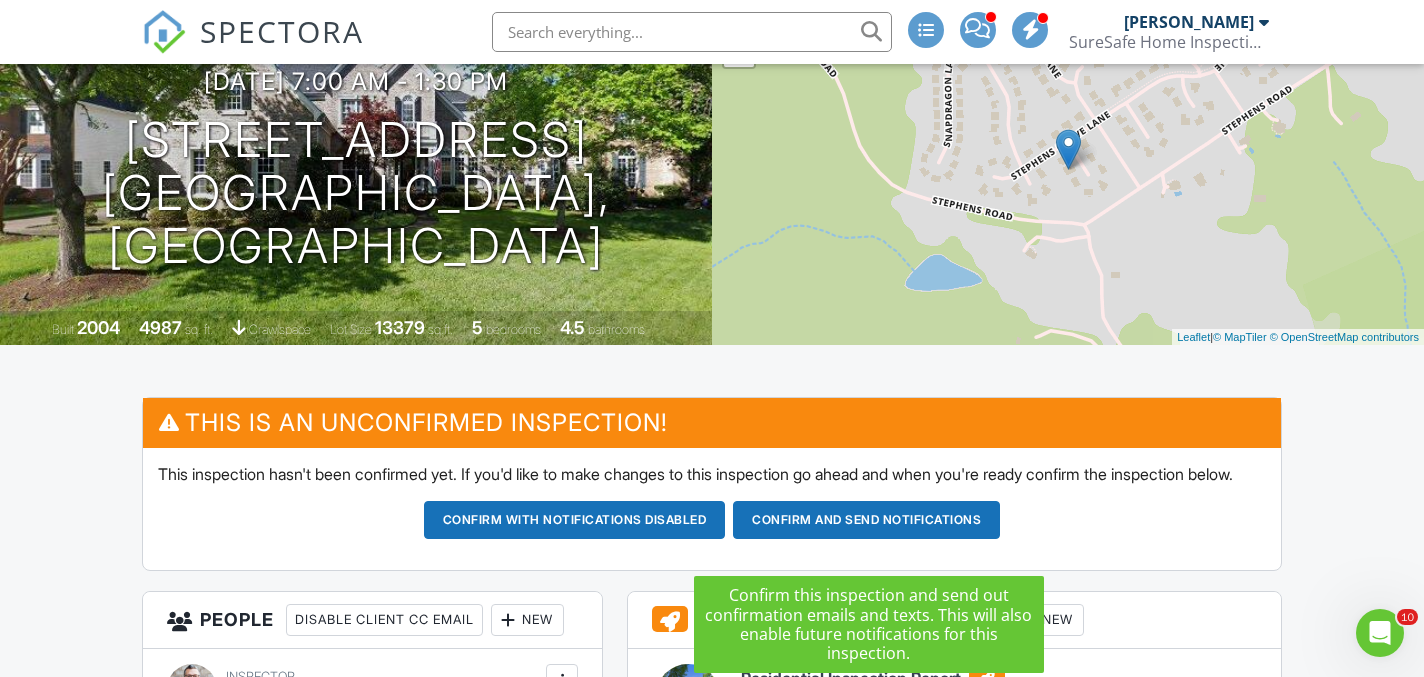 click on "Confirm and send notifications" at bounding box center [575, 520] 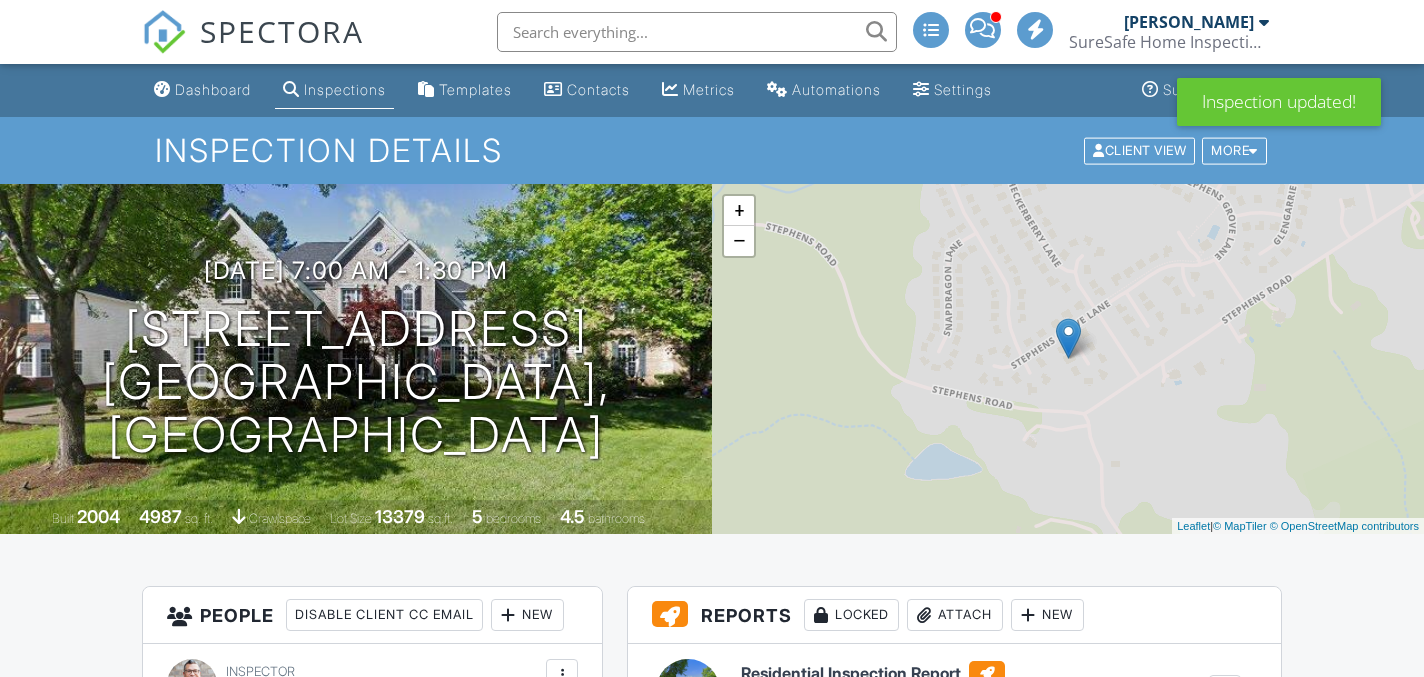 scroll, scrollTop: 0, scrollLeft: 0, axis: both 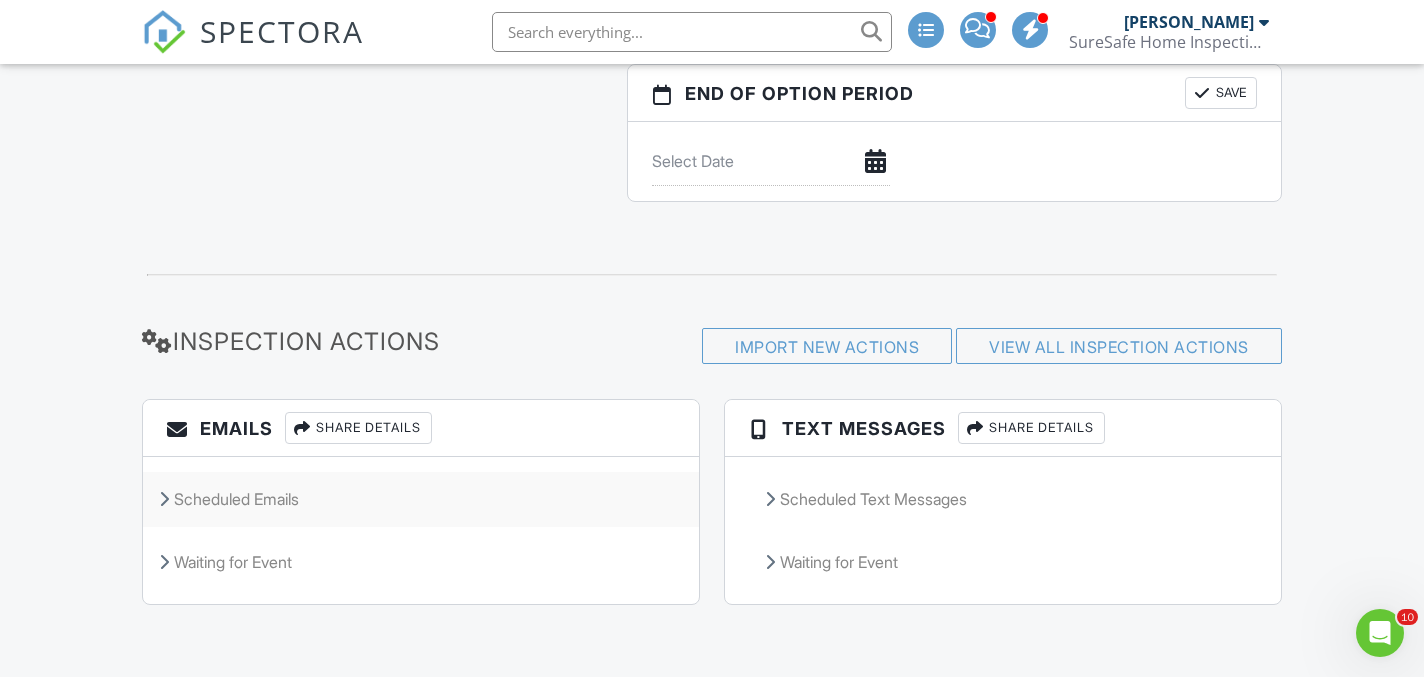 click on "Scheduled Emails" at bounding box center [421, 499] 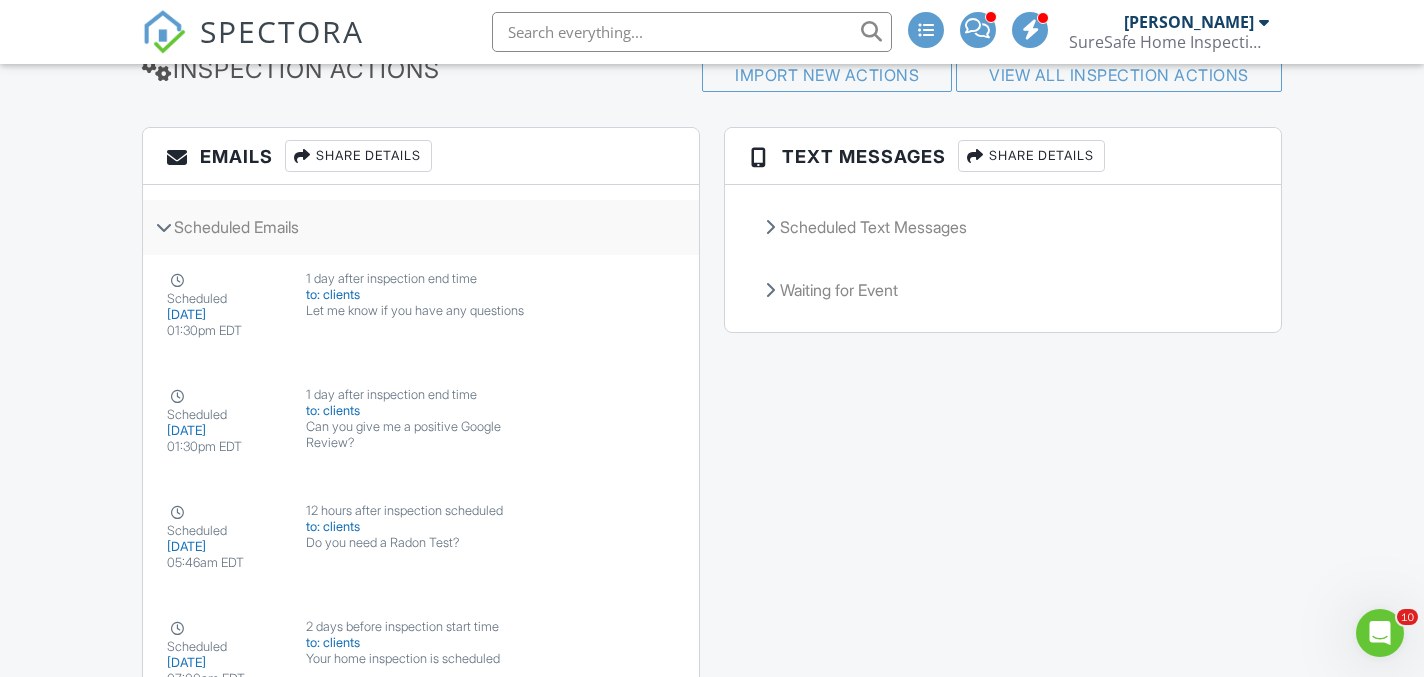 scroll, scrollTop: 2509, scrollLeft: 0, axis: vertical 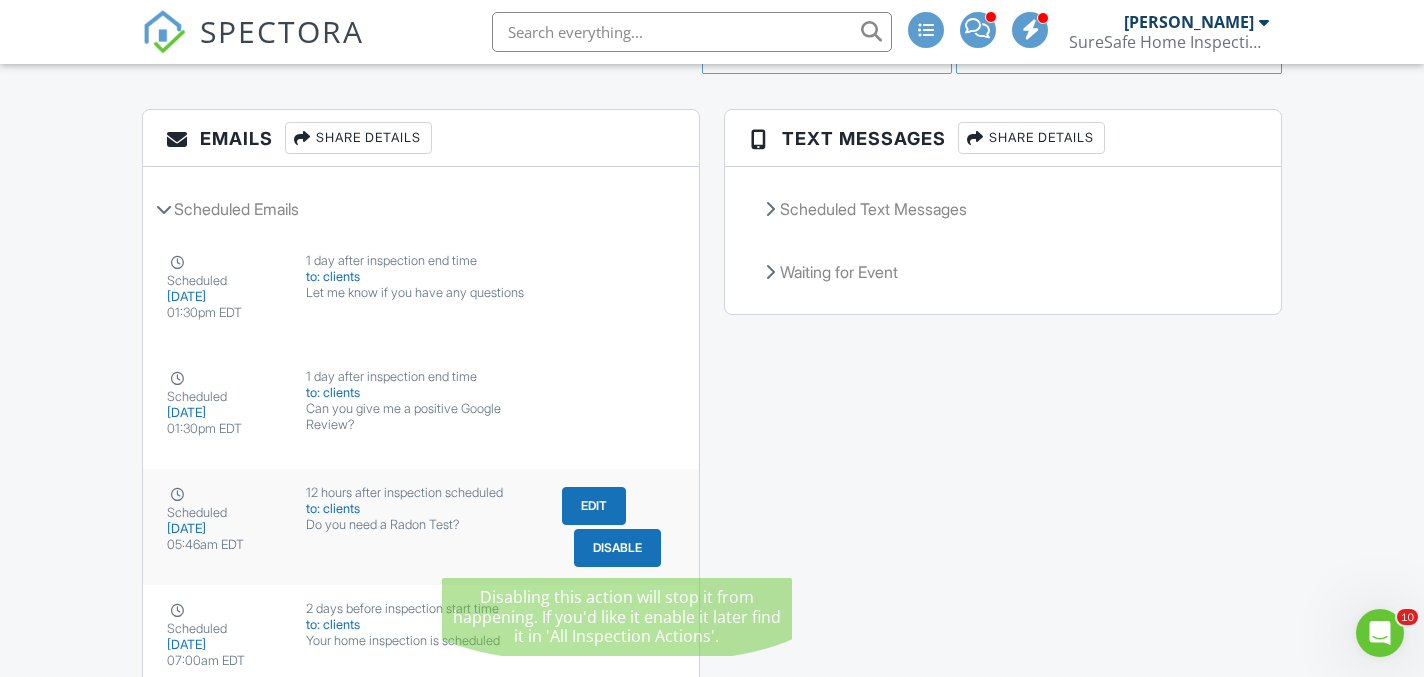 click on "Disable" at bounding box center (617, 548) 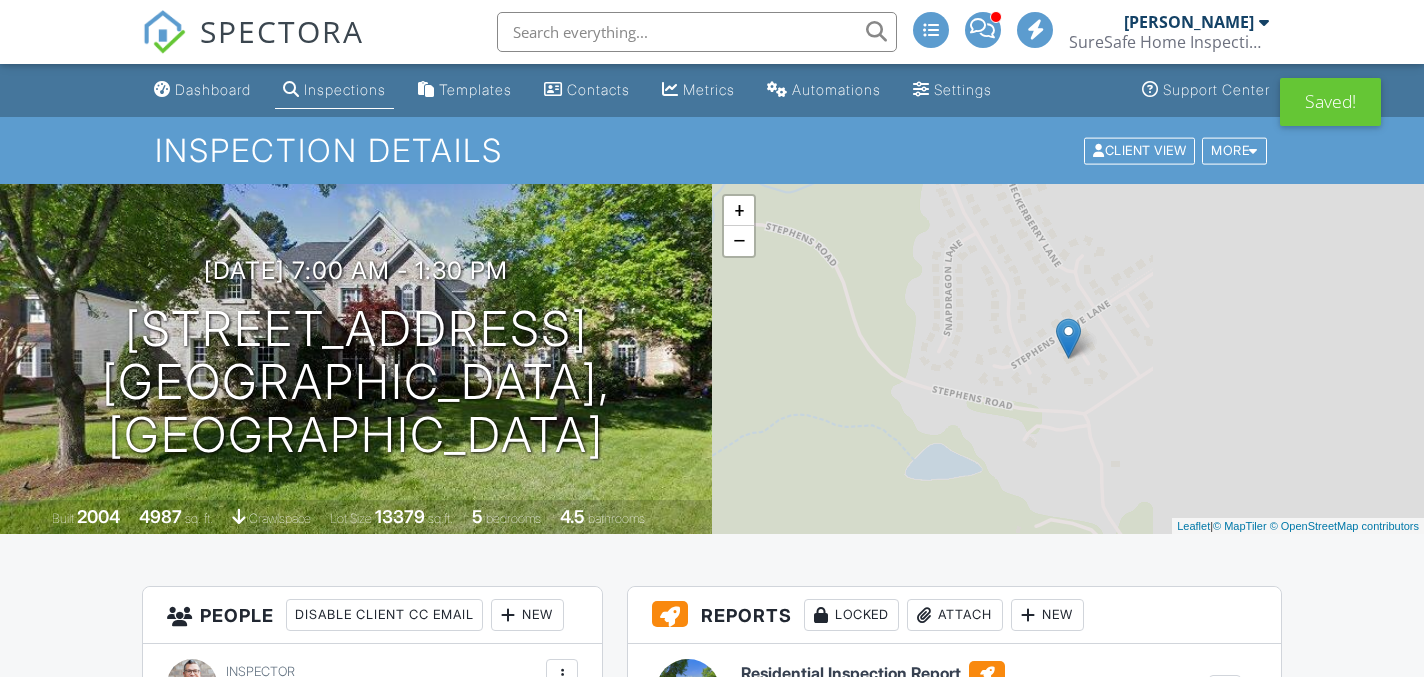 scroll, scrollTop: 684, scrollLeft: 0, axis: vertical 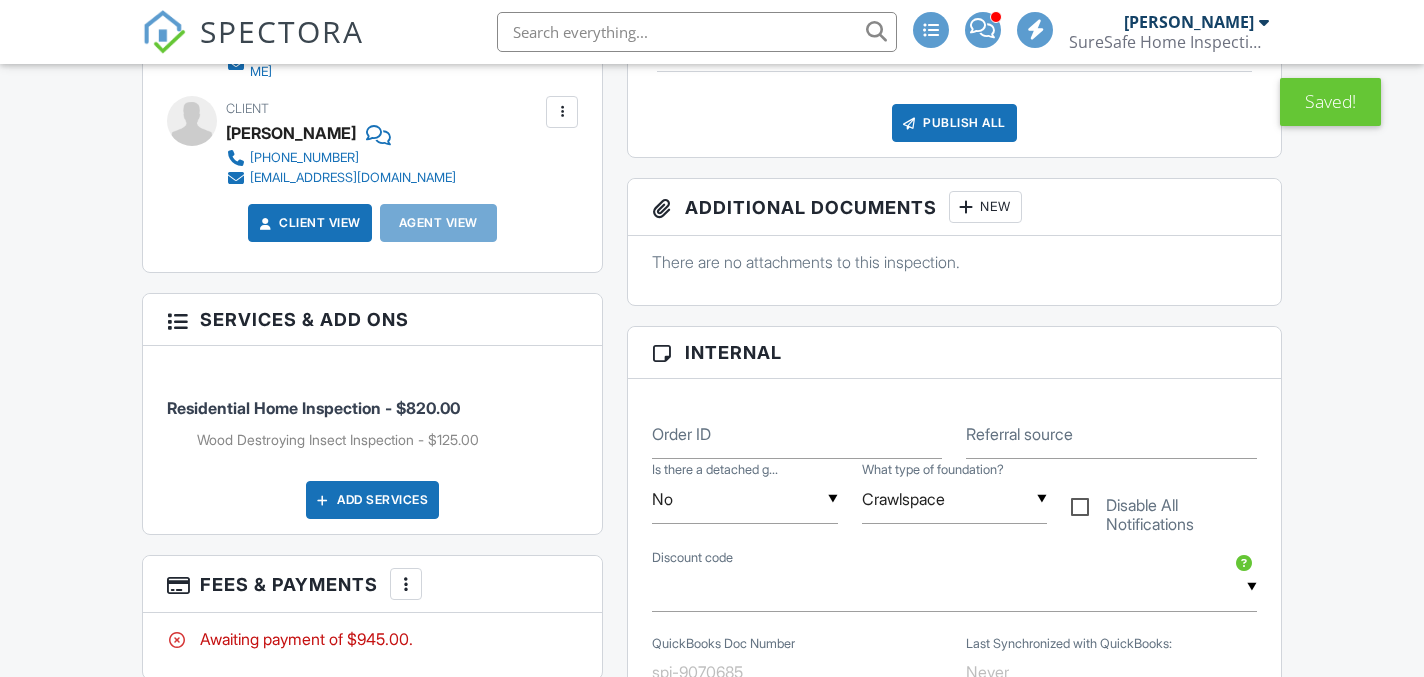 click on "SPECTORA" at bounding box center (282, 31) 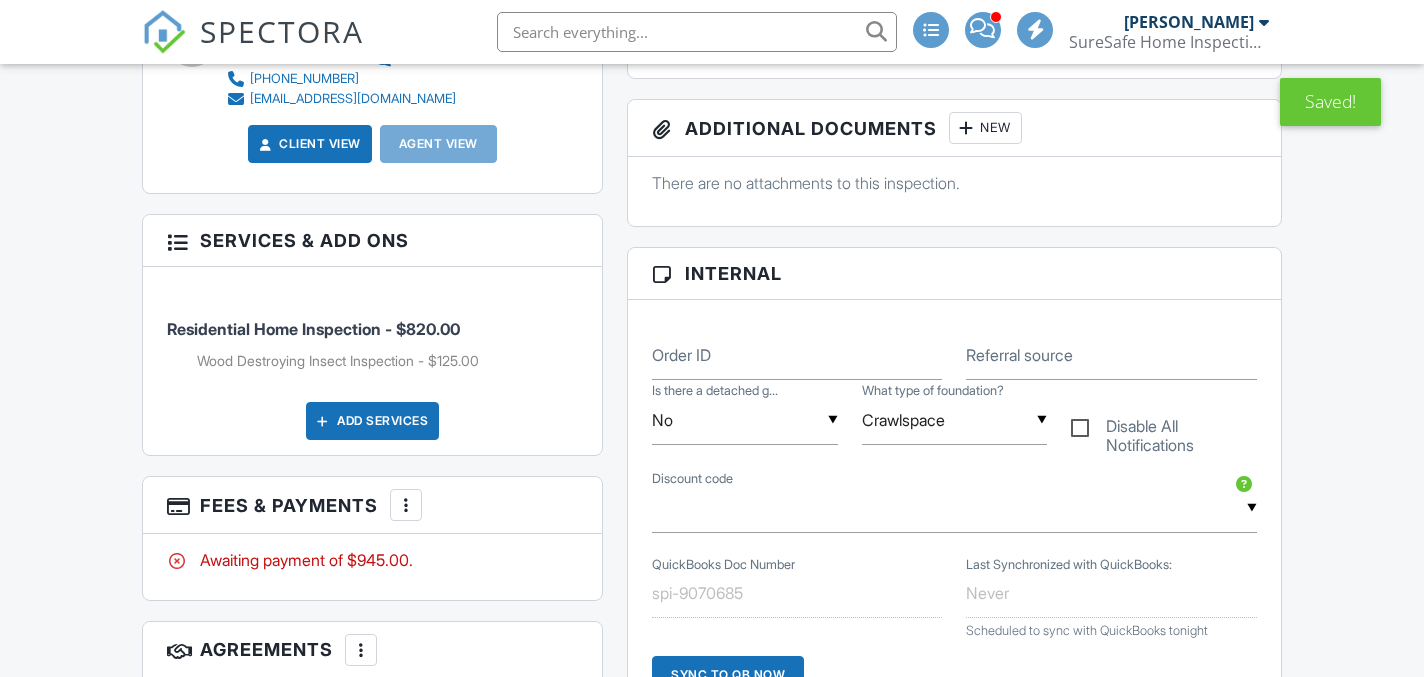 scroll, scrollTop: 0, scrollLeft: 0, axis: both 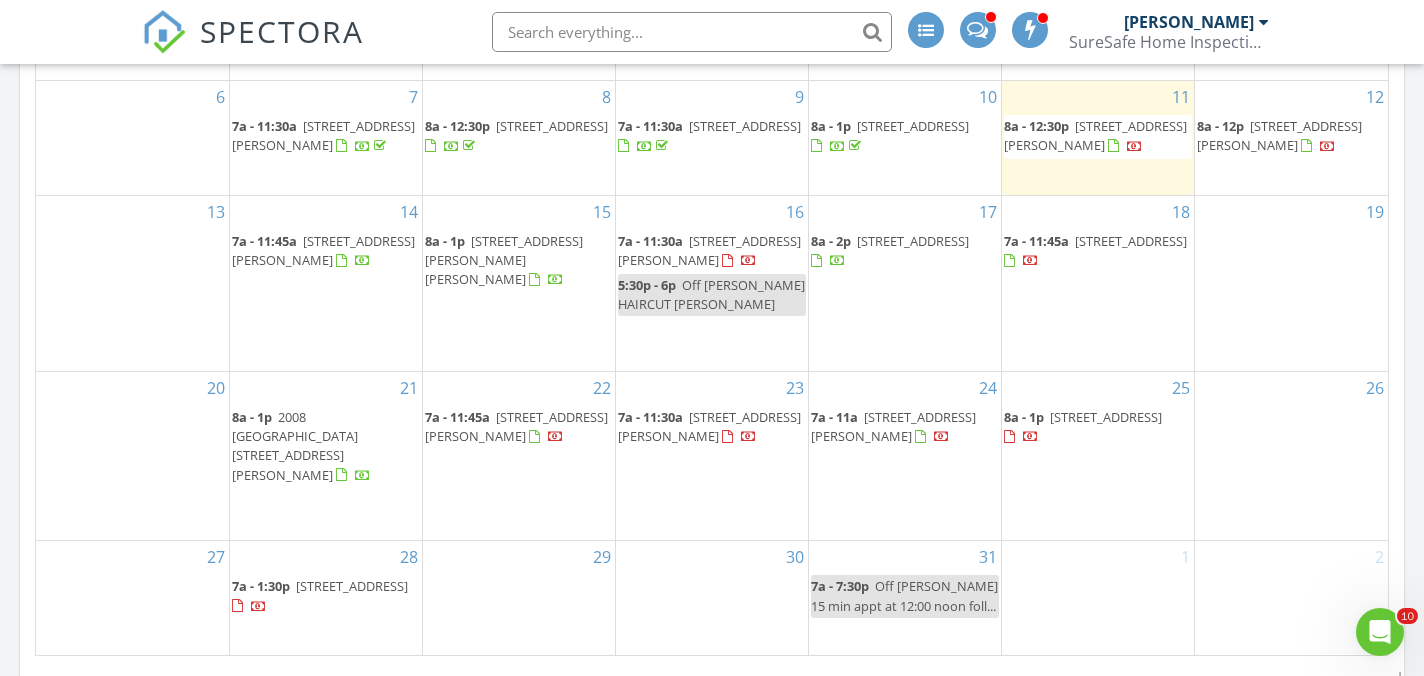 click on "7a - 1:30p
14213 Bald Cypress Ct , Huntersville 28078" at bounding box center (326, 596) 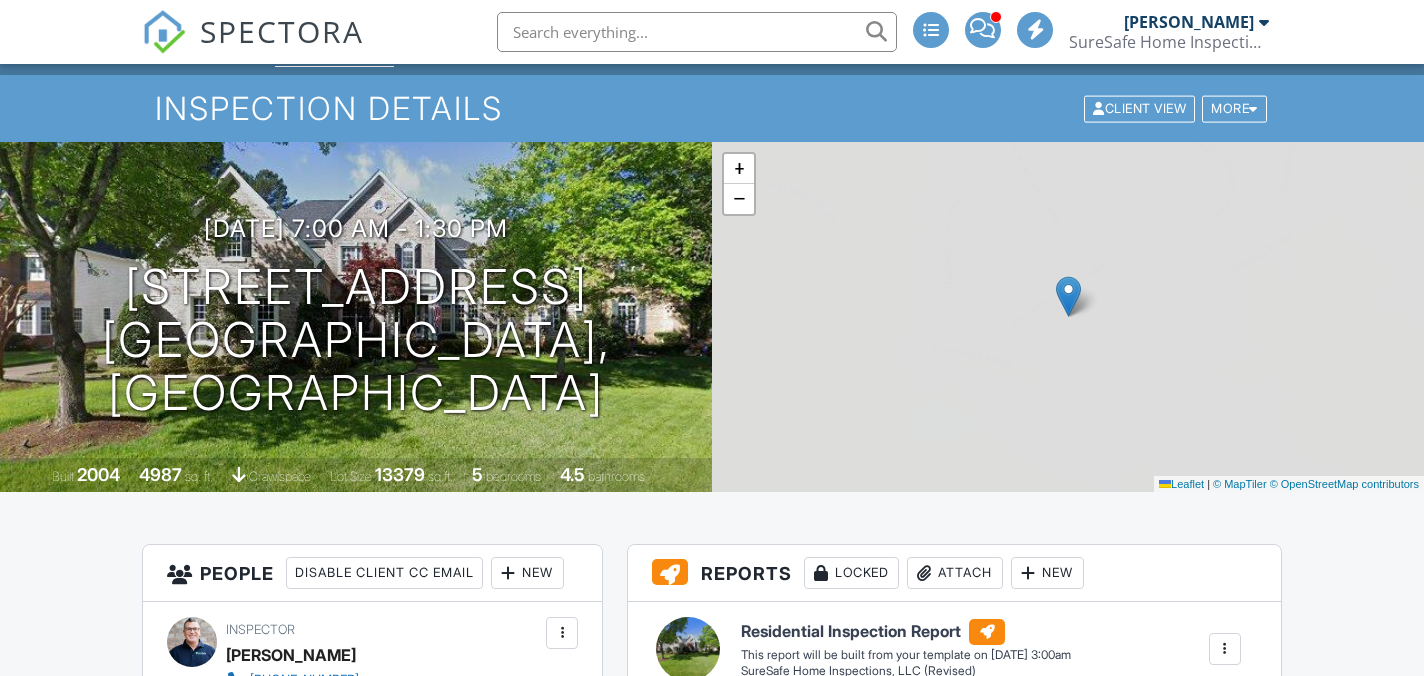 scroll, scrollTop: 761, scrollLeft: 0, axis: vertical 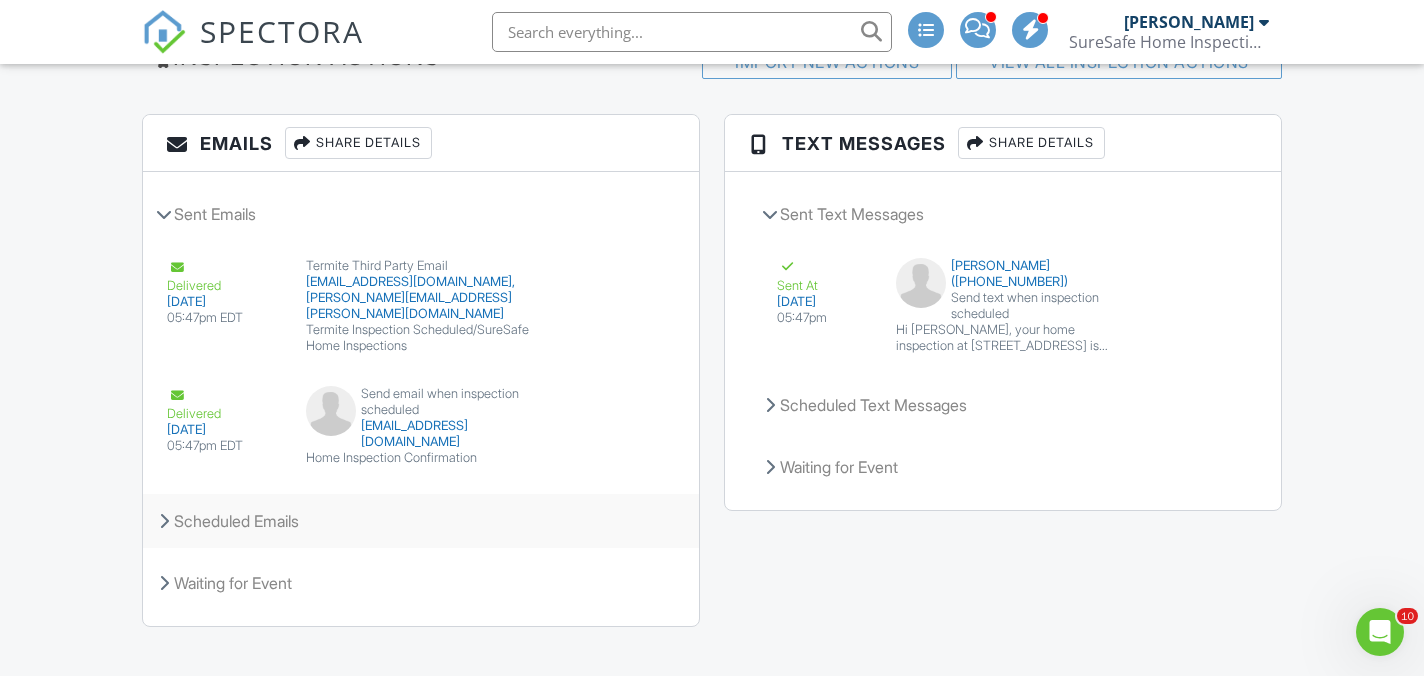 click on "Scheduled Emails" at bounding box center (421, 521) 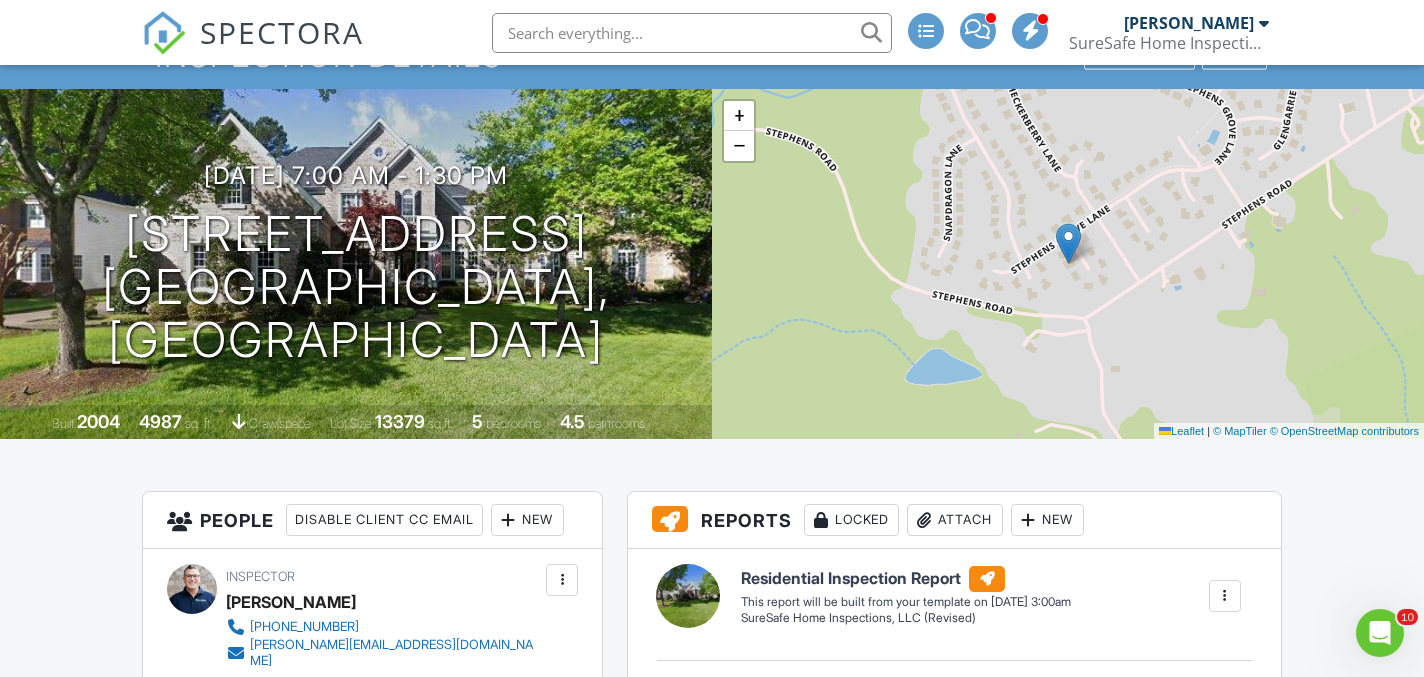 scroll, scrollTop: 0, scrollLeft: 0, axis: both 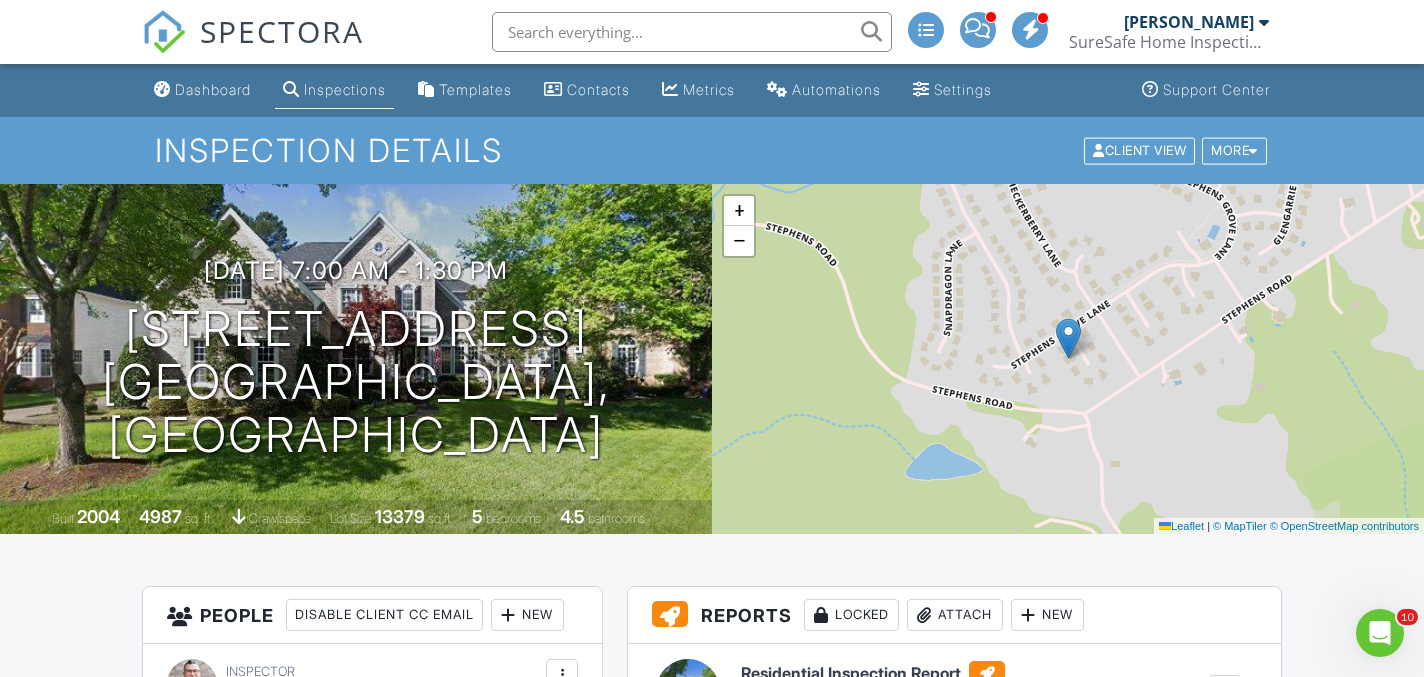 click on "SPECTORA" at bounding box center (282, 31) 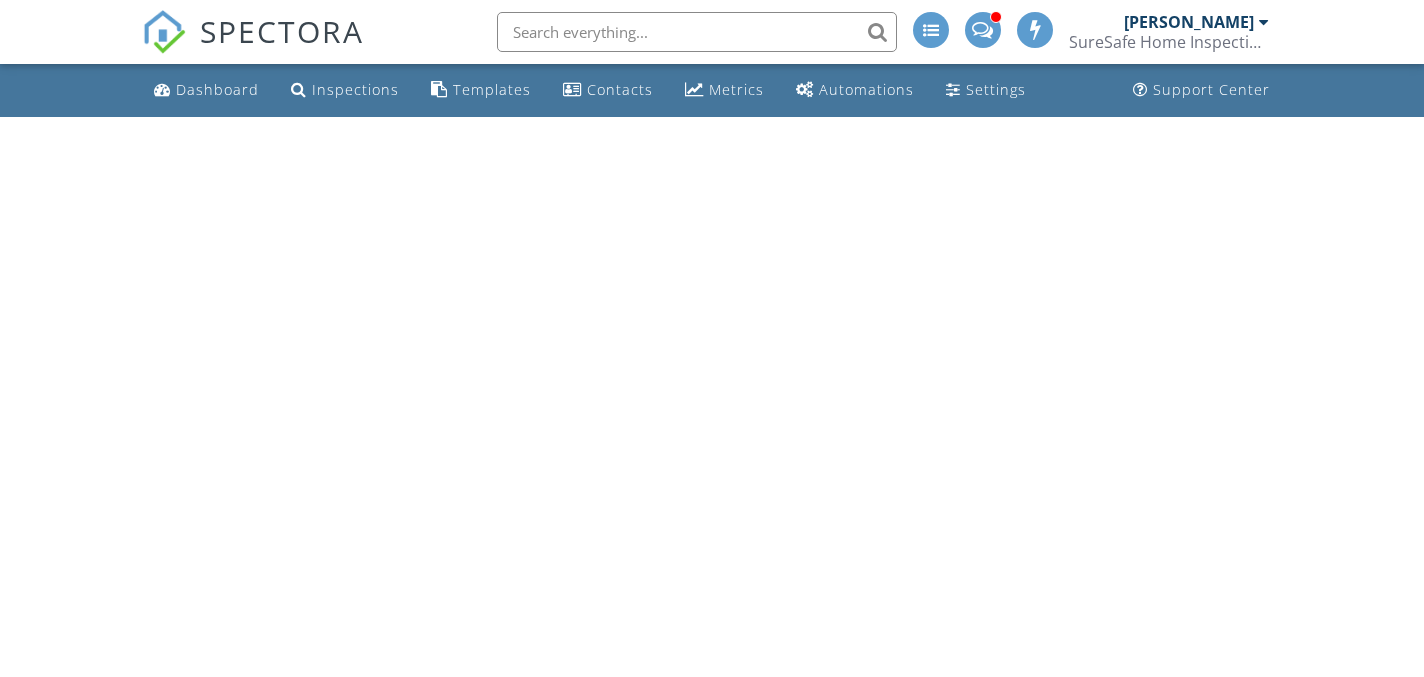 scroll, scrollTop: 0, scrollLeft: 0, axis: both 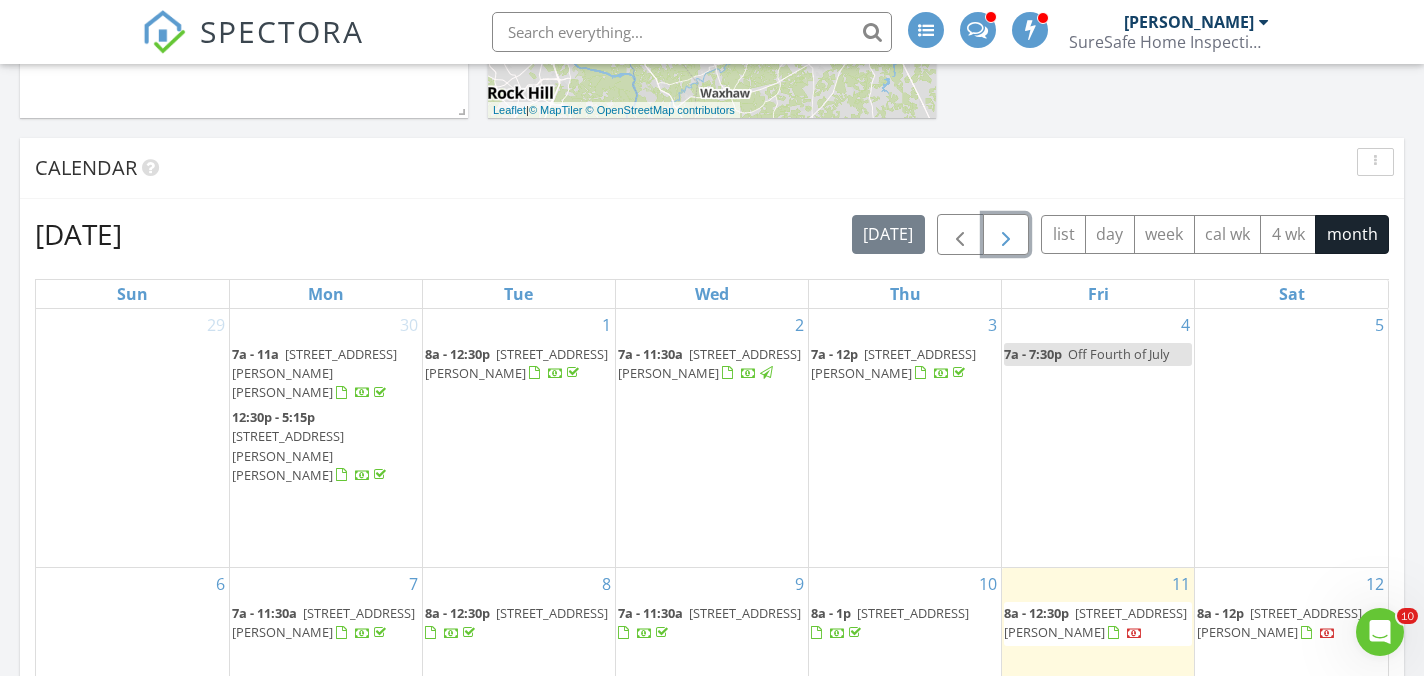 click at bounding box center (1006, 235) 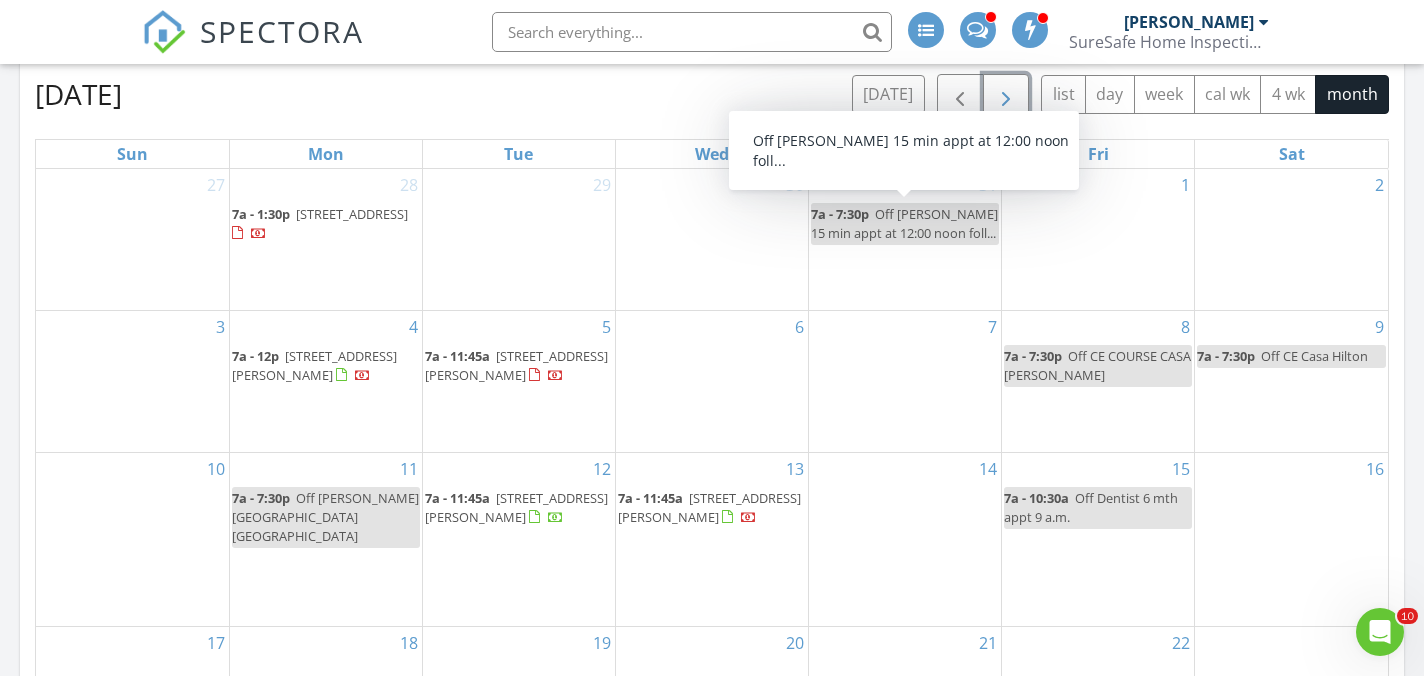 scroll, scrollTop: 884, scrollLeft: 0, axis: vertical 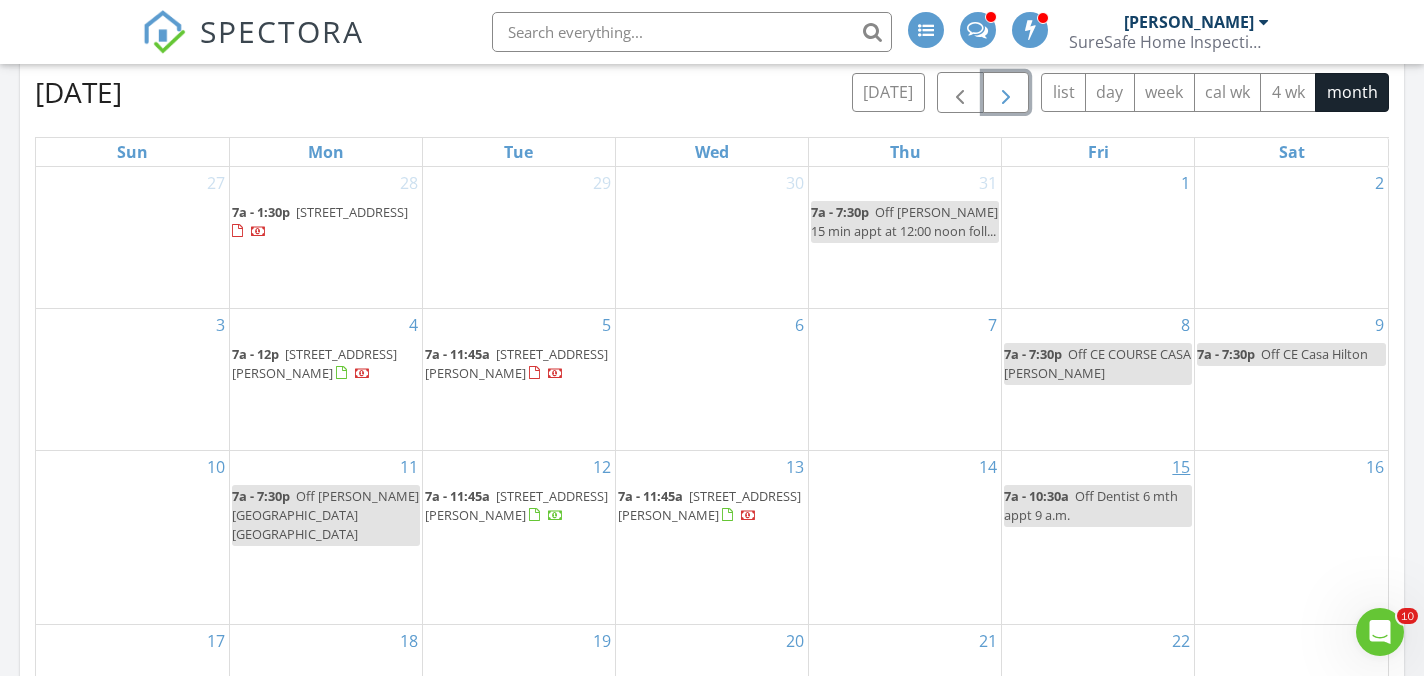 click on "15" at bounding box center [1181, 467] 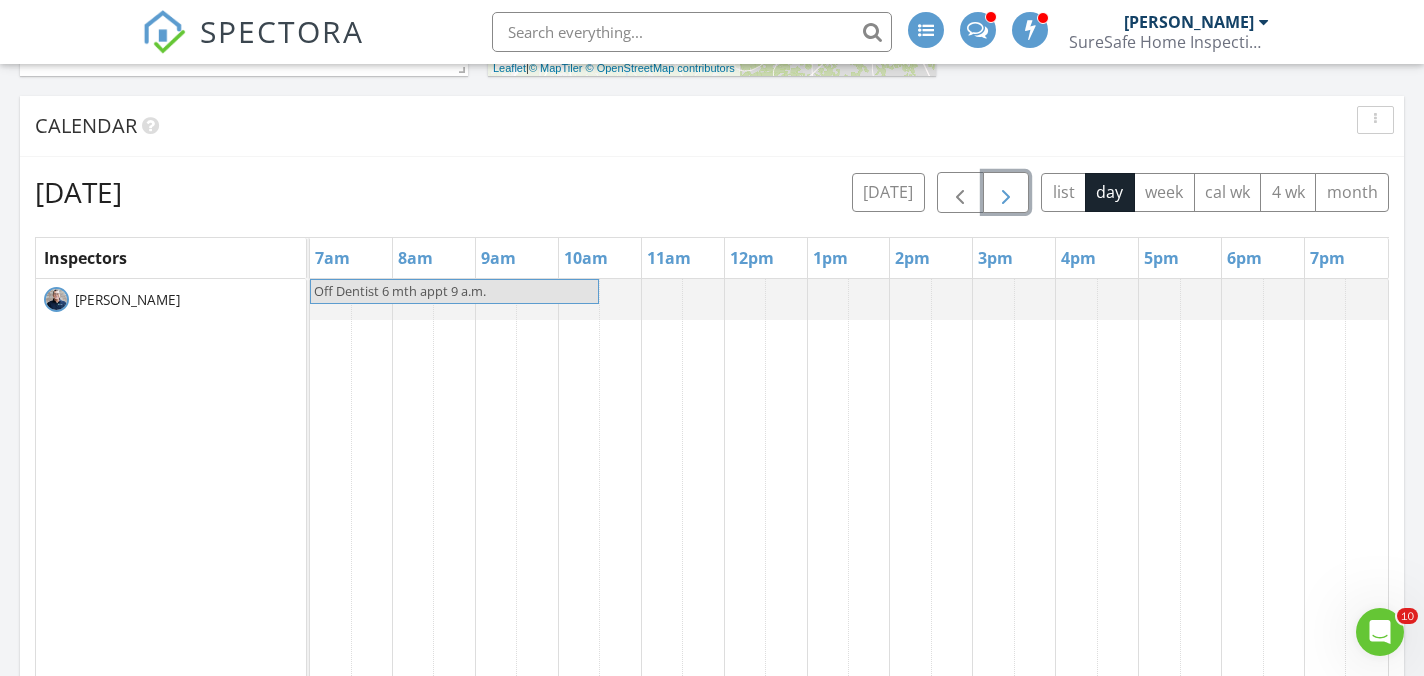 scroll, scrollTop: 785, scrollLeft: 0, axis: vertical 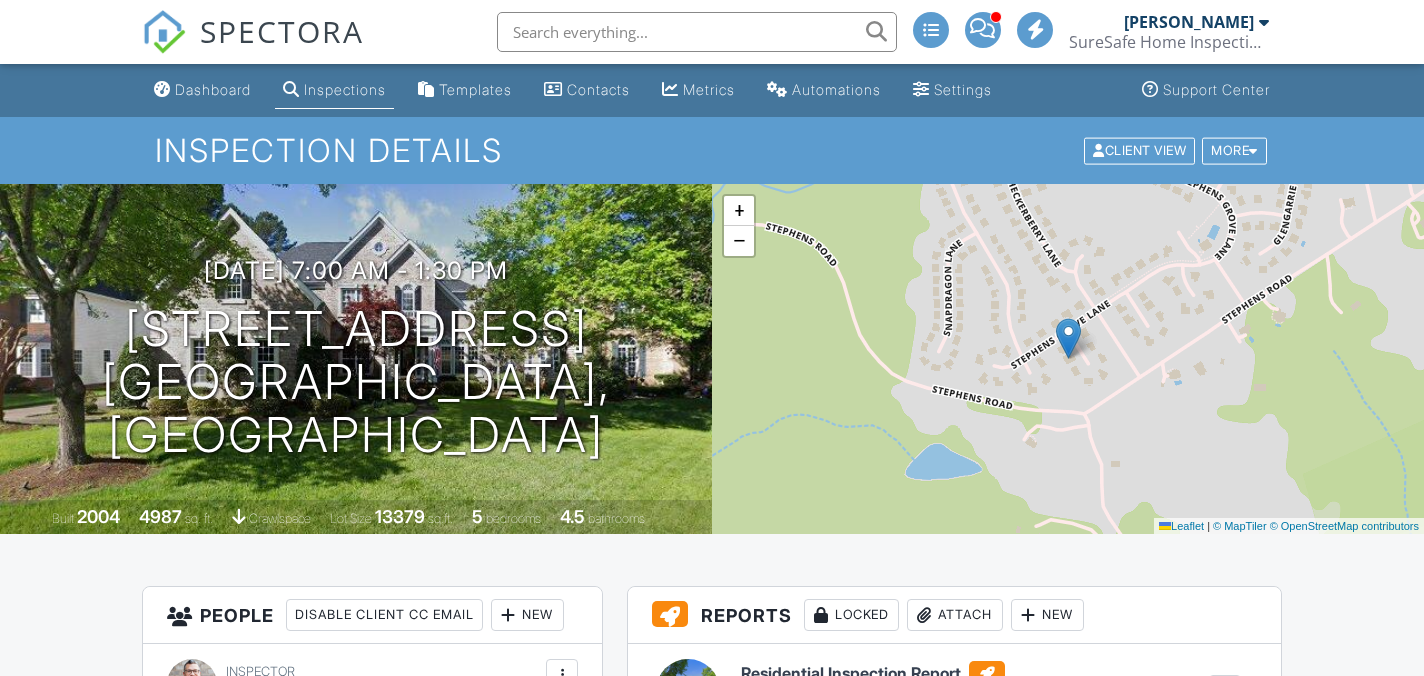 click on "SPECTORA" at bounding box center (282, 31) 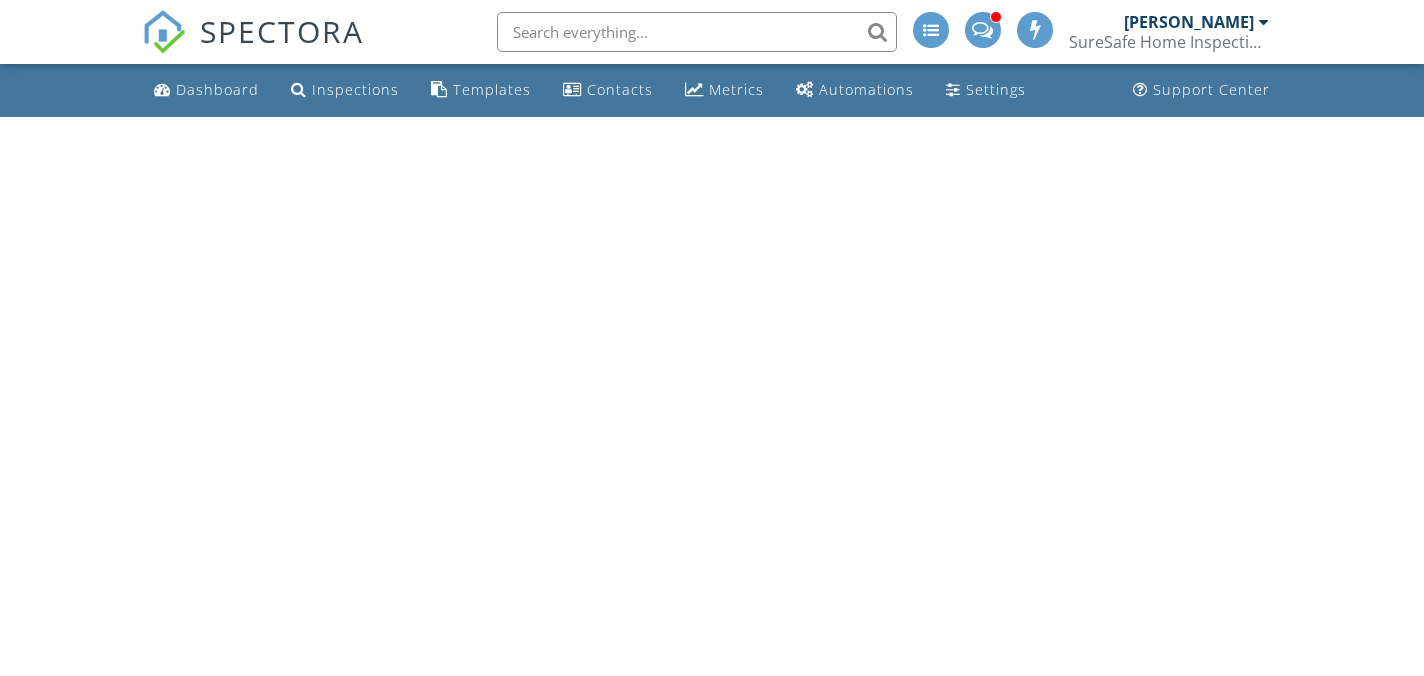 scroll, scrollTop: 0, scrollLeft: 0, axis: both 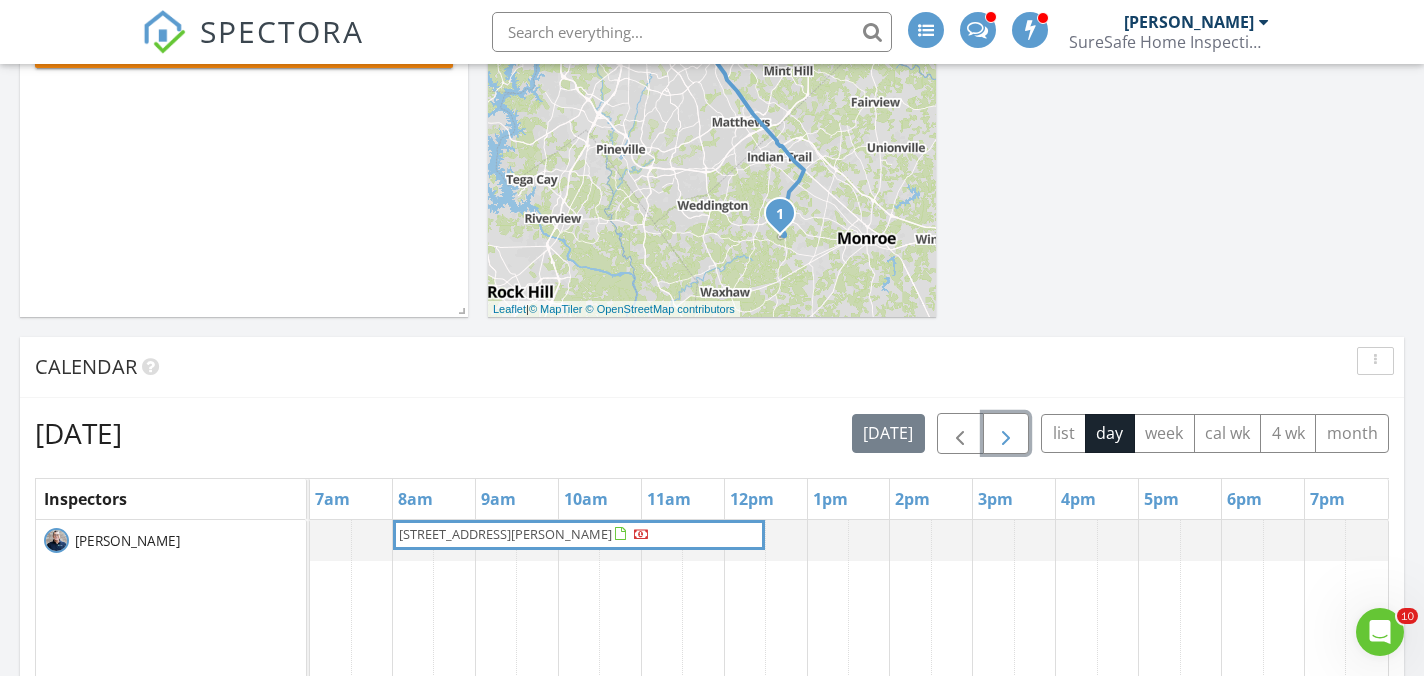 click at bounding box center (1006, 434) 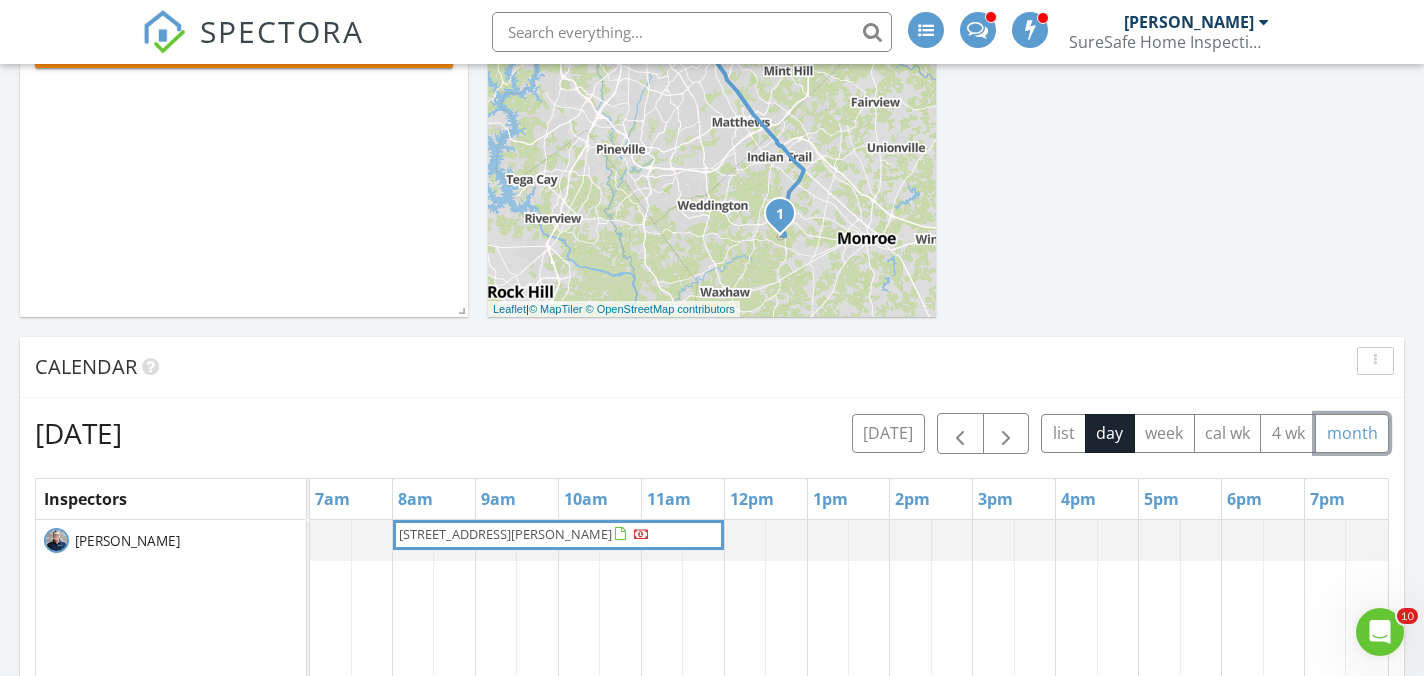 click on "month" at bounding box center [1352, 433] 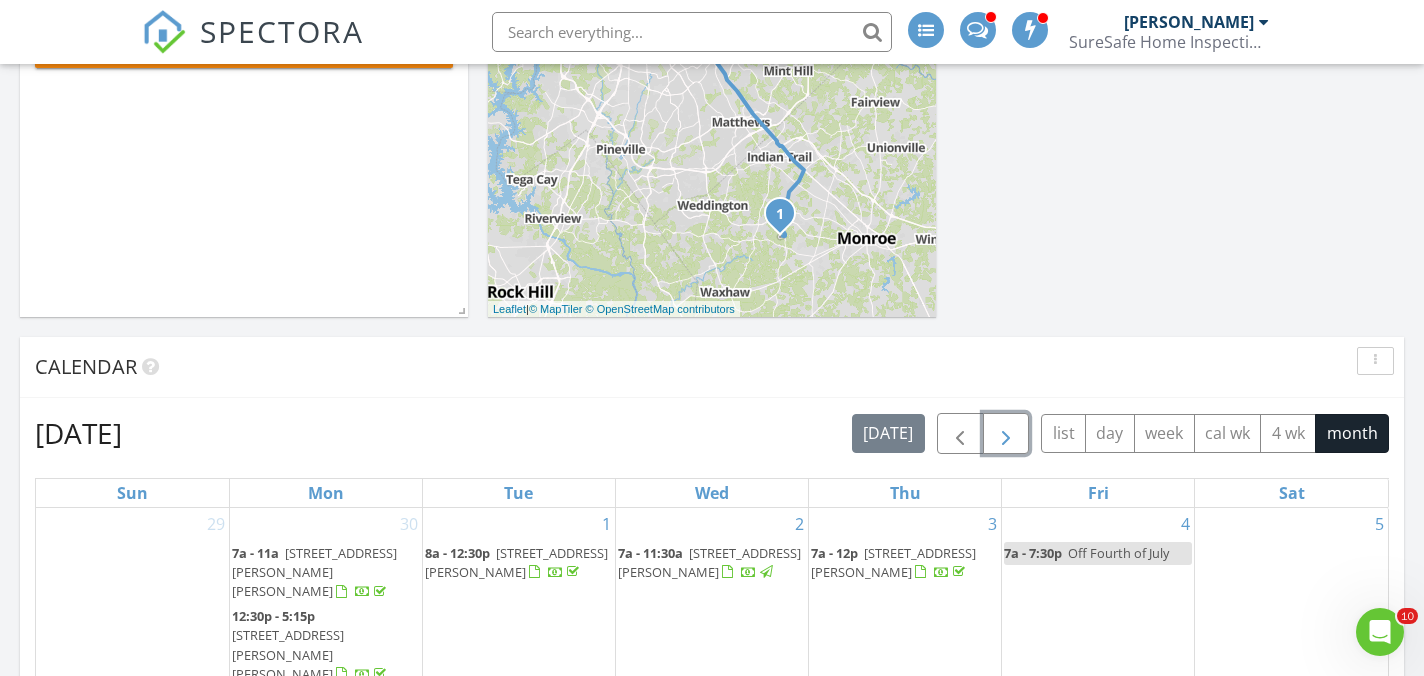 click at bounding box center (1006, 434) 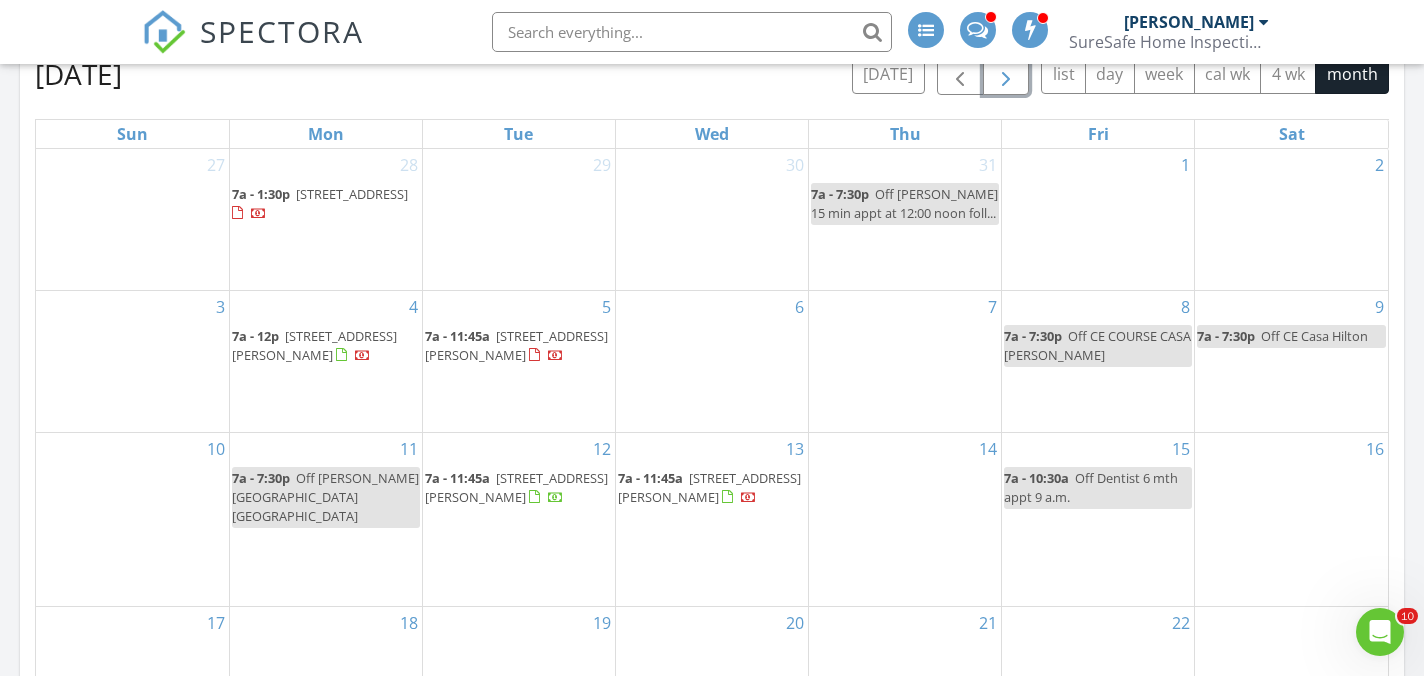 scroll, scrollTop: 922, scrollLeft: 0, axis: vertical 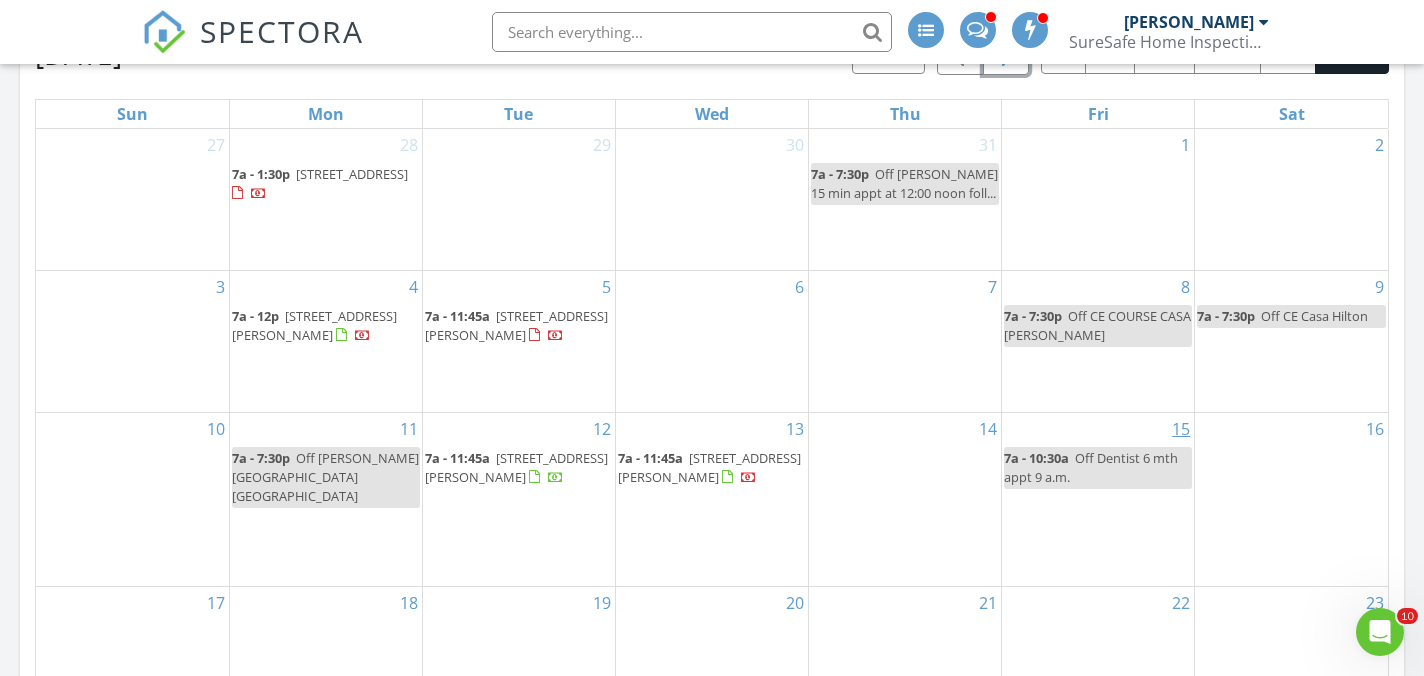 click on "15" at bounding box center [1181, 429] 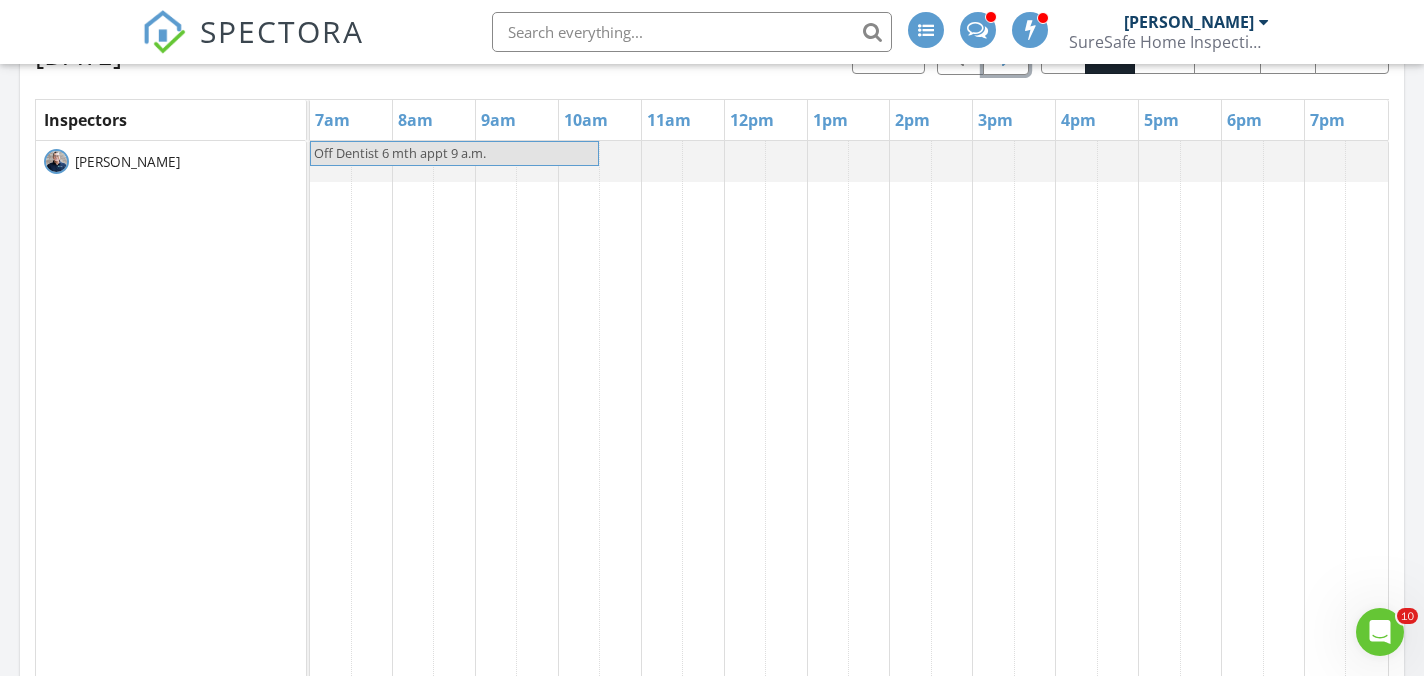click at bounding box center (310, 161) 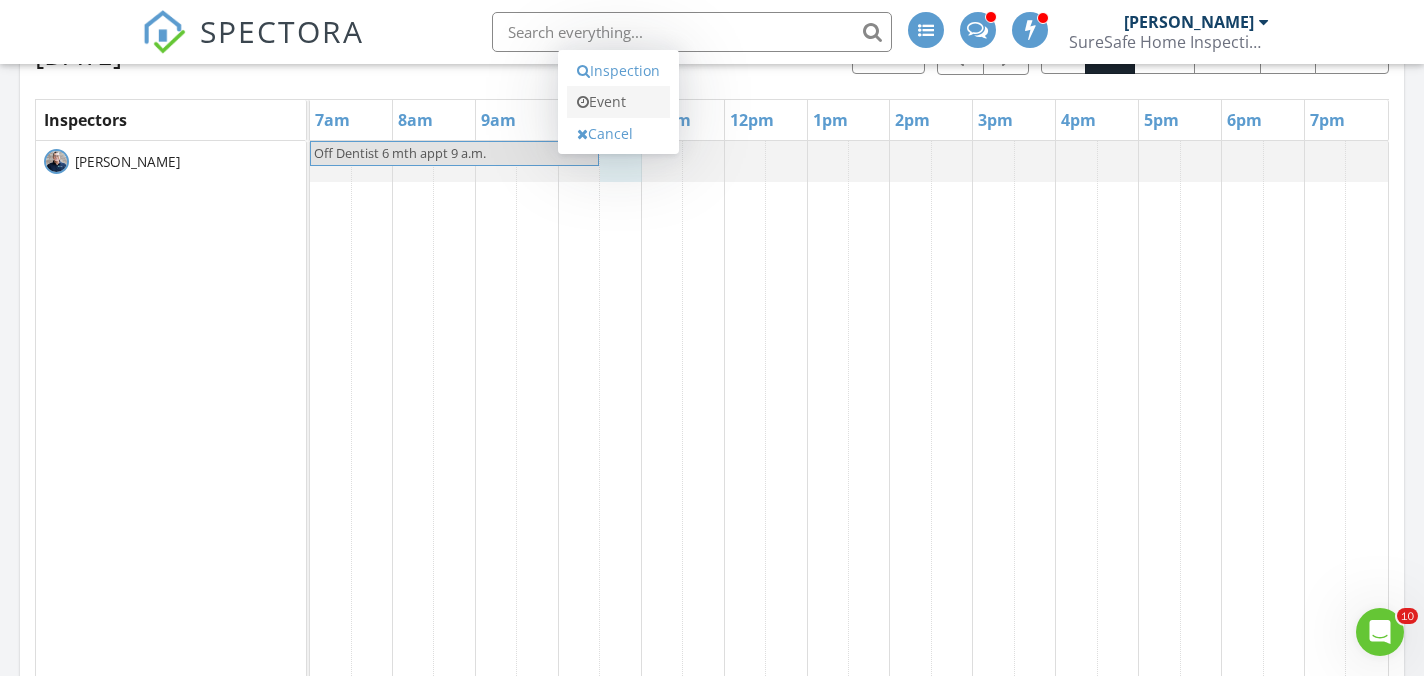 click on "Event" at bounding box center (618, 102) 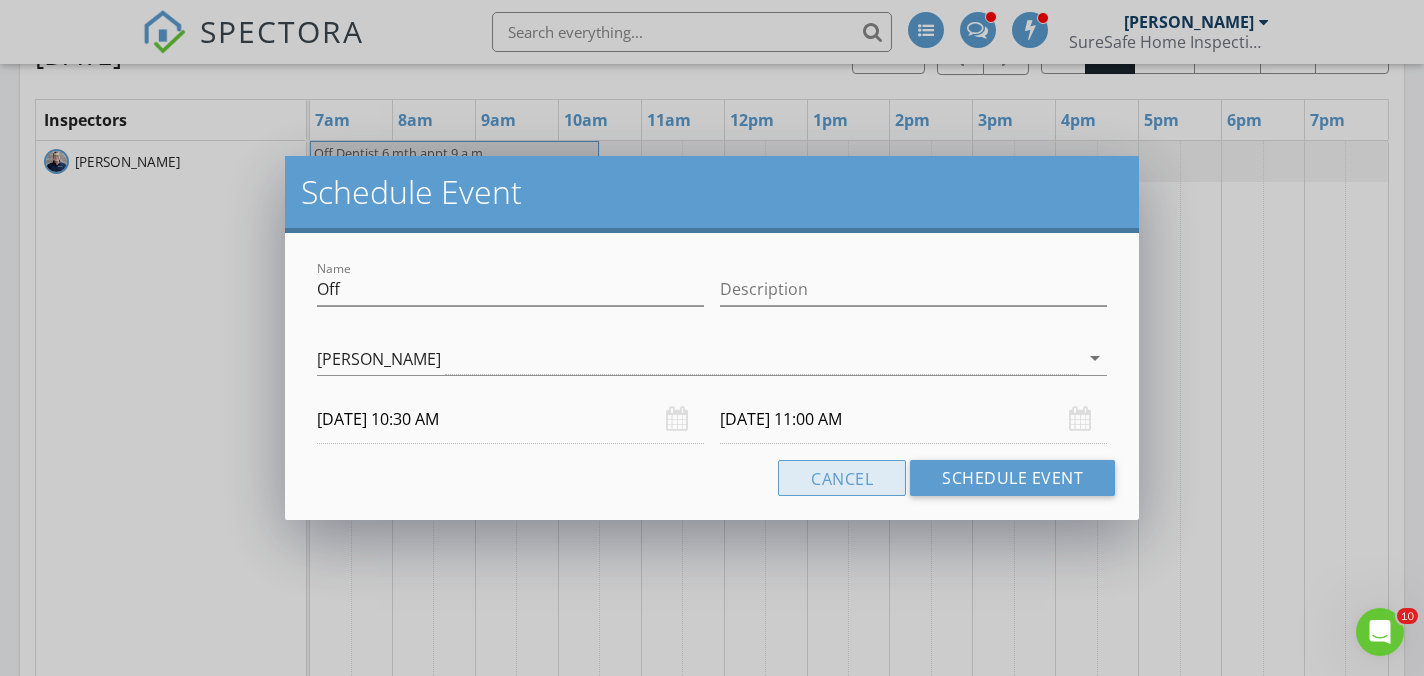 click on "Cancel" at bounding box center [842, 478] 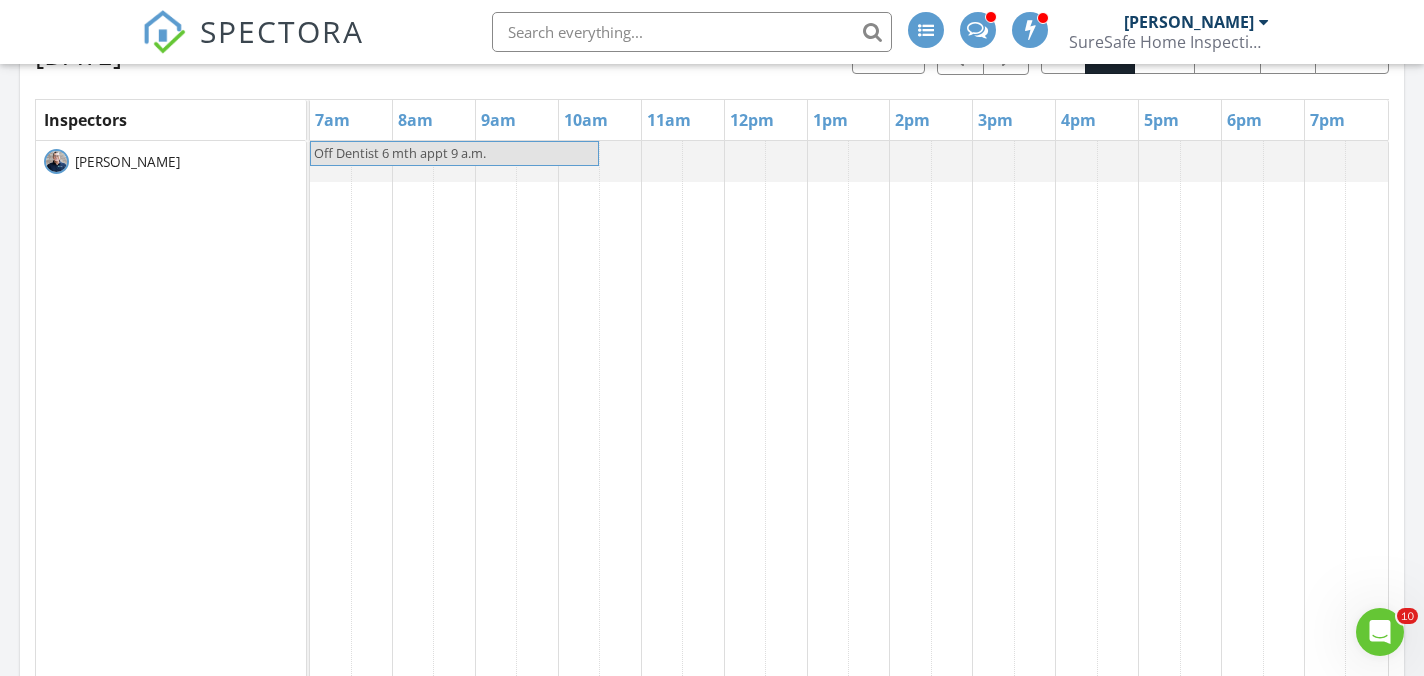click at bounding box center [310, 161] 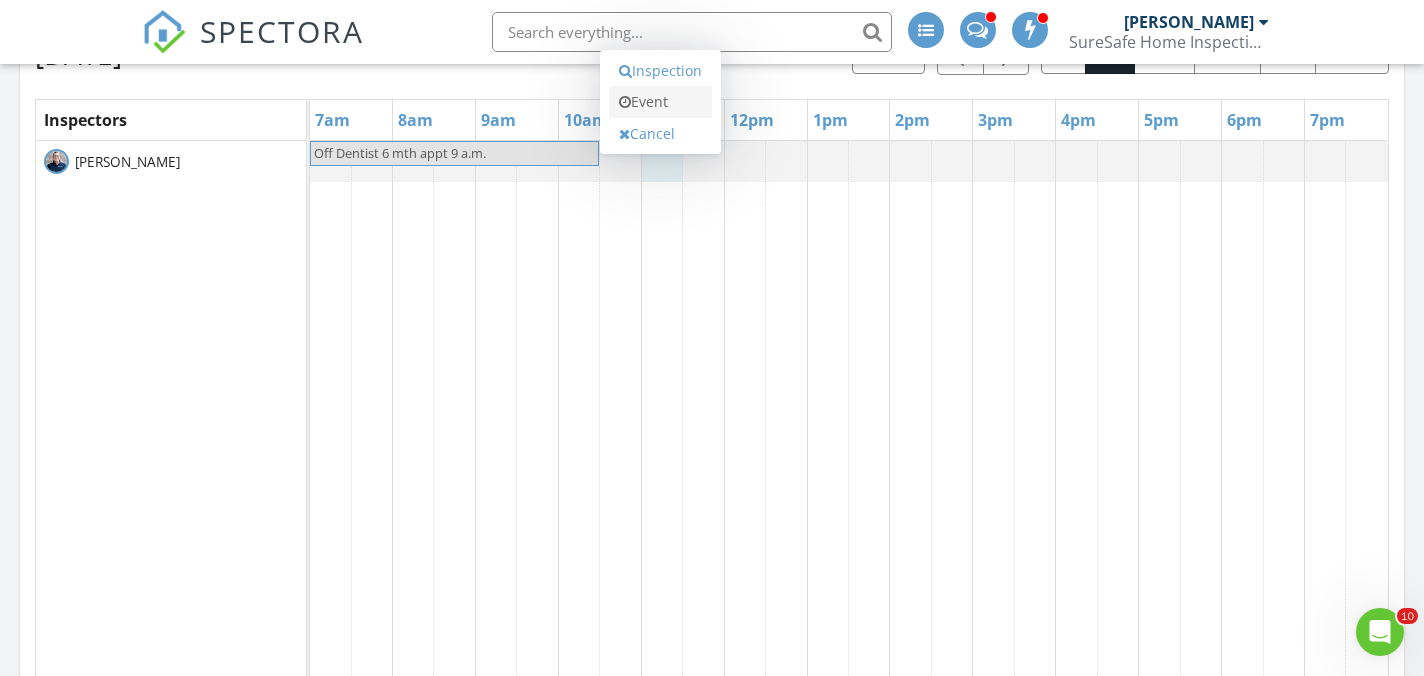 click on "Event" at bounding box center (660, 102) 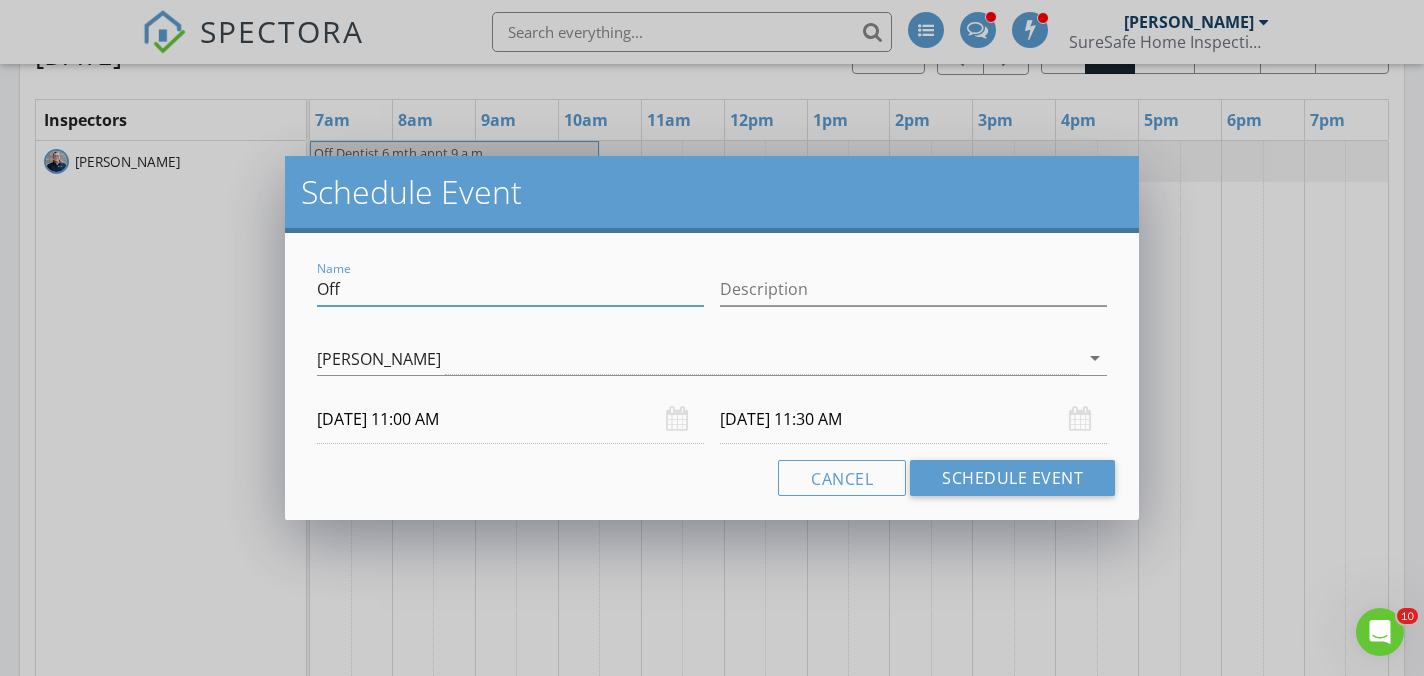 click on "Off" at bounding box center (510, 289) 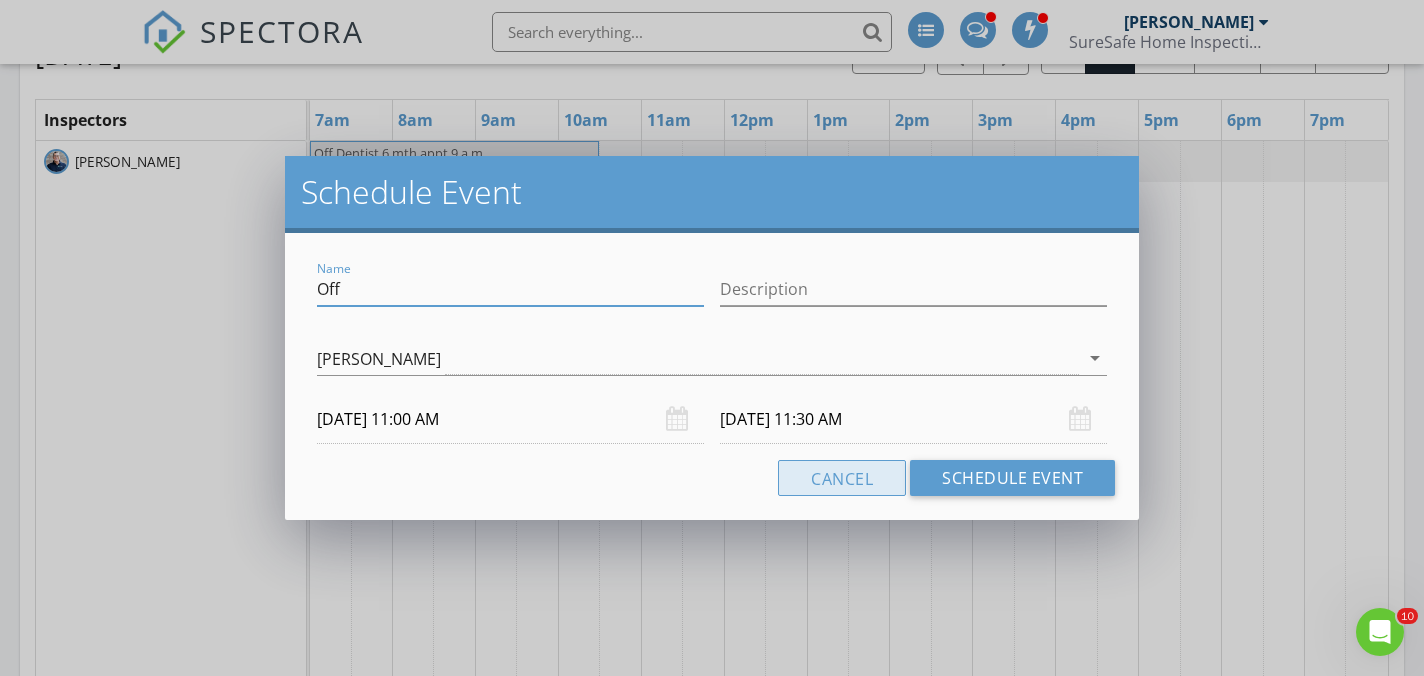 type on "Off" 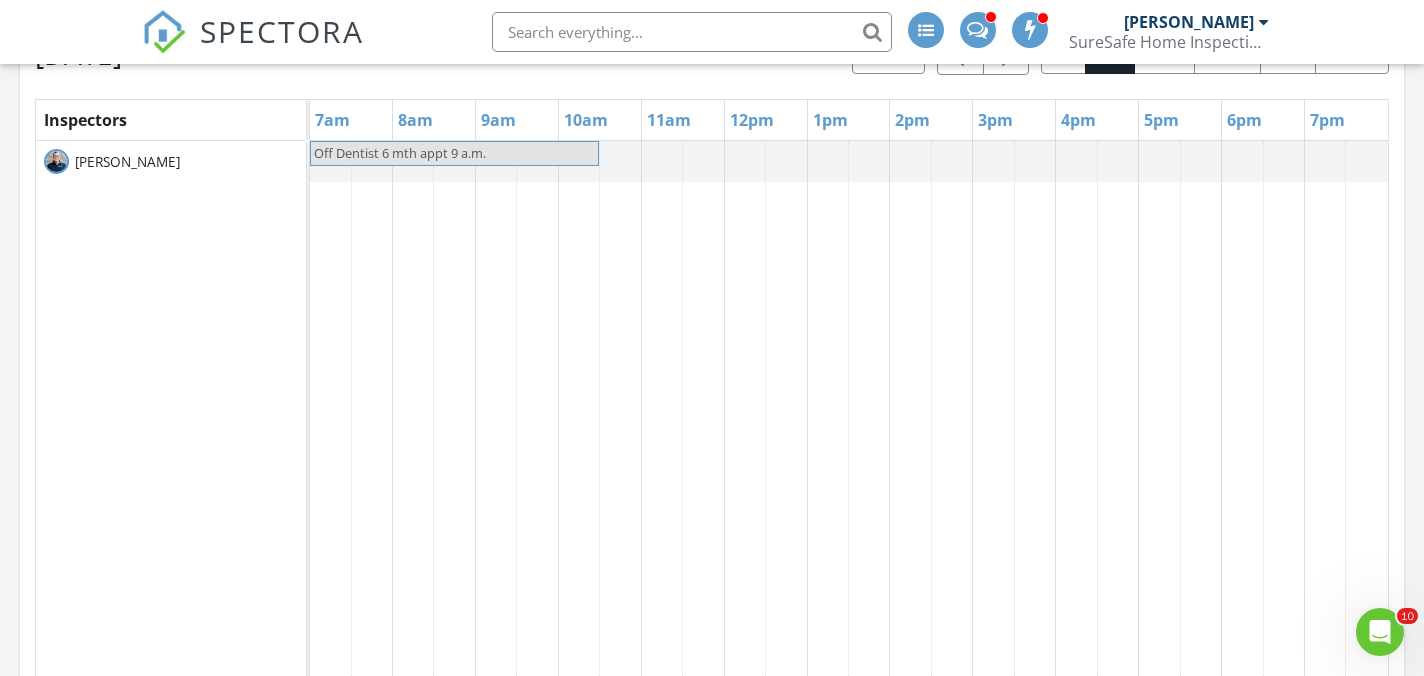 click at bounding box center (310, 161) 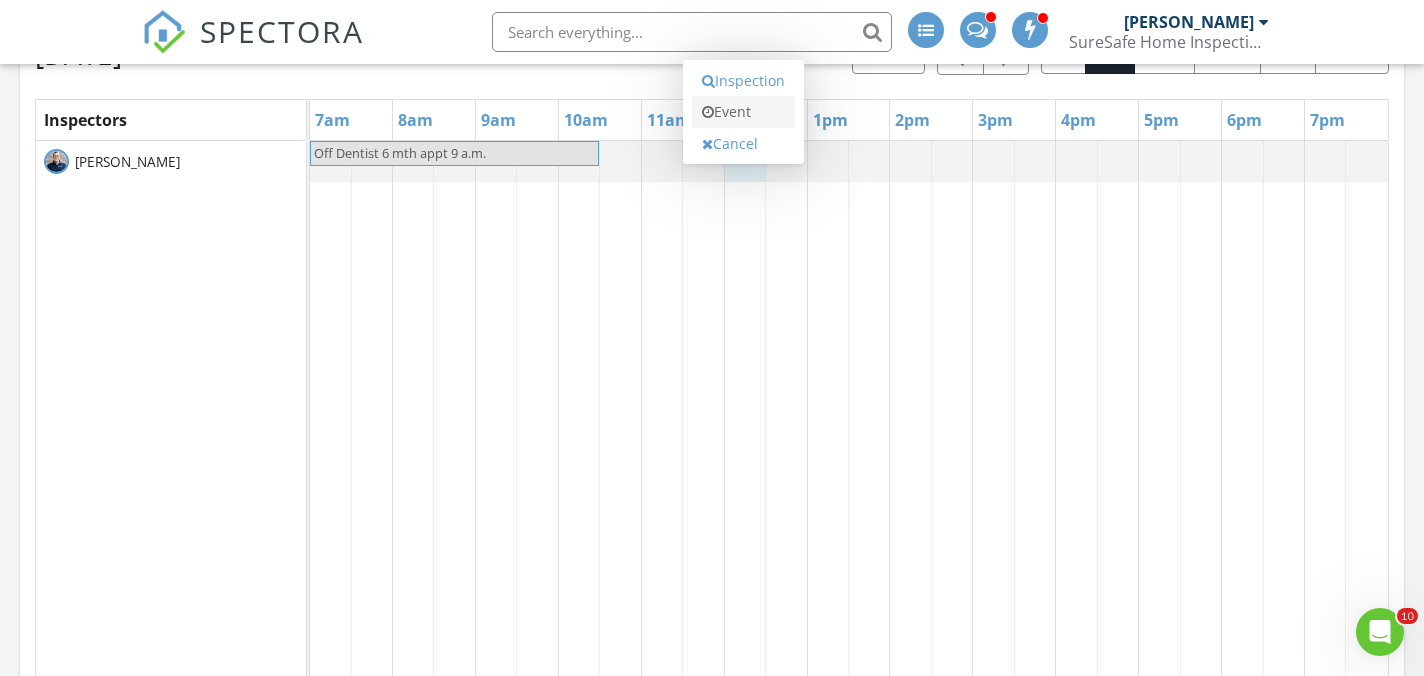 click on "Event" at bounding box center [743, 112] 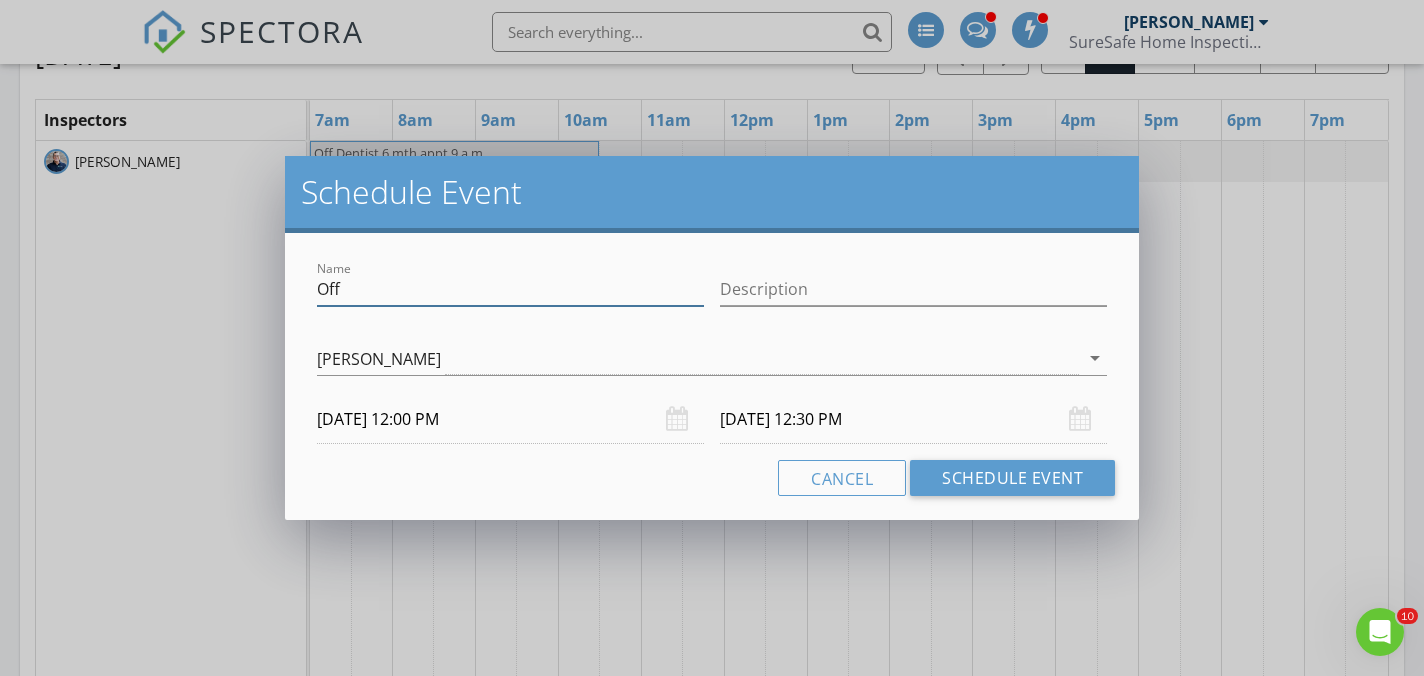 click on "Off" at bounding box center (510, 289) 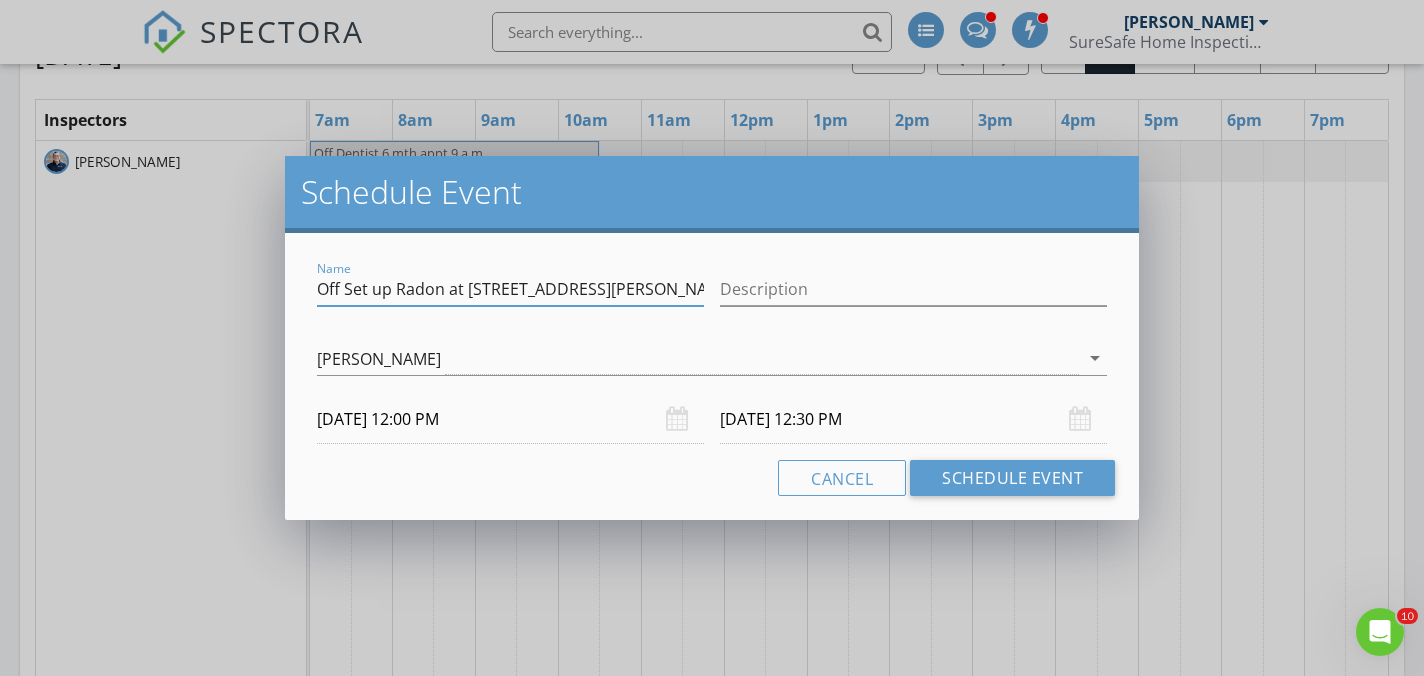 type on "Off Set up Radon at 207 W Crossie Ln Troutman" 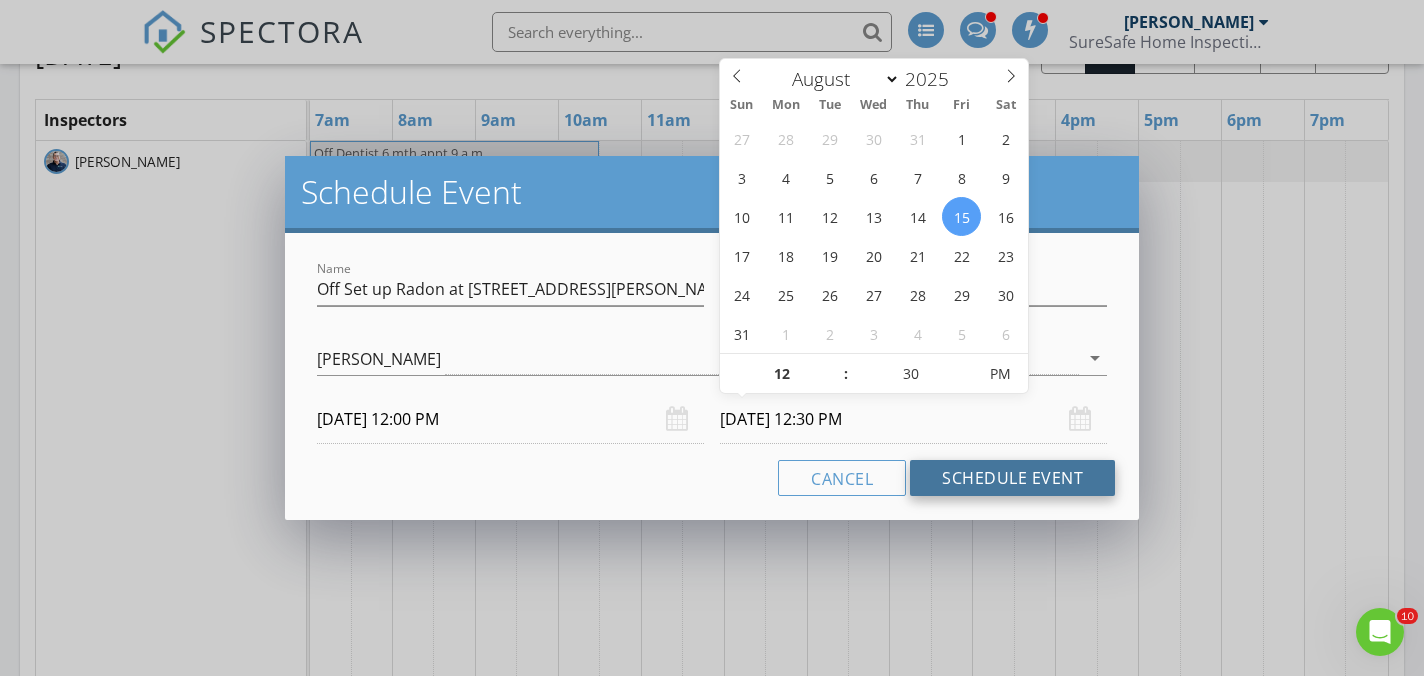 click on "Schedule Event" at bounding box center [1012, 478] 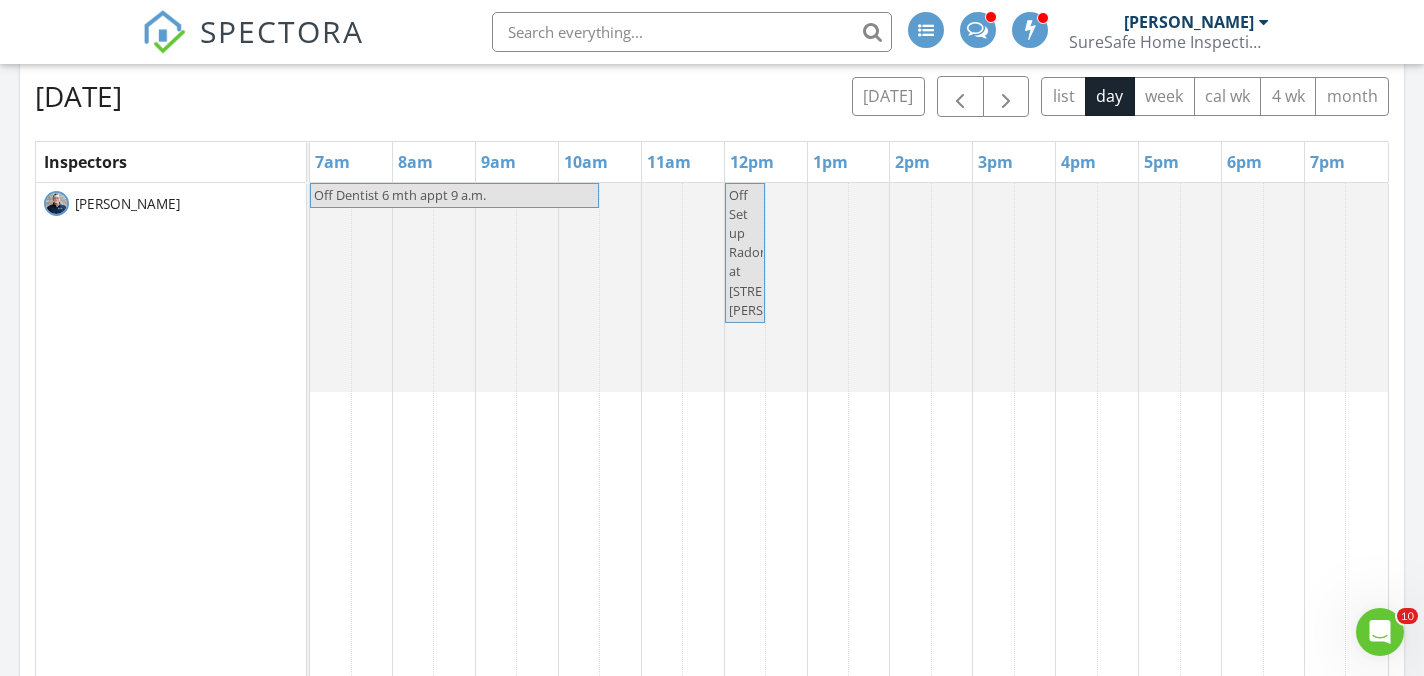 scroll, scrollTop: 862, scrollLeft: 0, axis: vertical 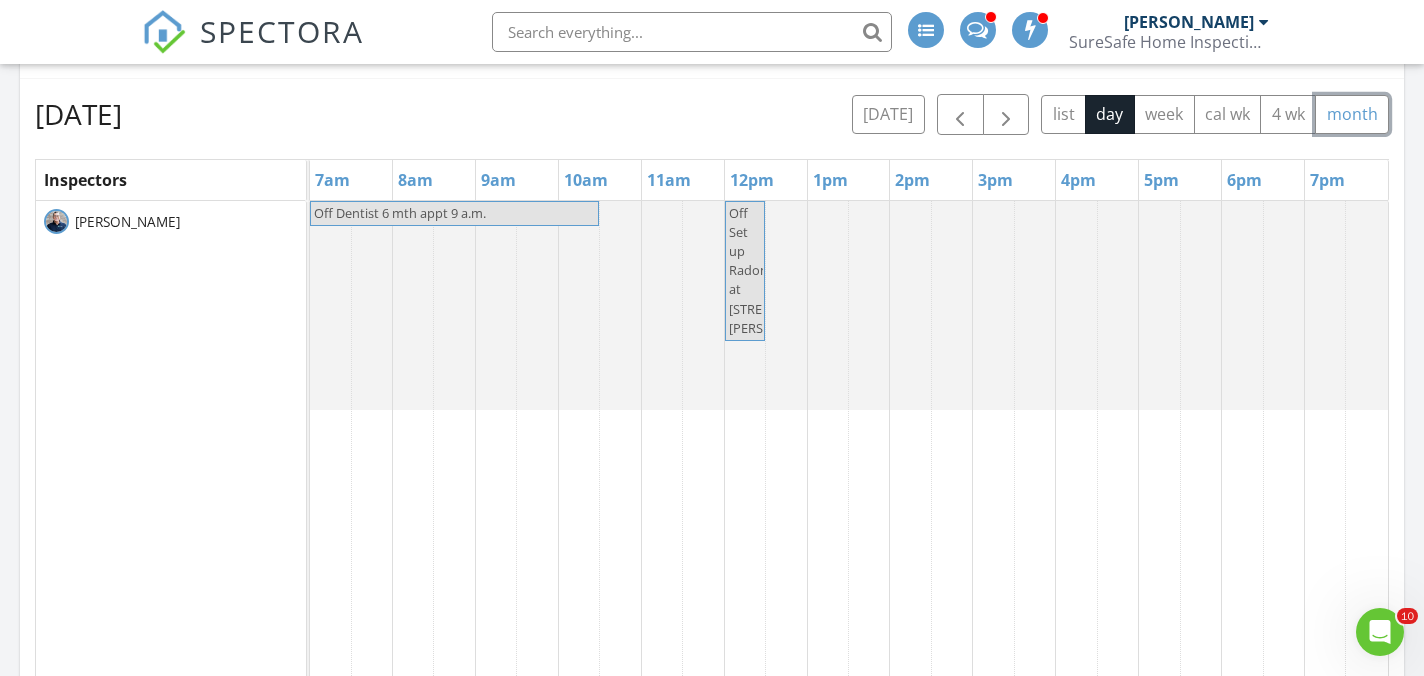 click on "month" at bounding box center [1352, 114] 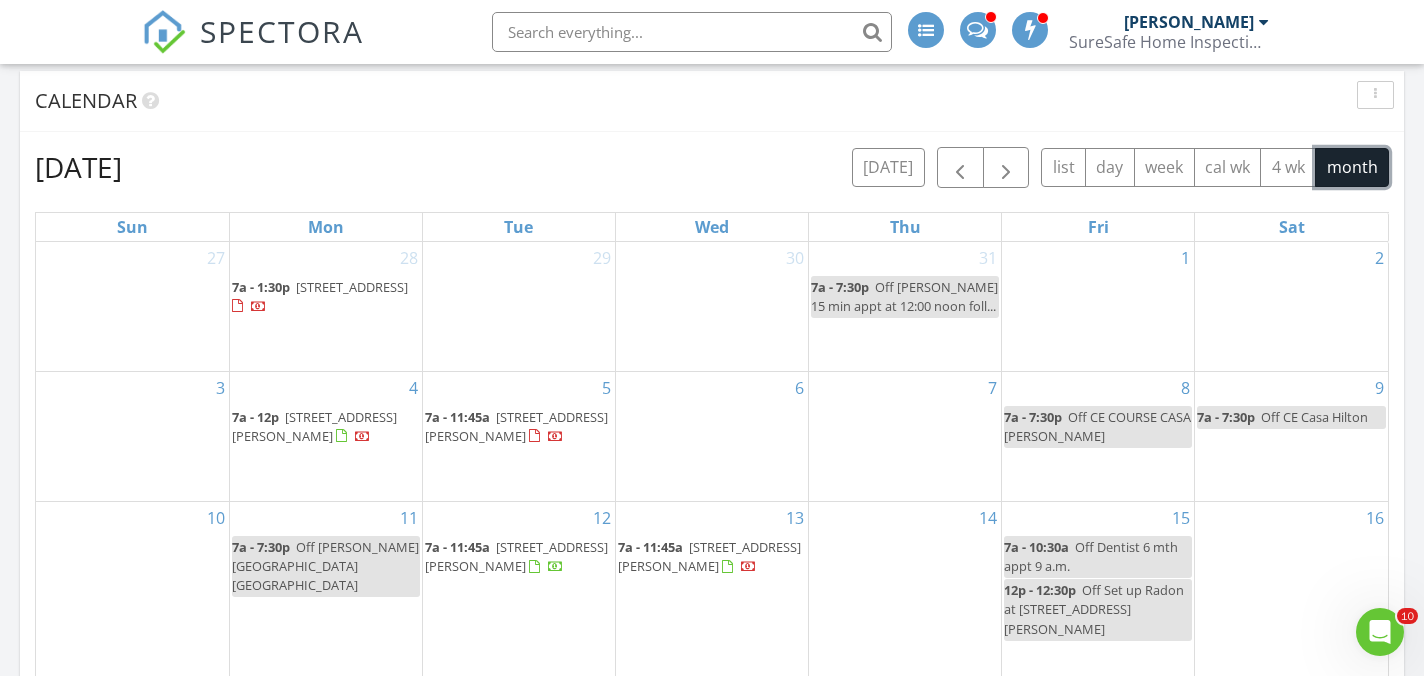 scroll, scrollTop: 774, scrollLeft: 0, axis: vertical 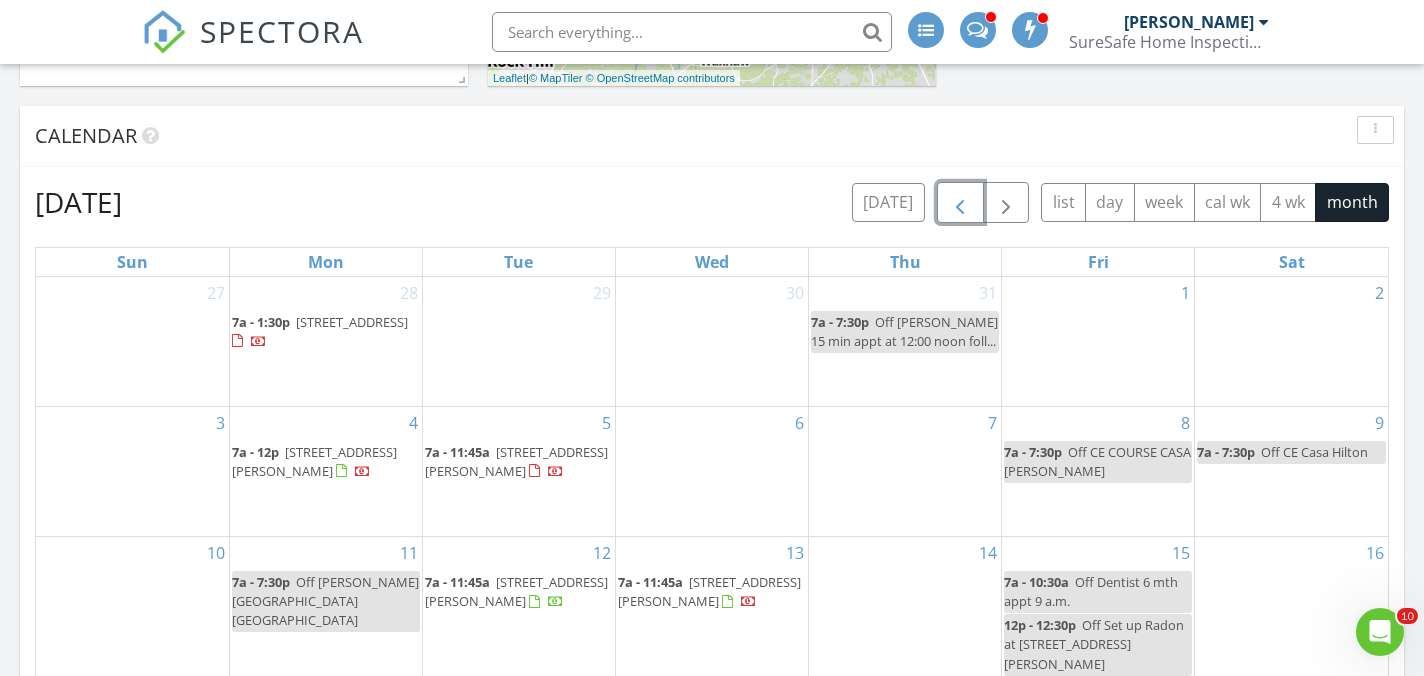 click at bounding box center [960, 203] 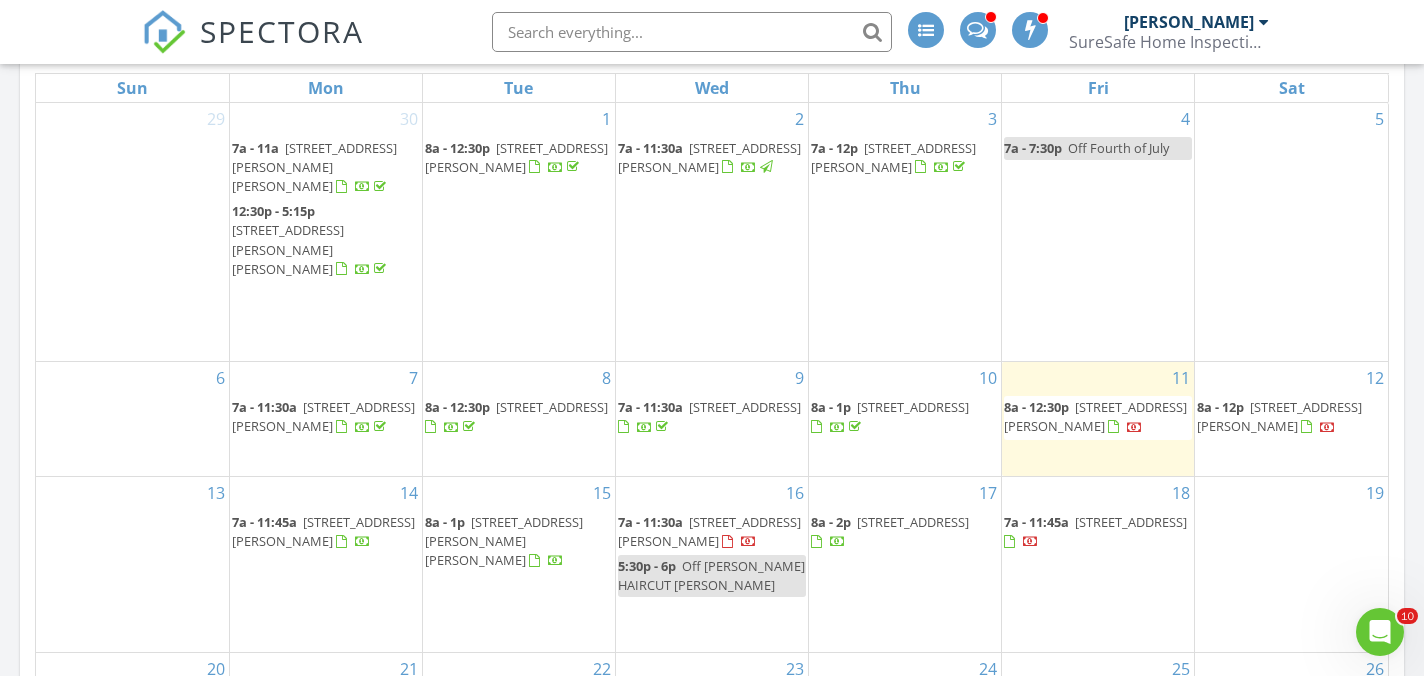 scroll, scrollTop: 881, scrollLeft: 0, axis: vertical 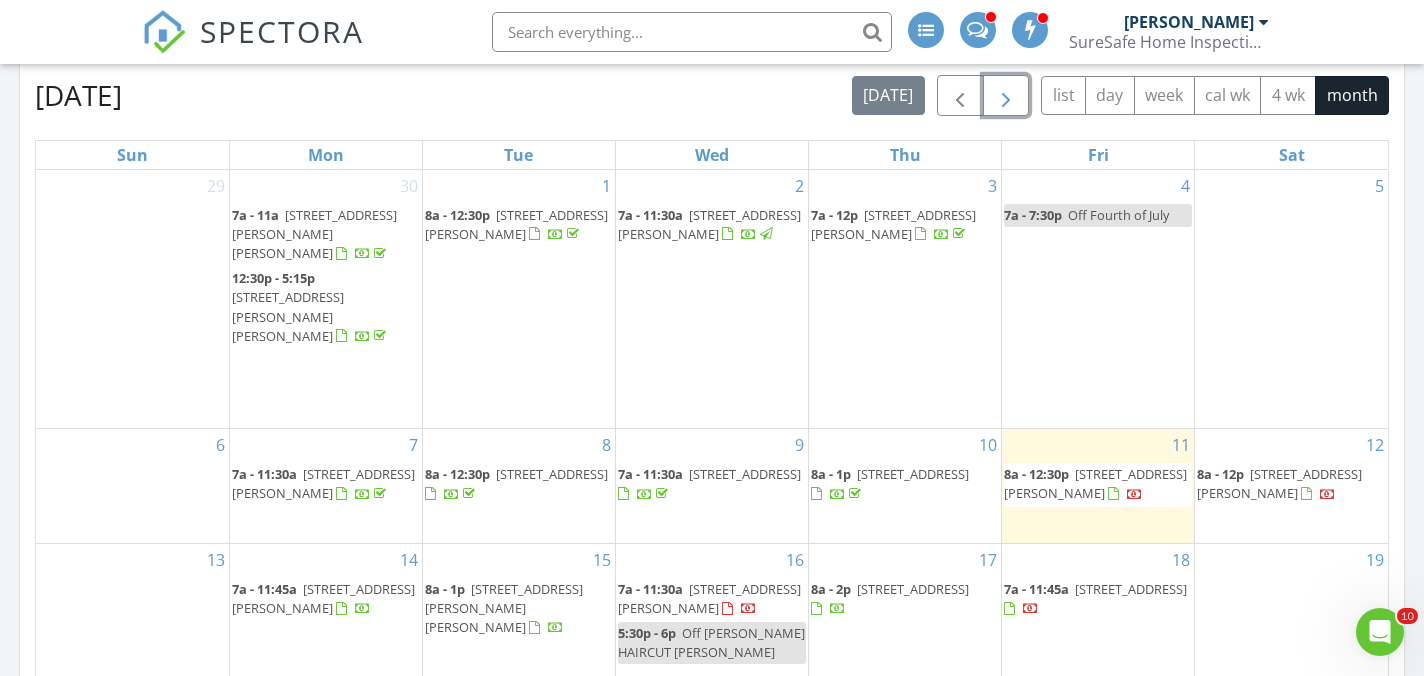 click at bounding box center [1006, 96] 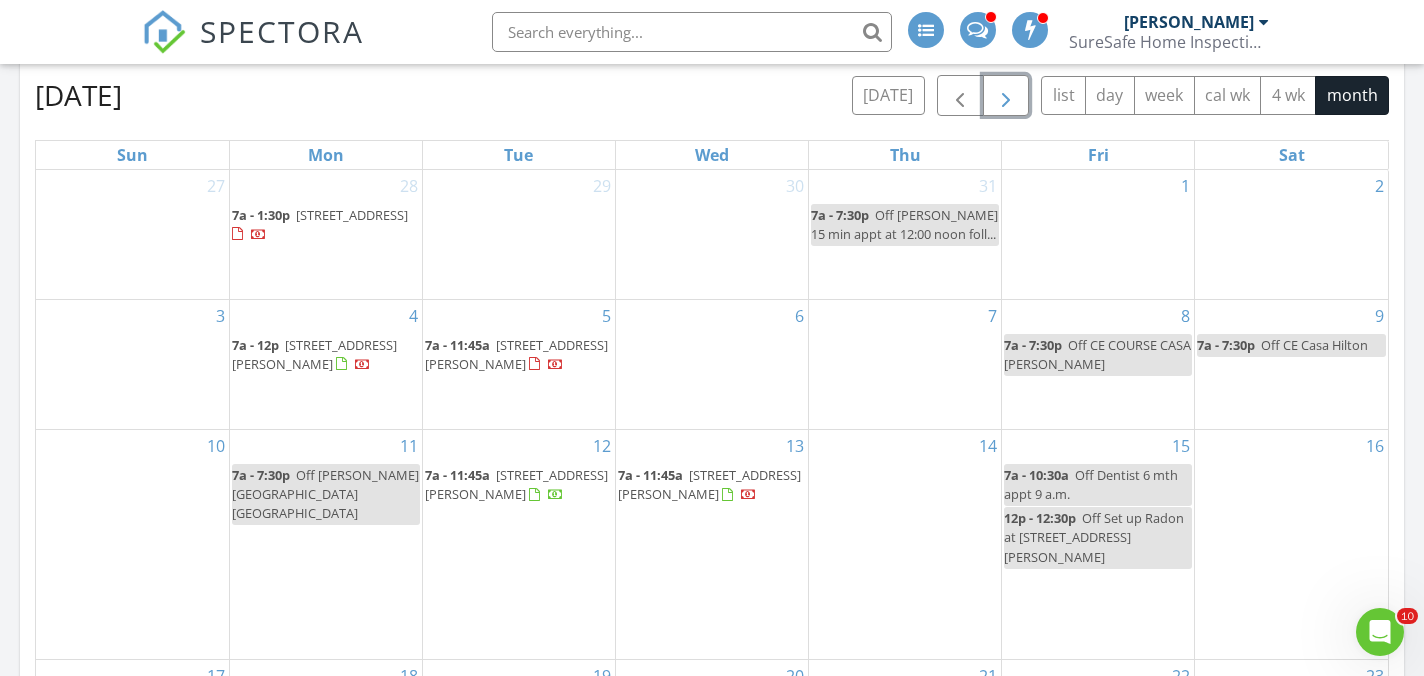 click on "207 W Crosstie Ln, Troutman 28166" at bounding box center [516, 354] 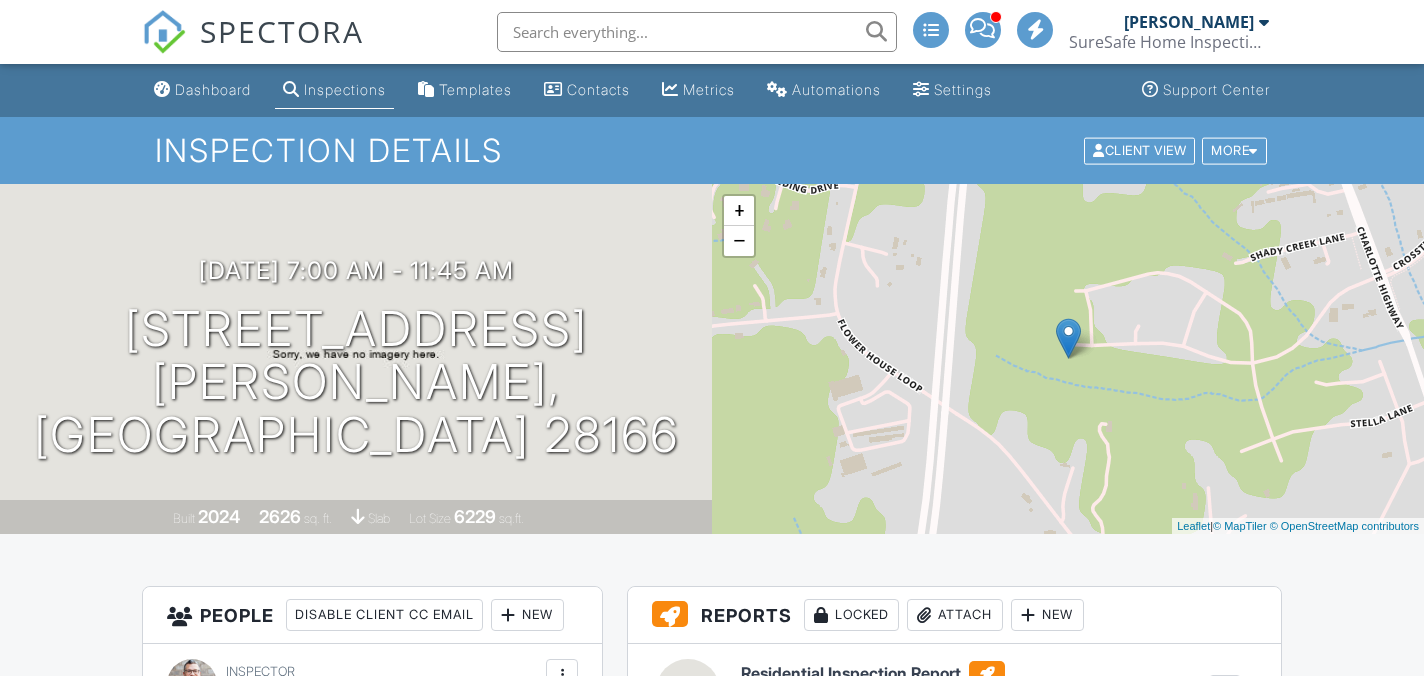 scroll, scrollTop: 0, scrollLeft: 0, axis: both 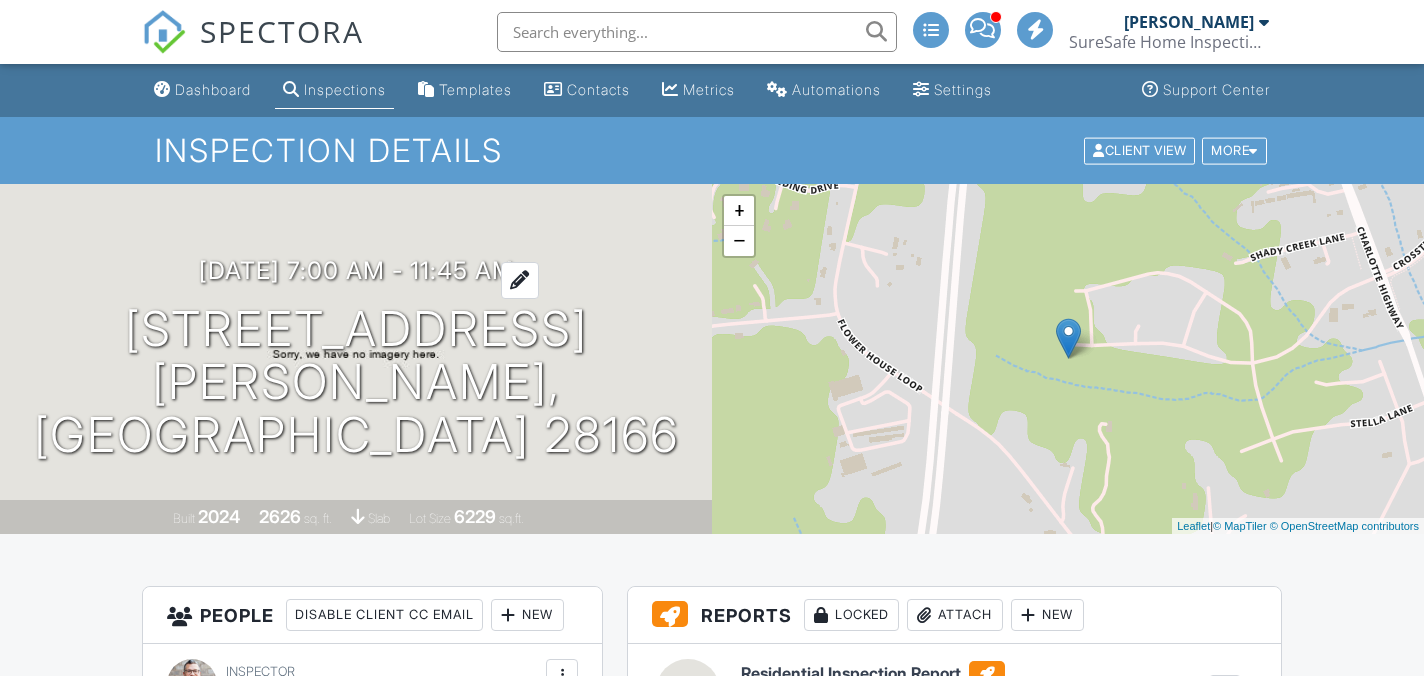 click on "08/05/2025  7:00 am
- 11:45 am" at bounding box center [356, 270] 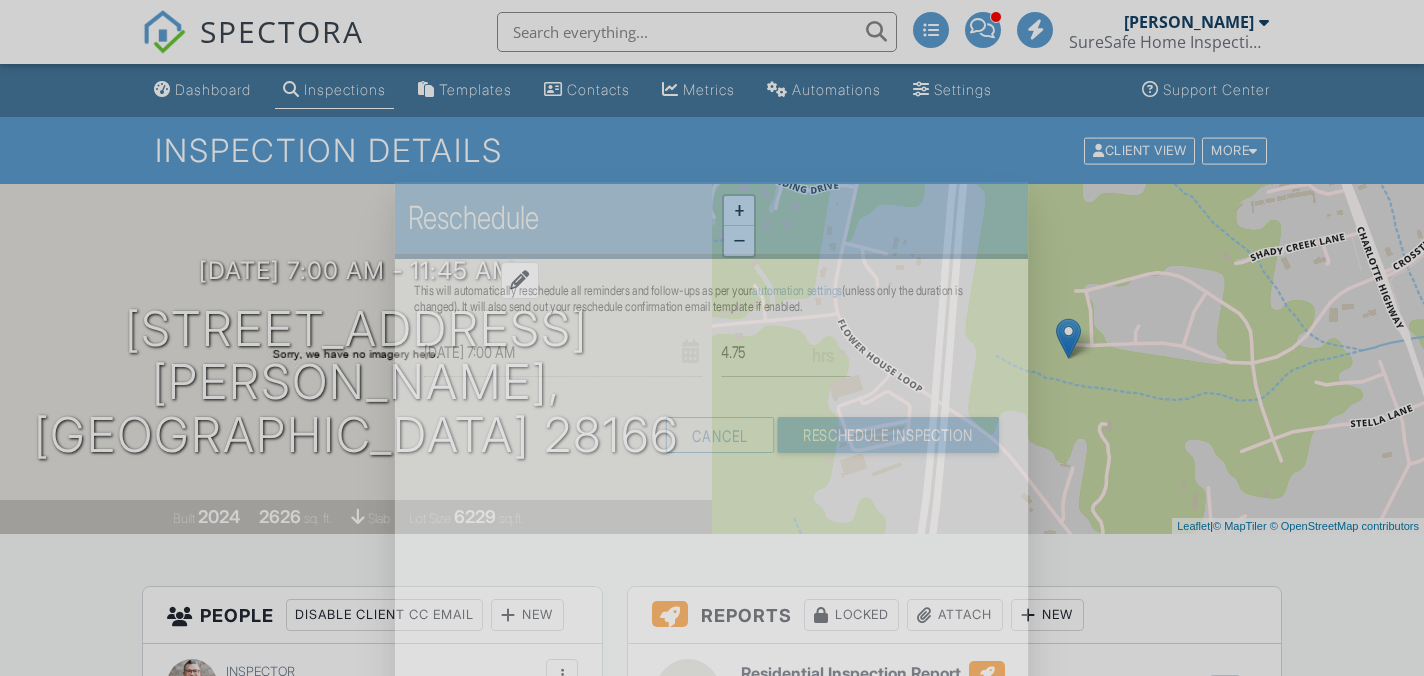 scroll, scrollTop: 0, scrollLeft: 0, axis: both 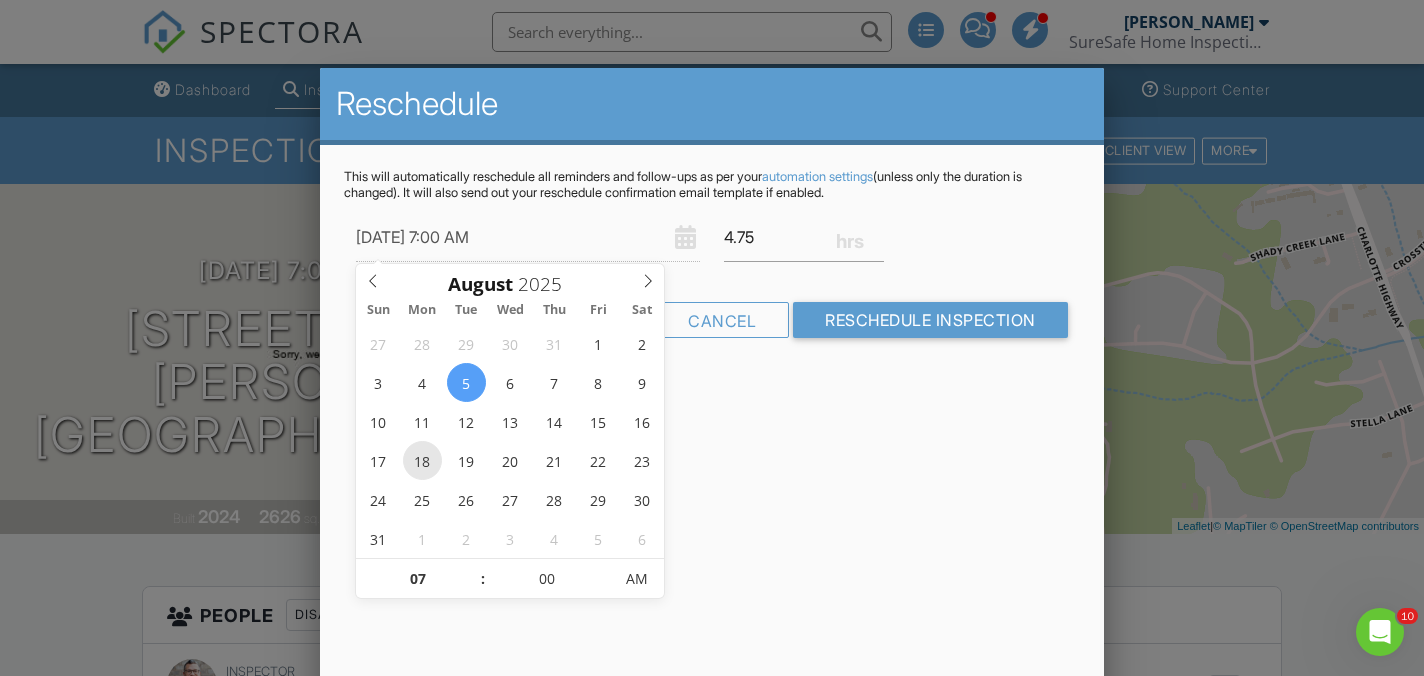 type on "[DATE] 7:00 AM" 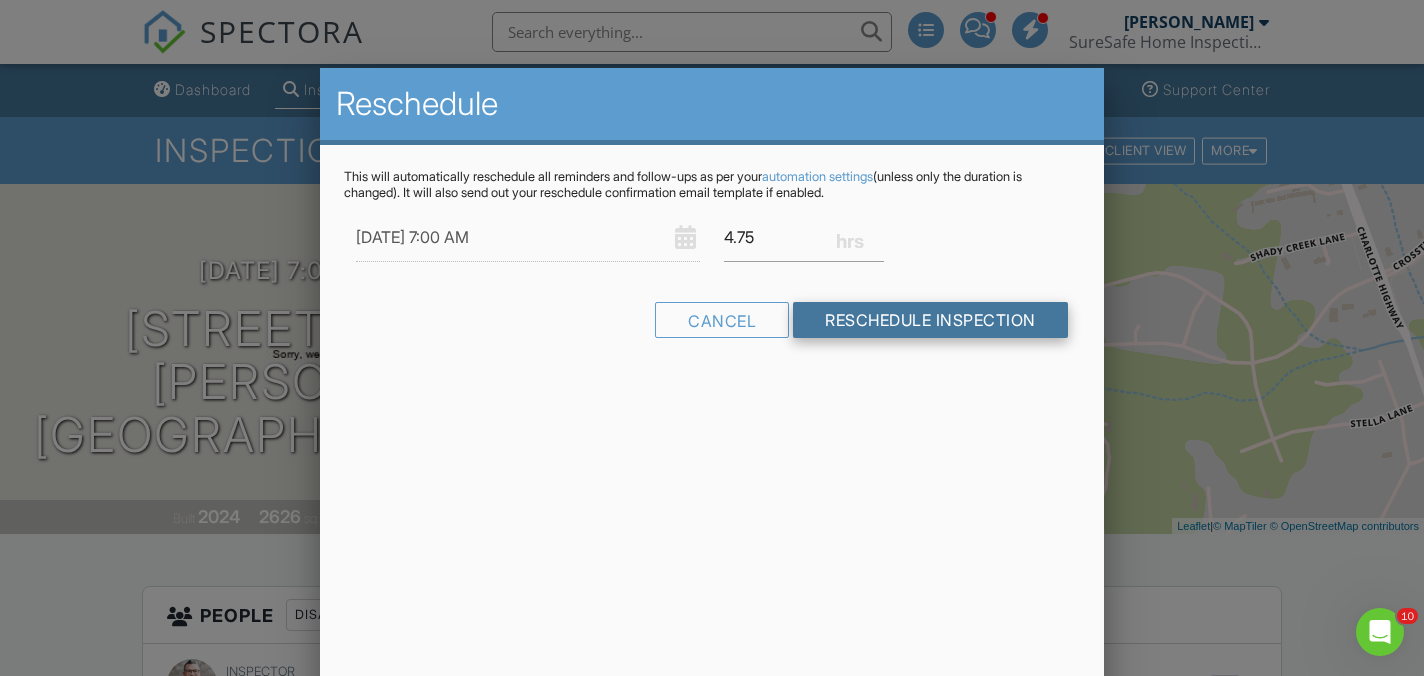 click on "Reschedule Inspection" at bounding box center [930, 320] 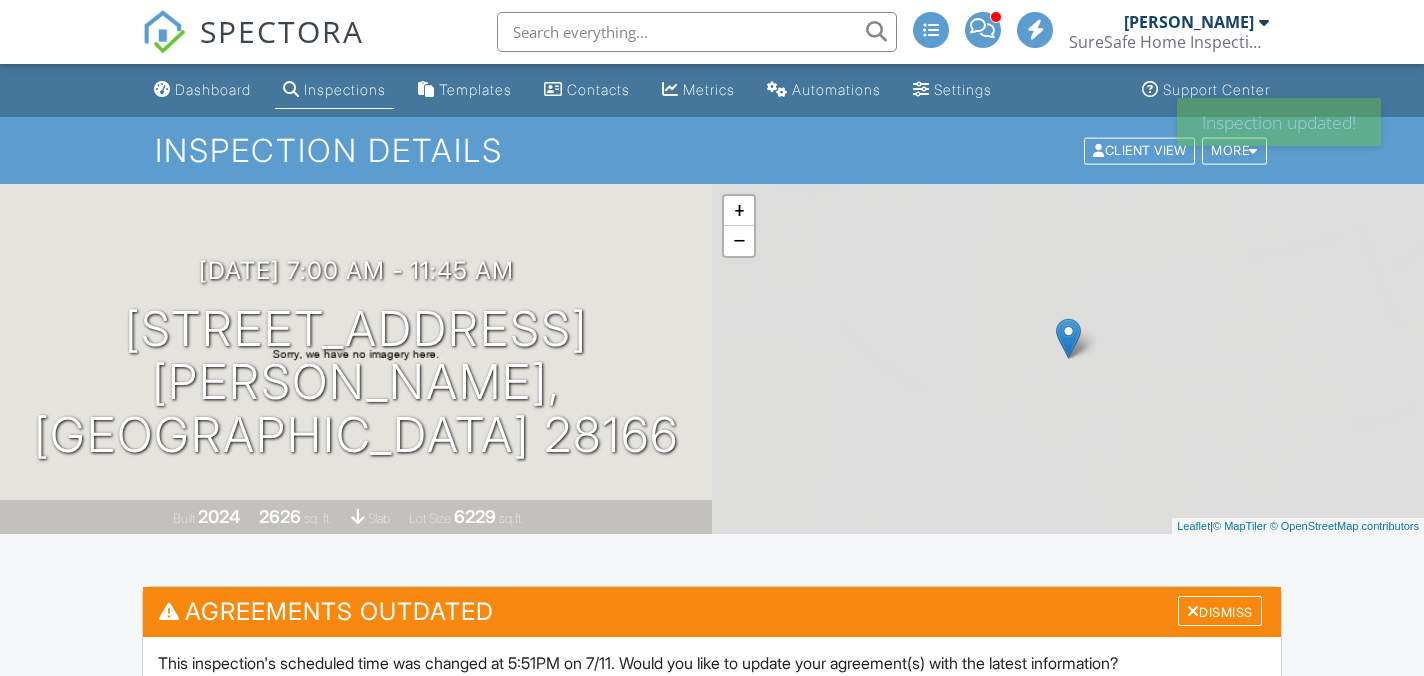 scroll, scrollTop: 0, scrollLeft: 0, axis: both 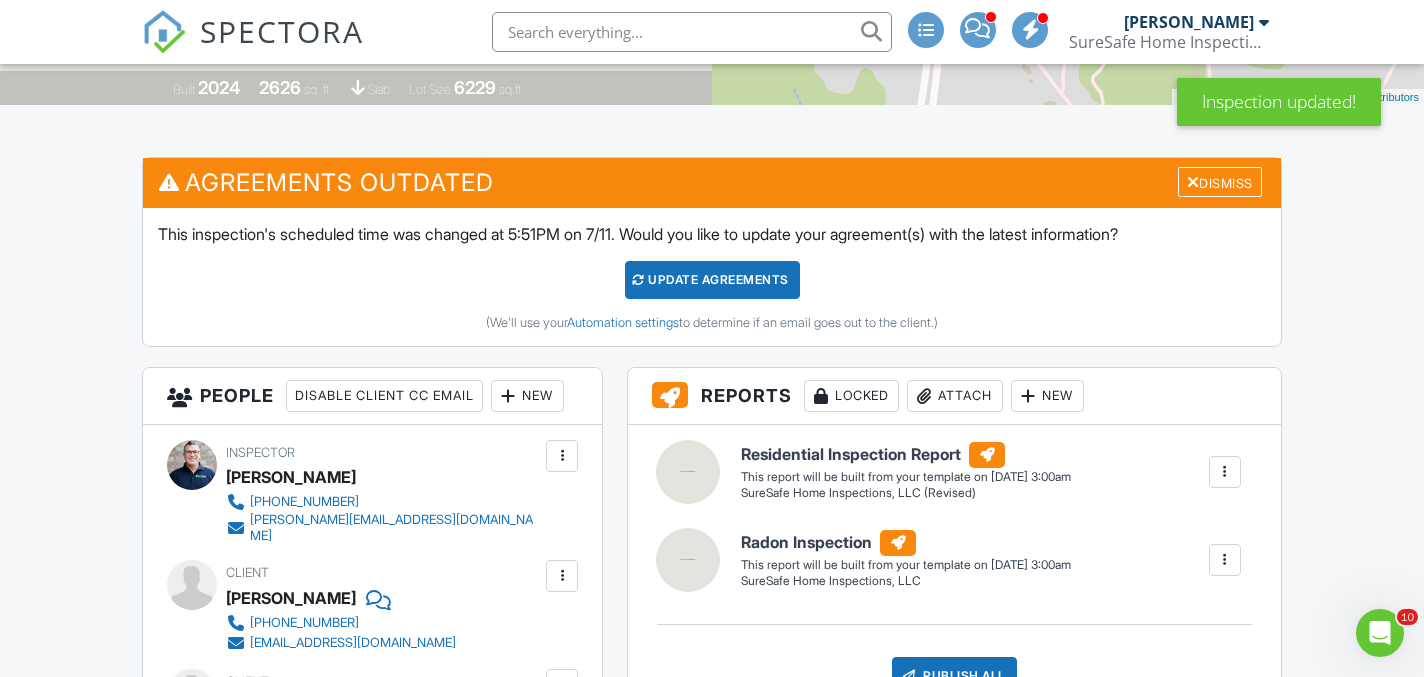 click on "Update Agreements" at bounding box center [712, 280] 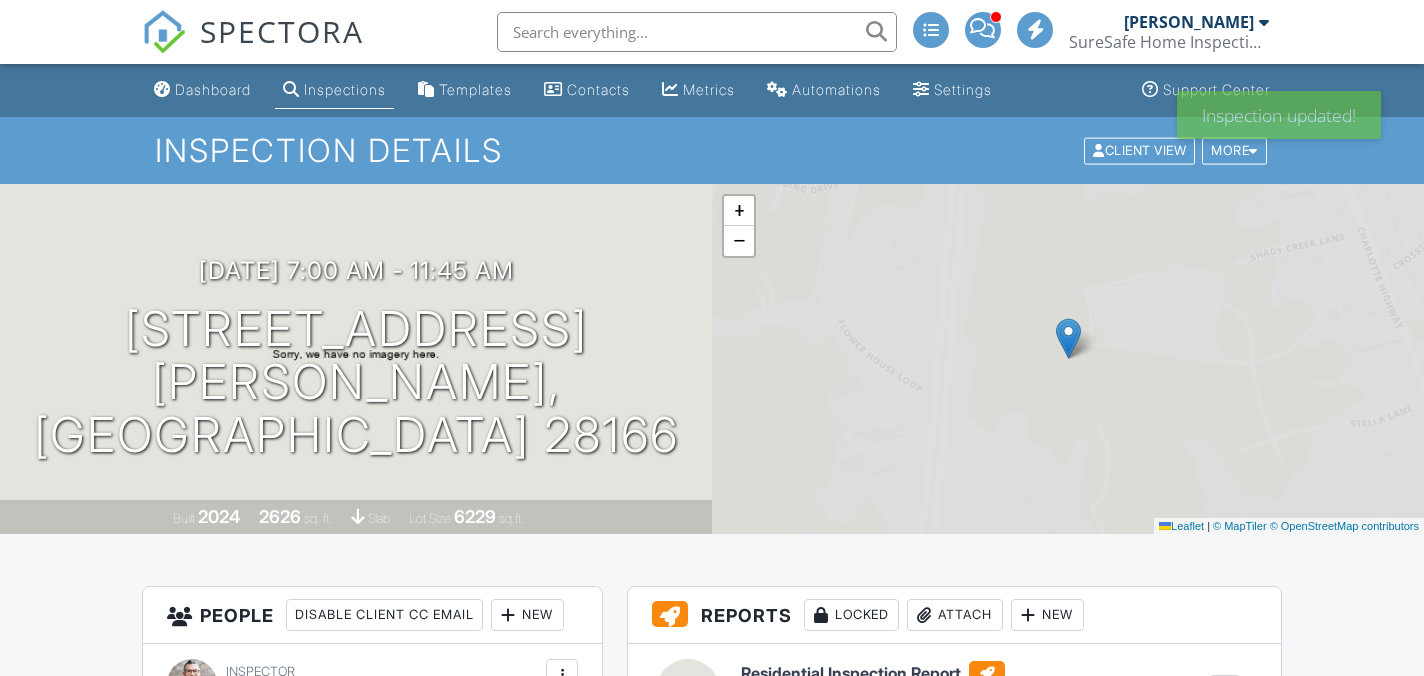 scroll, scrollTop: 0, scrollLeft: 0, axis: both 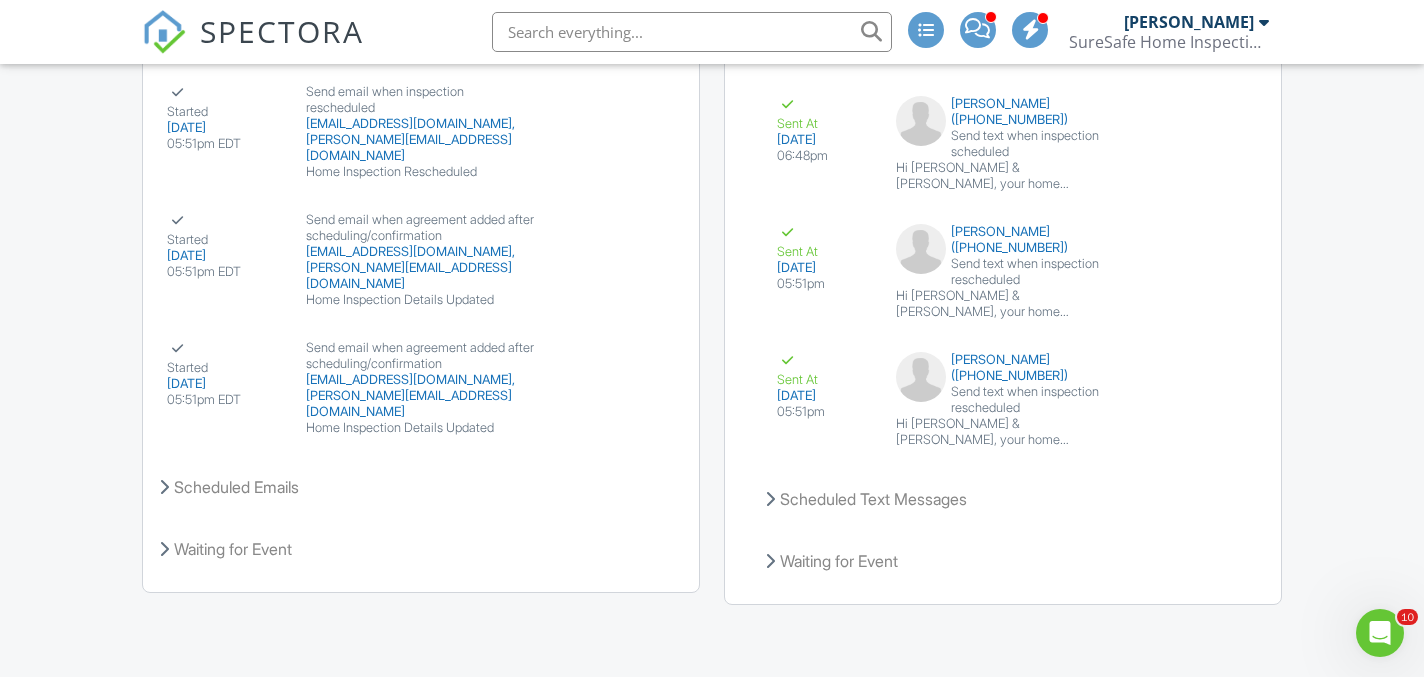click on "SPECTORA" at bounding box center (282, 31) 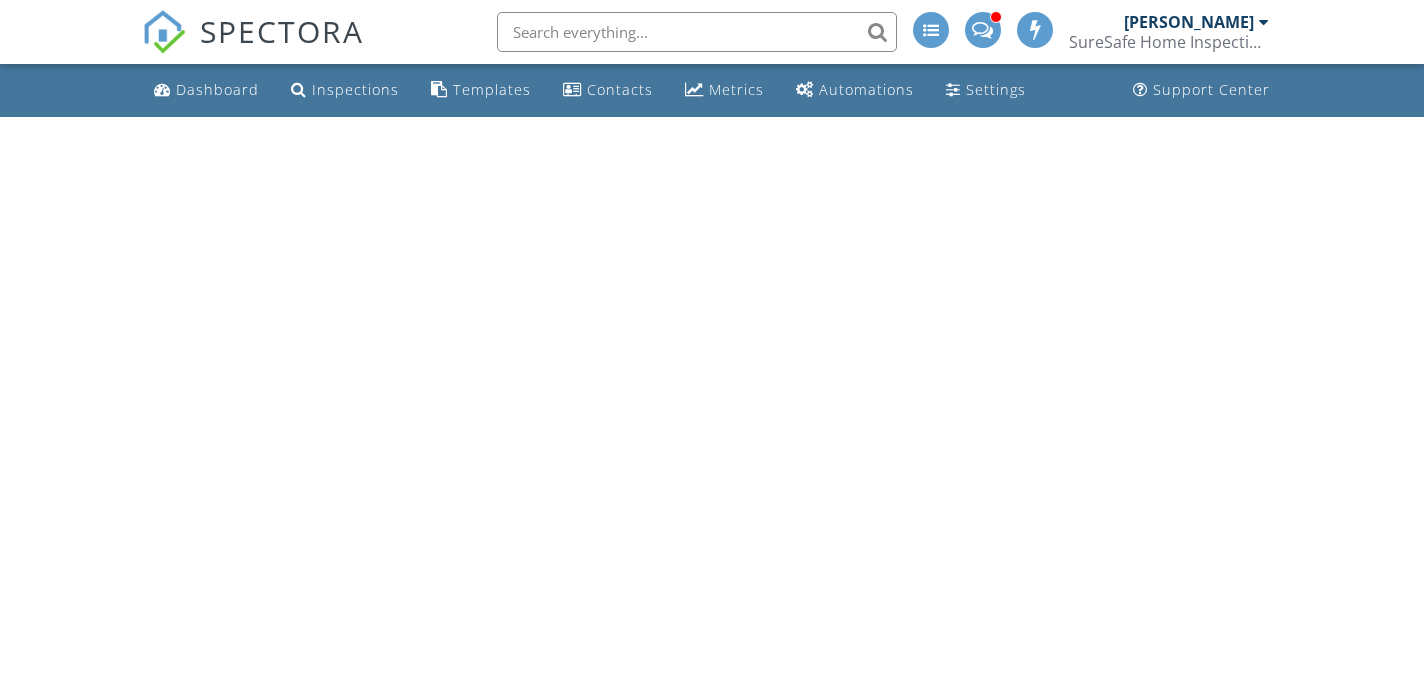 scroll, scrollTop: 0, scrollLeft: 0, axis: both 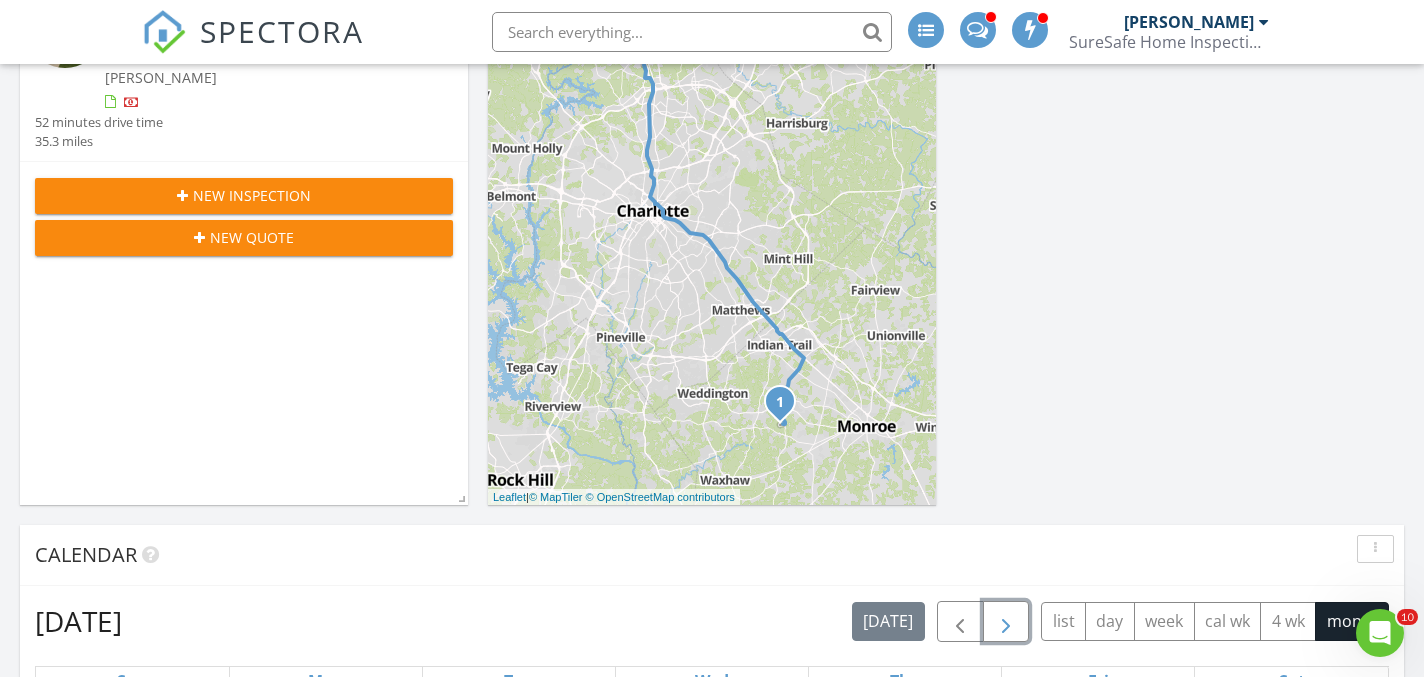 click at bounding box center (1006, 622) 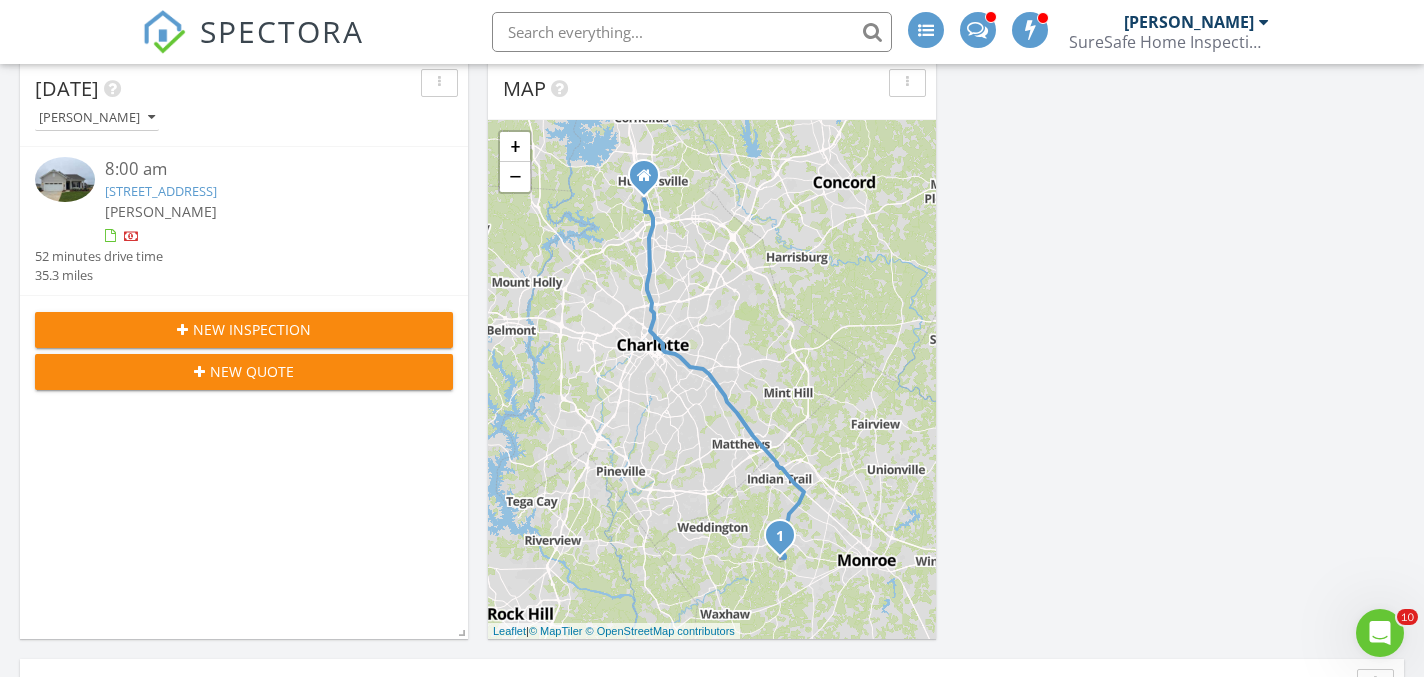 scroll, scrollTop: 0, scrollLeft: 0, axis: both 